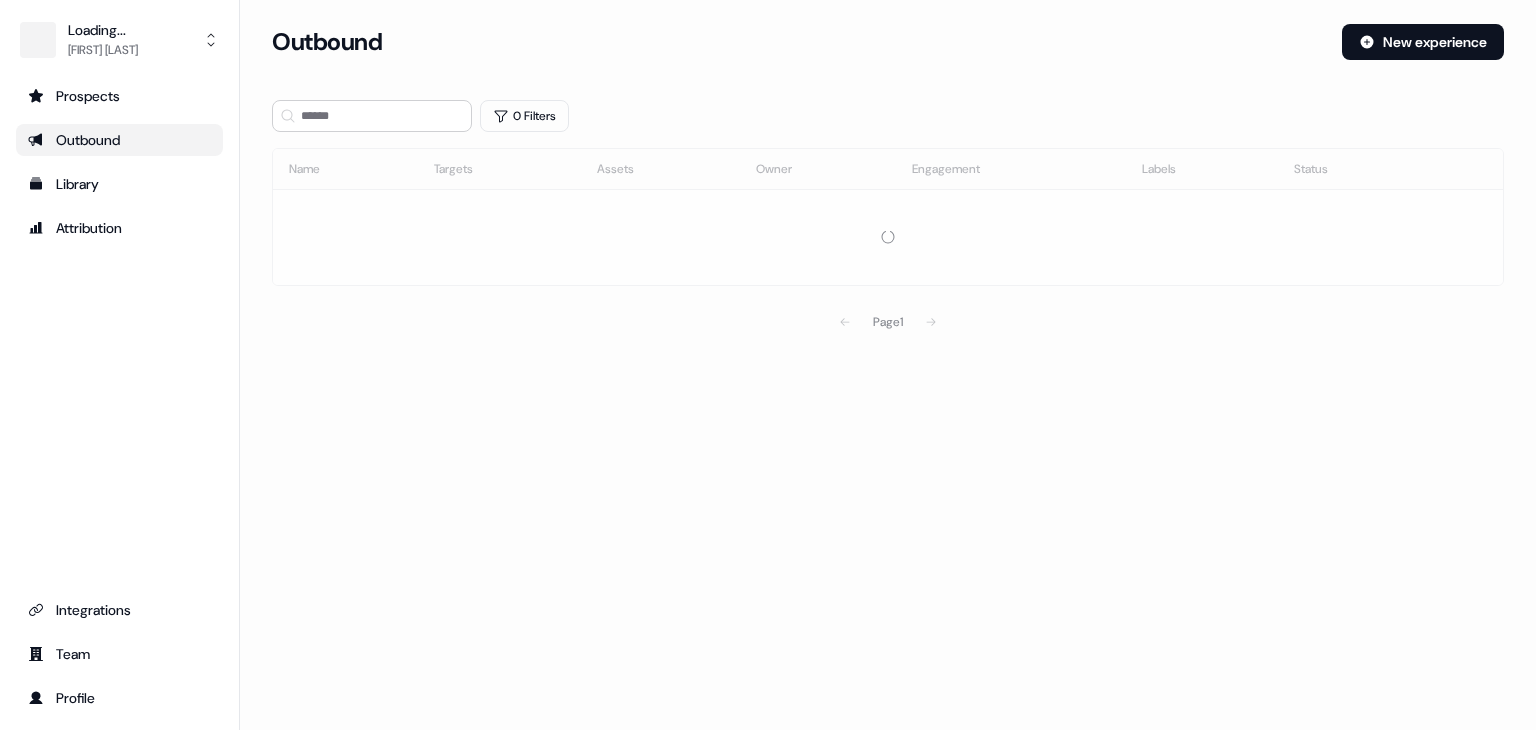scroll, scrollTop: 0, scrollLeft: 0, axis: both 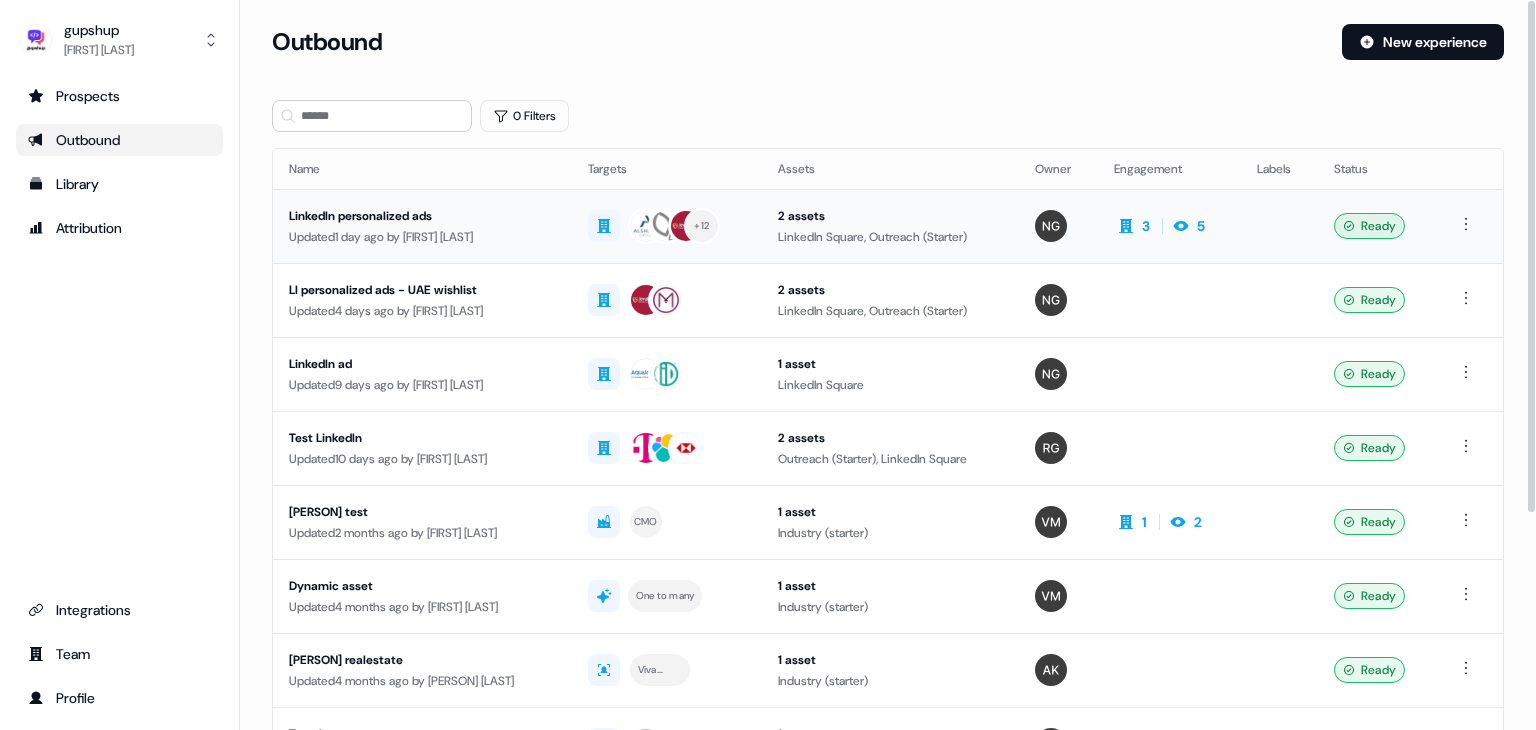 click on "LinkedIn personalized ads" at bounding box center (422, 216) 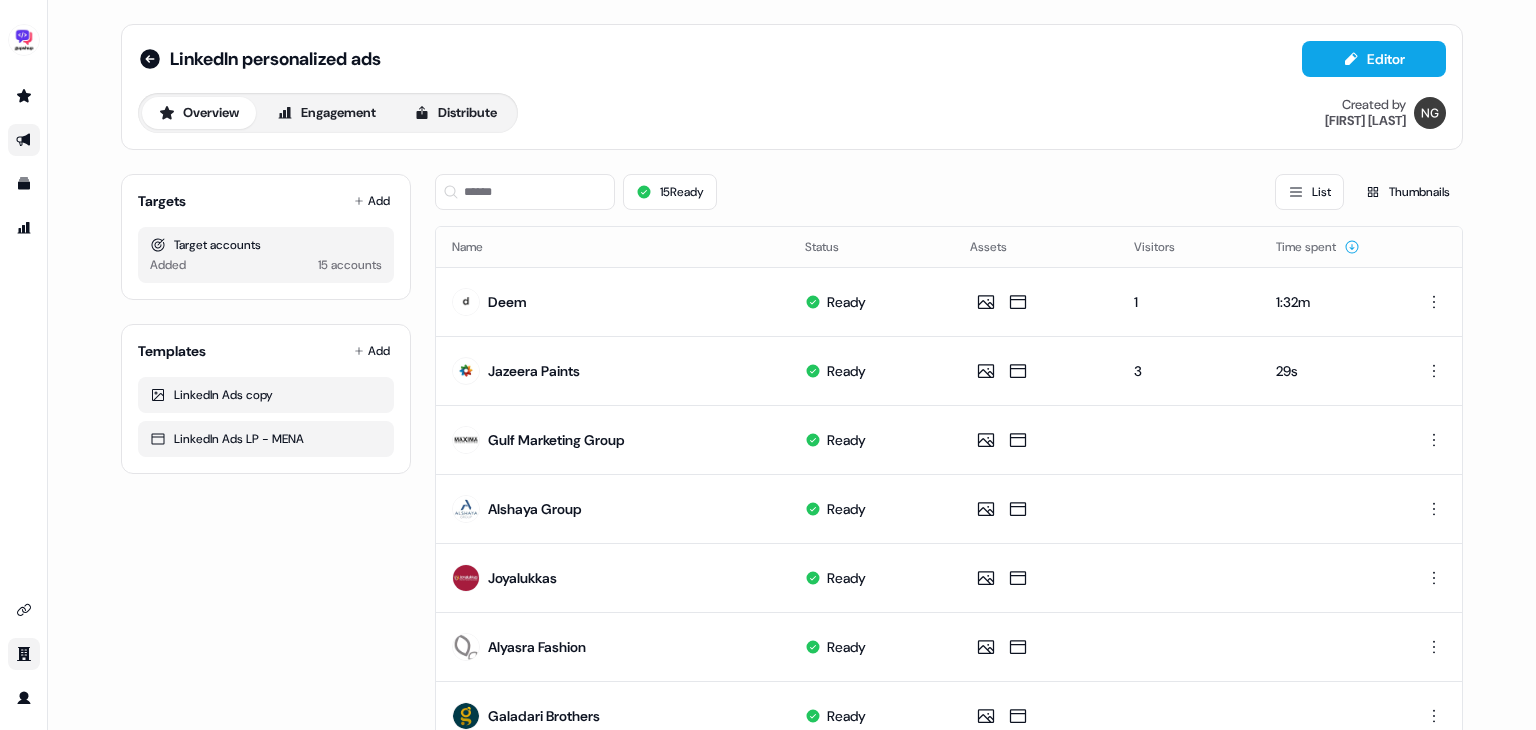 click at bounding box center (24, 654) 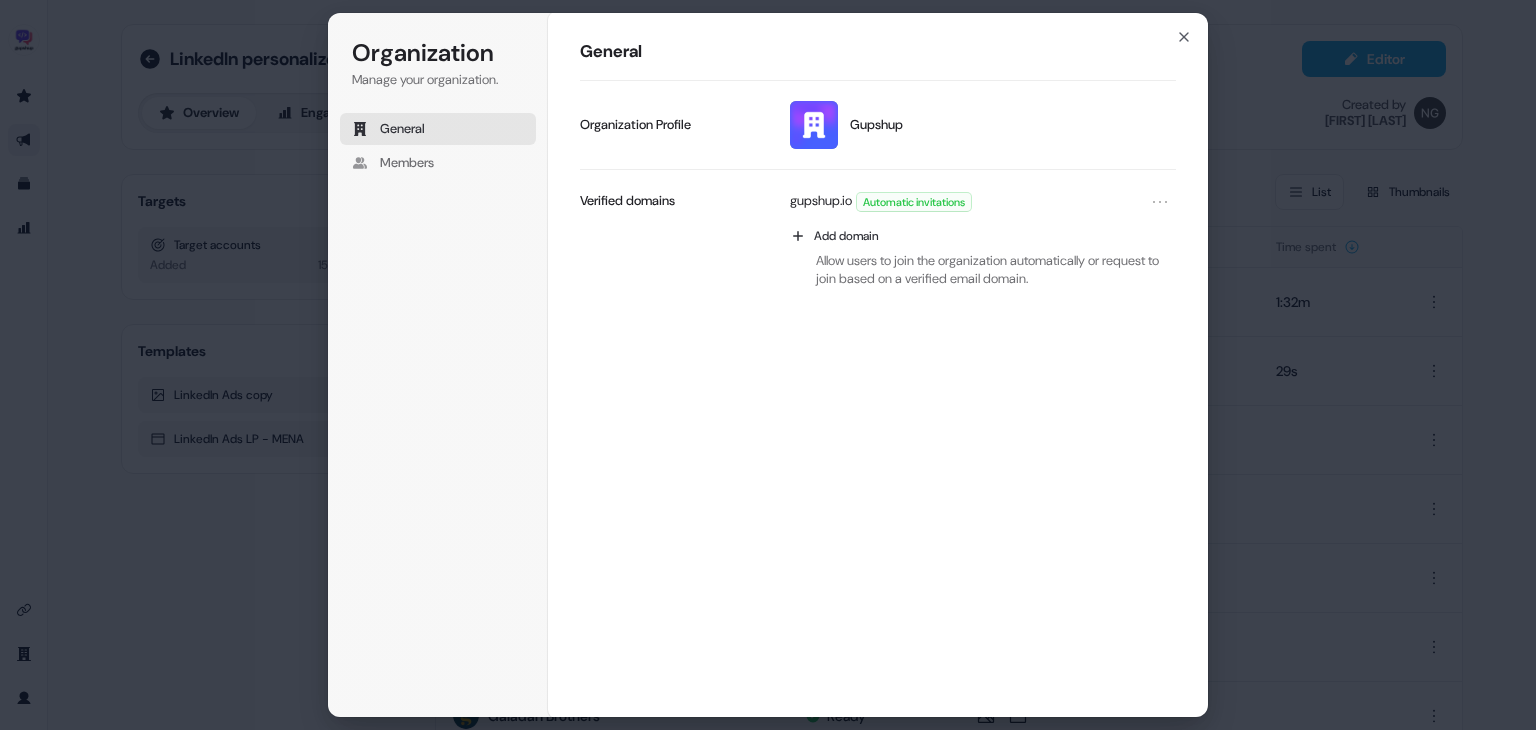 click on "Organization Manage your organization. General Members Organization General GupShup Update profile Organization Profile gupshup.io Automatic invitations Add domain Allow users to join the organization automatically or request to join based on a verified email domain. Verified domains Leave organization Leave organization Delete organization Delete organization Close" at bounding box center (768, 365) 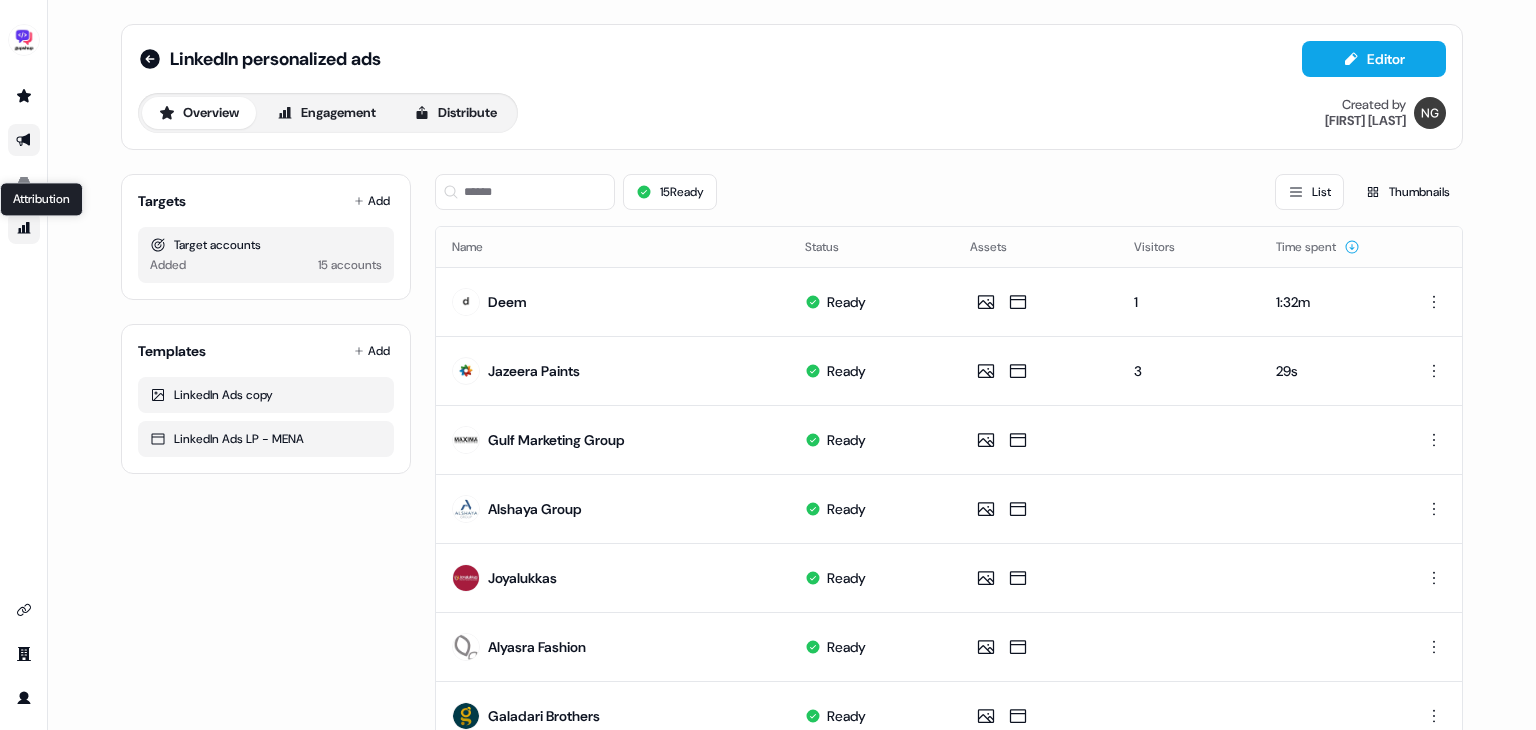 click on "Attribution Attribution" at bounding box center (41, 199) 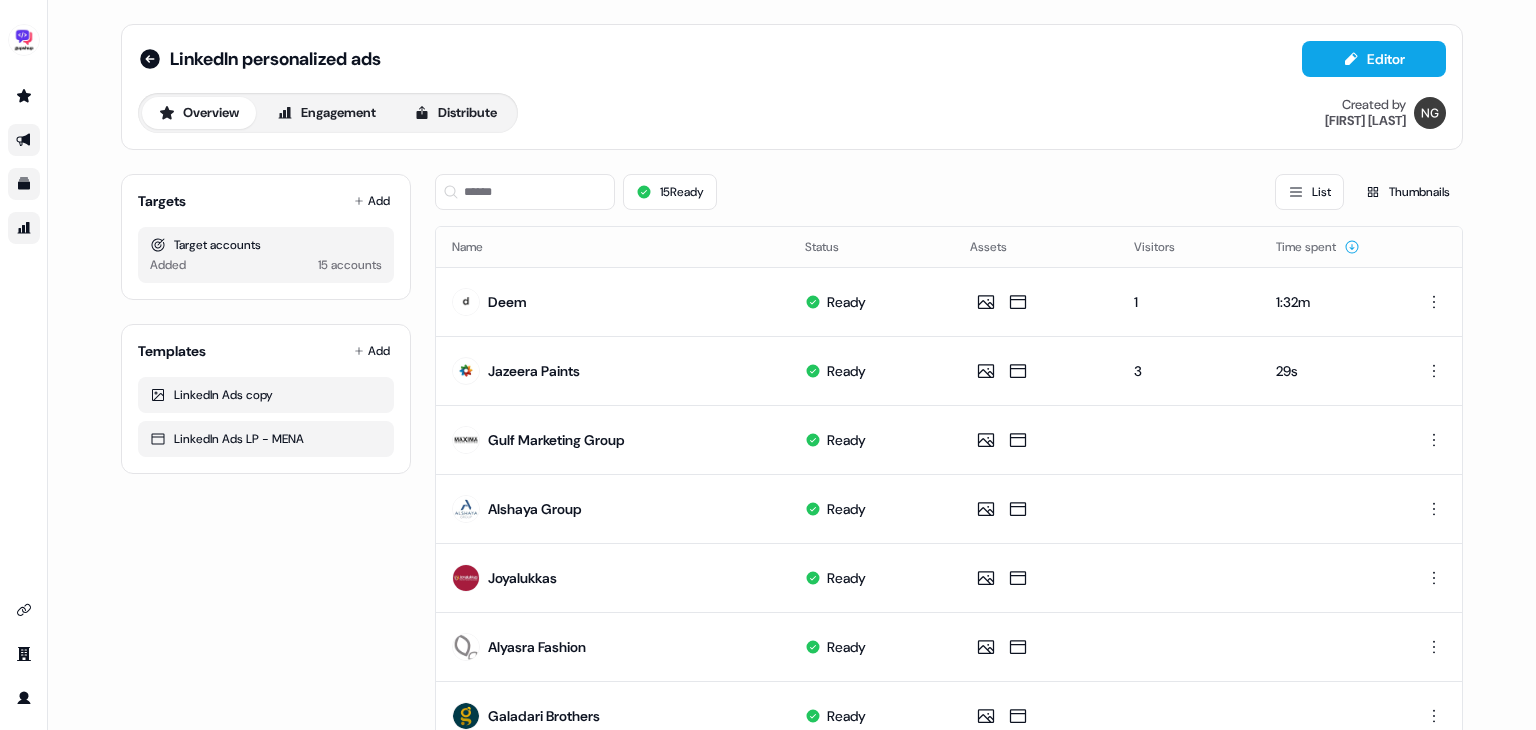 click at bounding box center [24, 184] 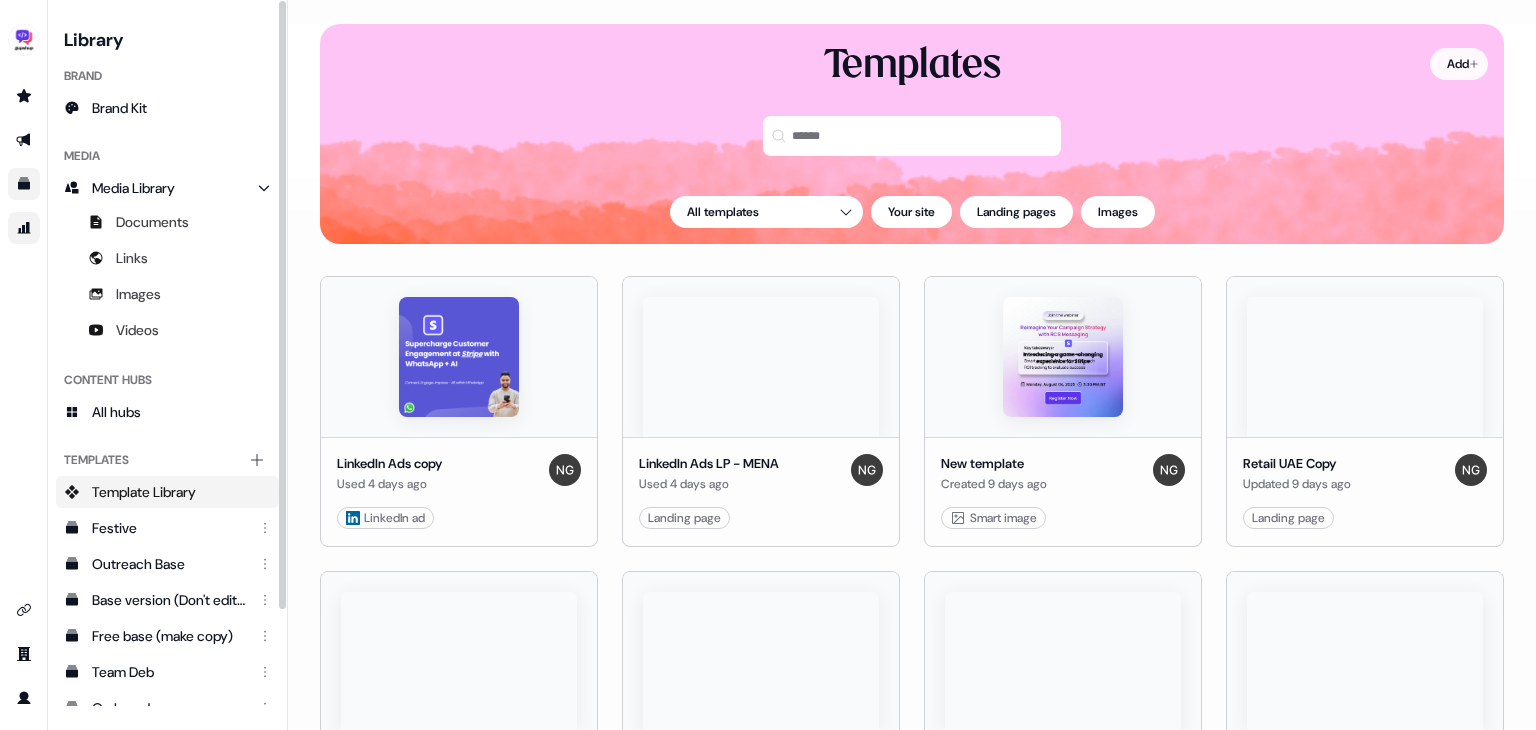 click on "For the best experience switch devices to a bigger screen. Go to Userled.io Library Brand Brand Kit Media Media Library Documents Links Images Videos Content Hubs All hubs Templates Add collection Template Library Festive Outreach Base Base version (Don't edit) j Free base (make copy) Team Deb On brand Logistics-[PERSON] AI Agents Linkedin Ads Loading... Add Templates All templates Your site Landing pages Images LinkedIn Ads copy Used 4 days ago LinkedIn ad Edit Use LinkedIn Ads LP - MENA Used 4 days ago Landing page Edit Use New template Created 9 days ago Smart image Edit Use Retail UAE Copy Updated 9 days ago Landing page Edit Use LinkedIn Ads - India Updated 9 days ago Landing page Edit Use Ecom & Retail Agents Used 2 months ago Landing page Edit Use Retail & Ecomm 2025 (SEA) Copy Updated 2 months ago Landing page Edit Use Real Estate AI Agents Copy Created 4 months ago Landing page Edit Use Real Estate AI Agents [PERSON] Used 4 months ago Landing page Edit Use Nigama - Travel & Hospitality Edit" at bounding box center [768, 365] 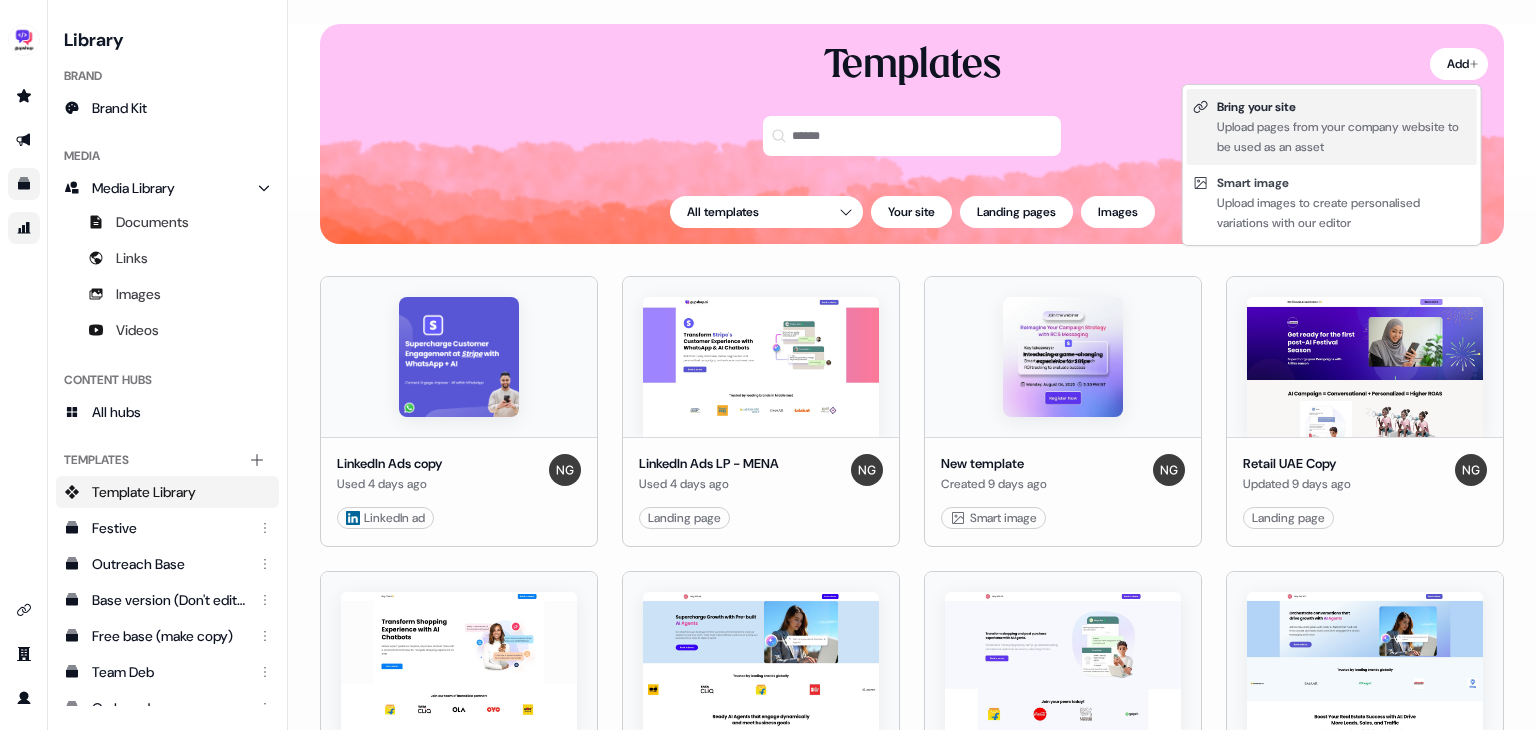 click on "Upload pages from your company website to be used as an asset" at bounding box center [1344, 137] 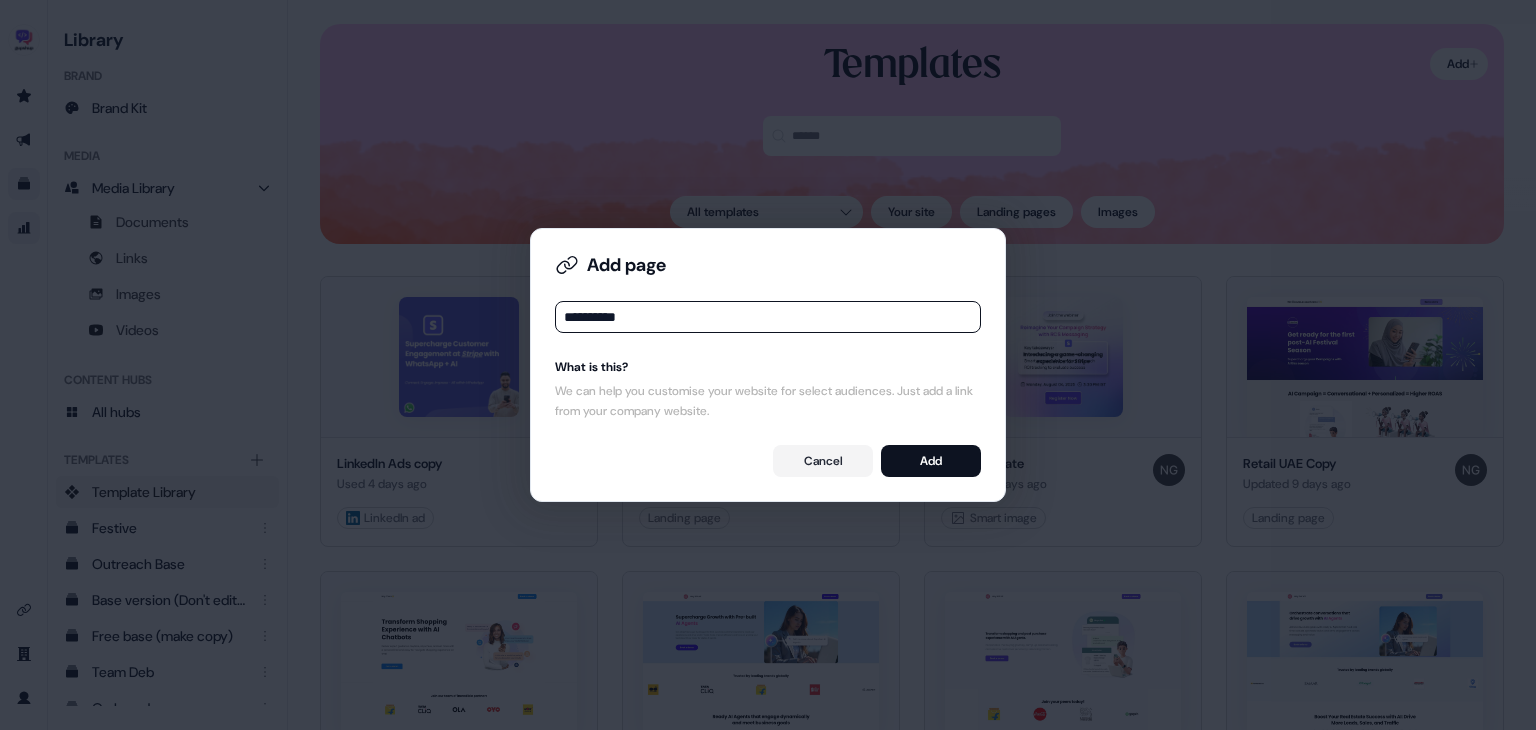 type on "**********" 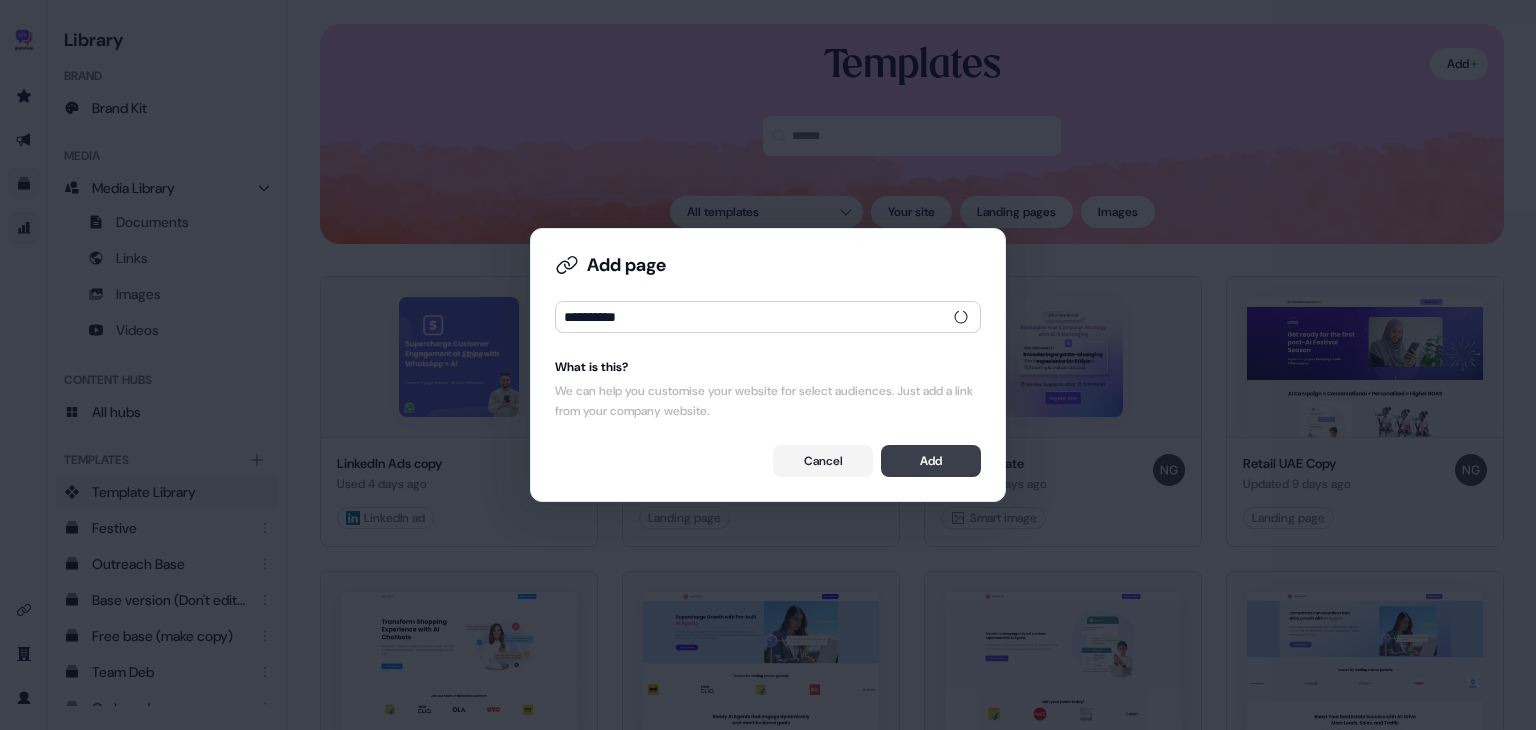 click on "Add" at bounding box center [931, 461] 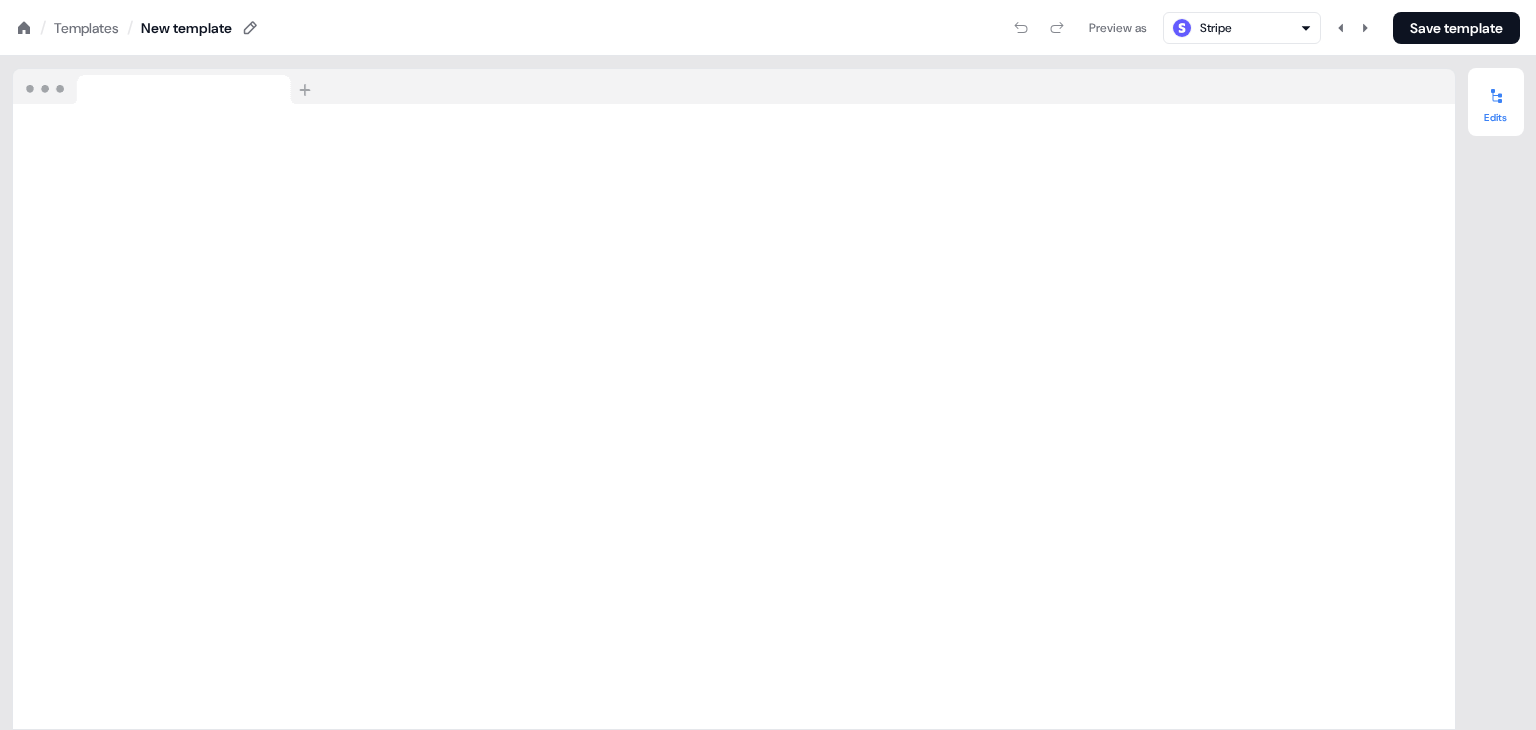 click 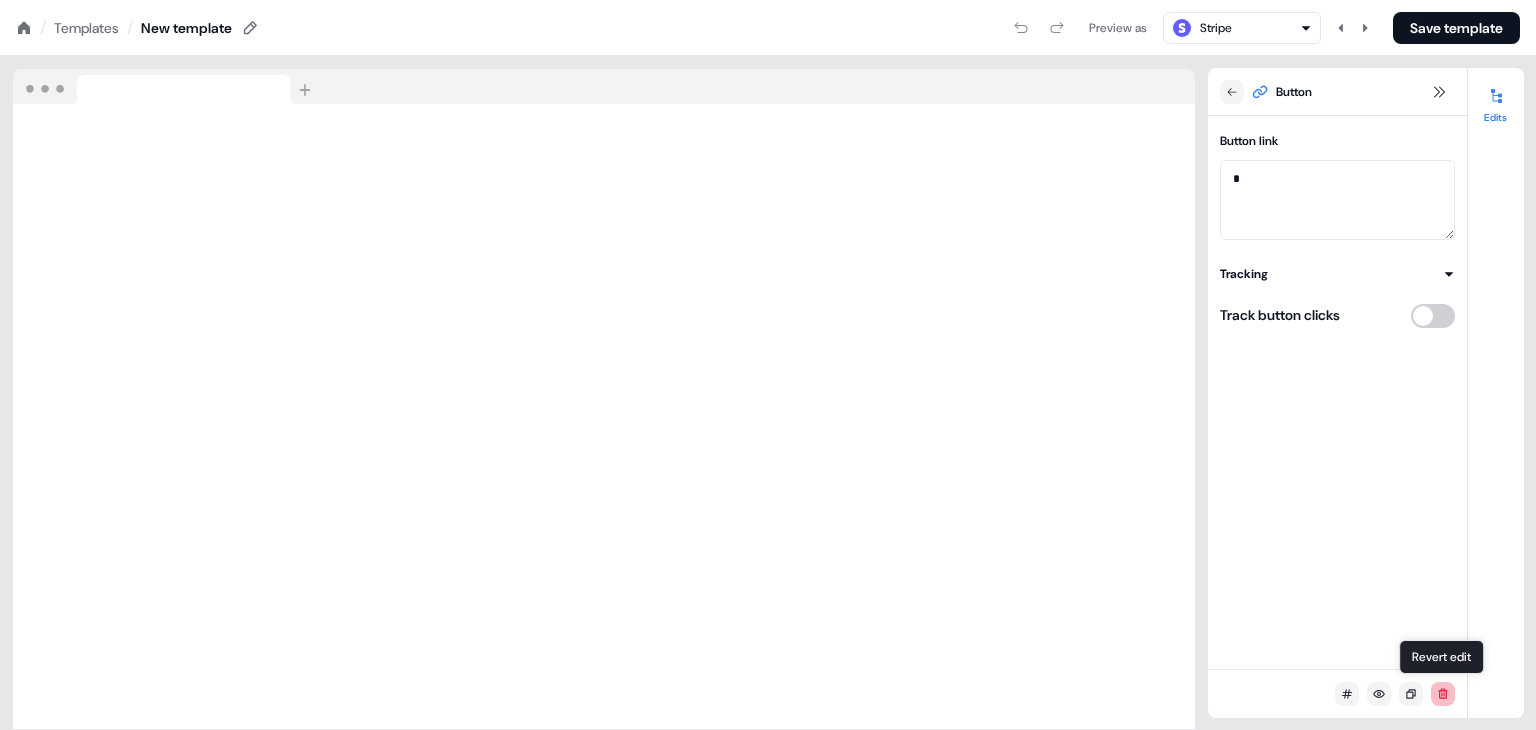 click 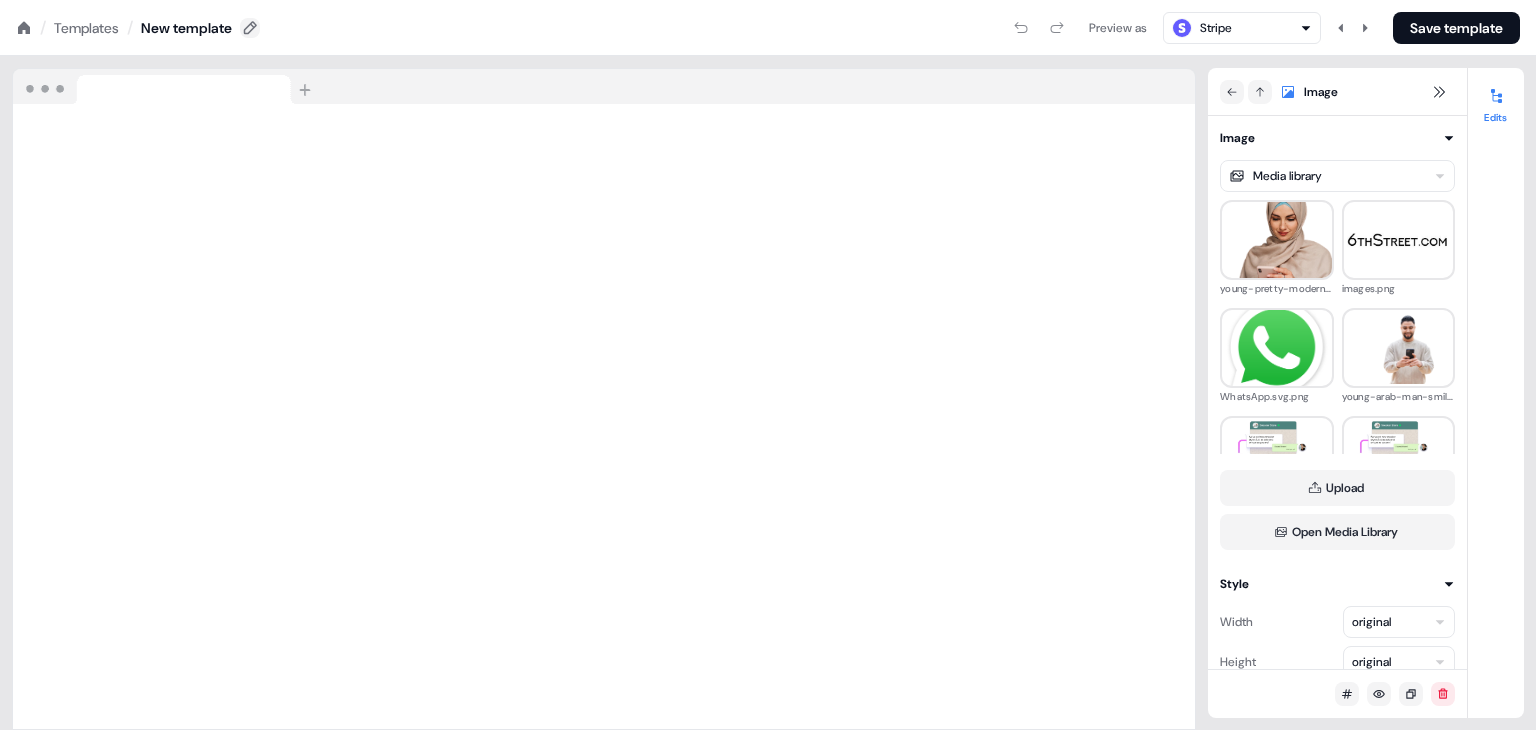 click 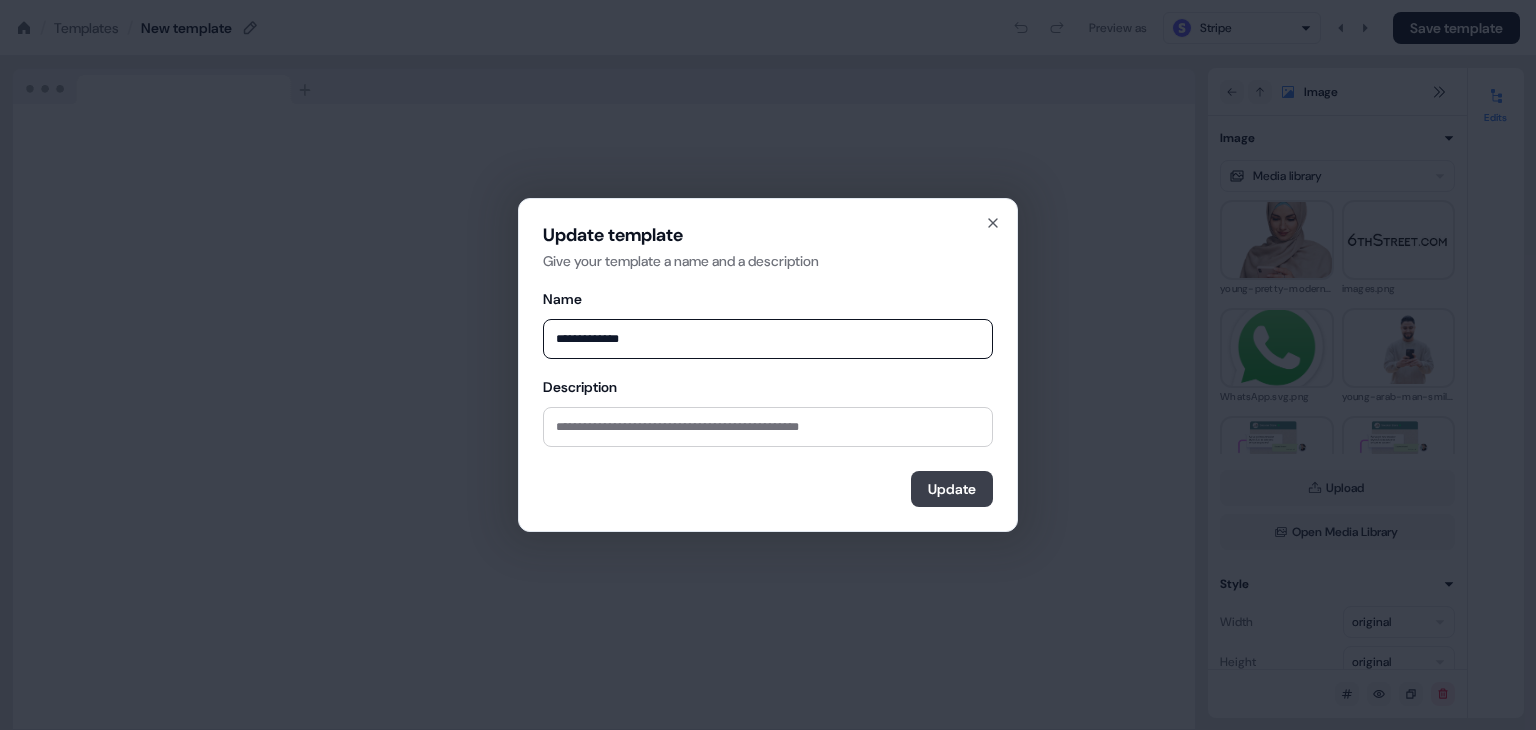 type on "**********" 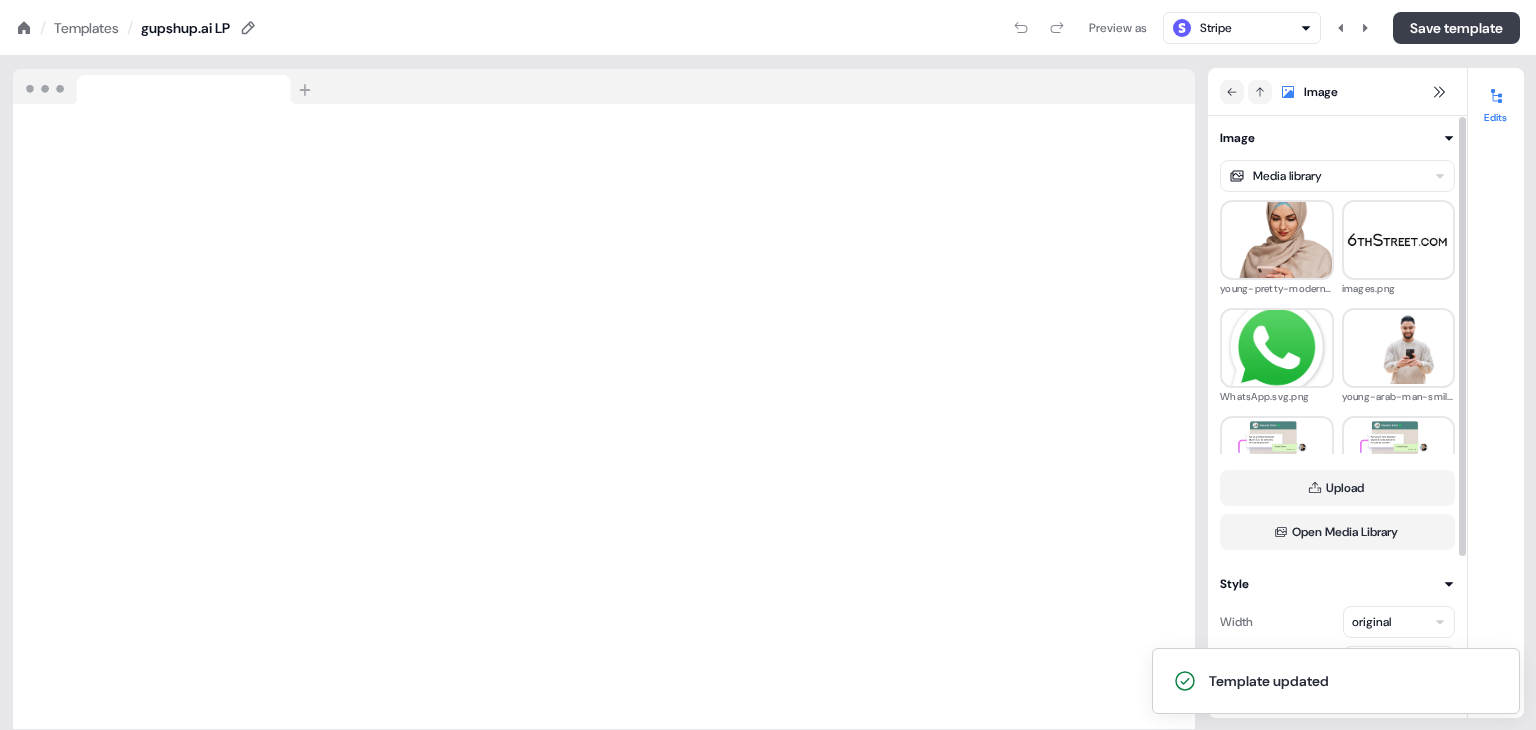 click on "Save template" at bounding box center (1456, 28) 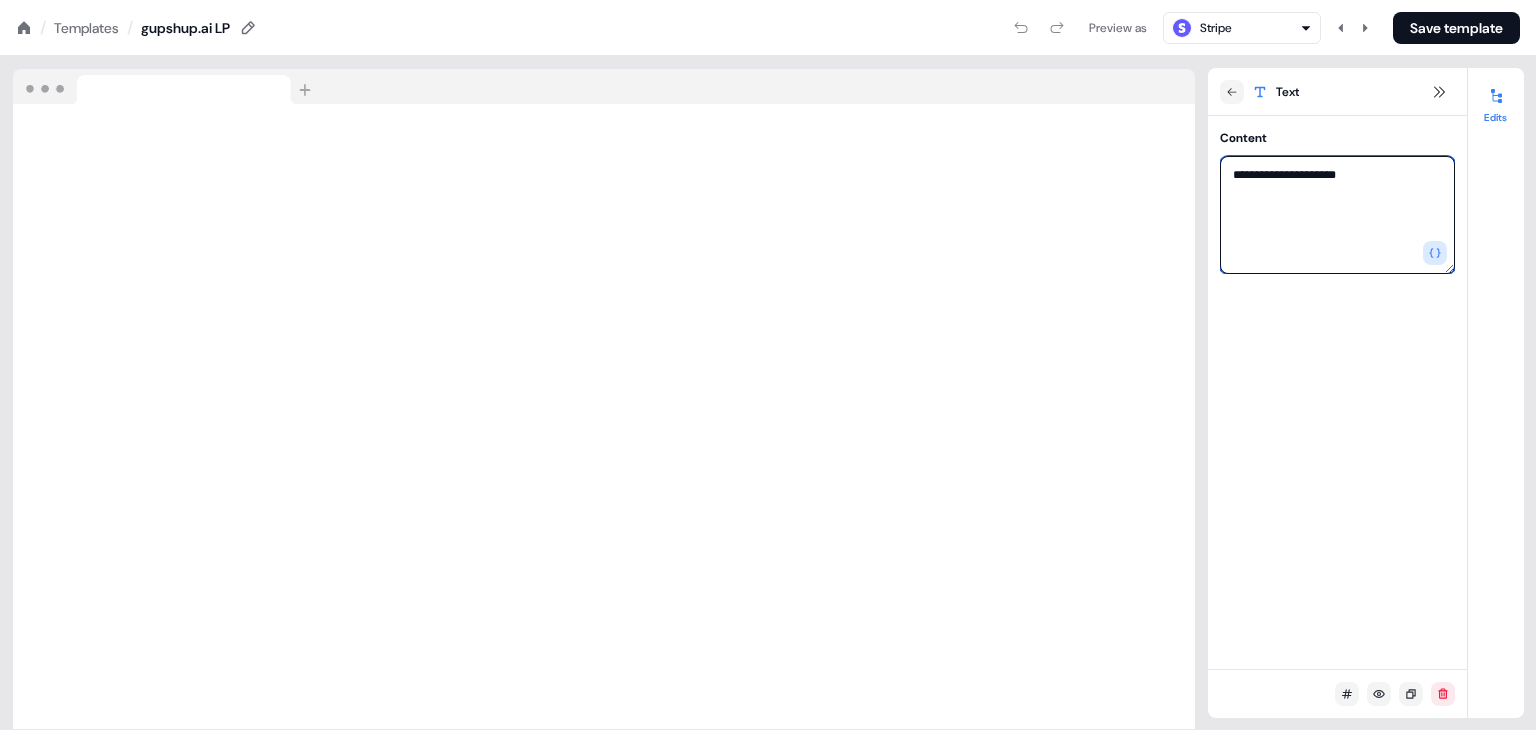 click on "**********" at bounding box center [1337, 215] 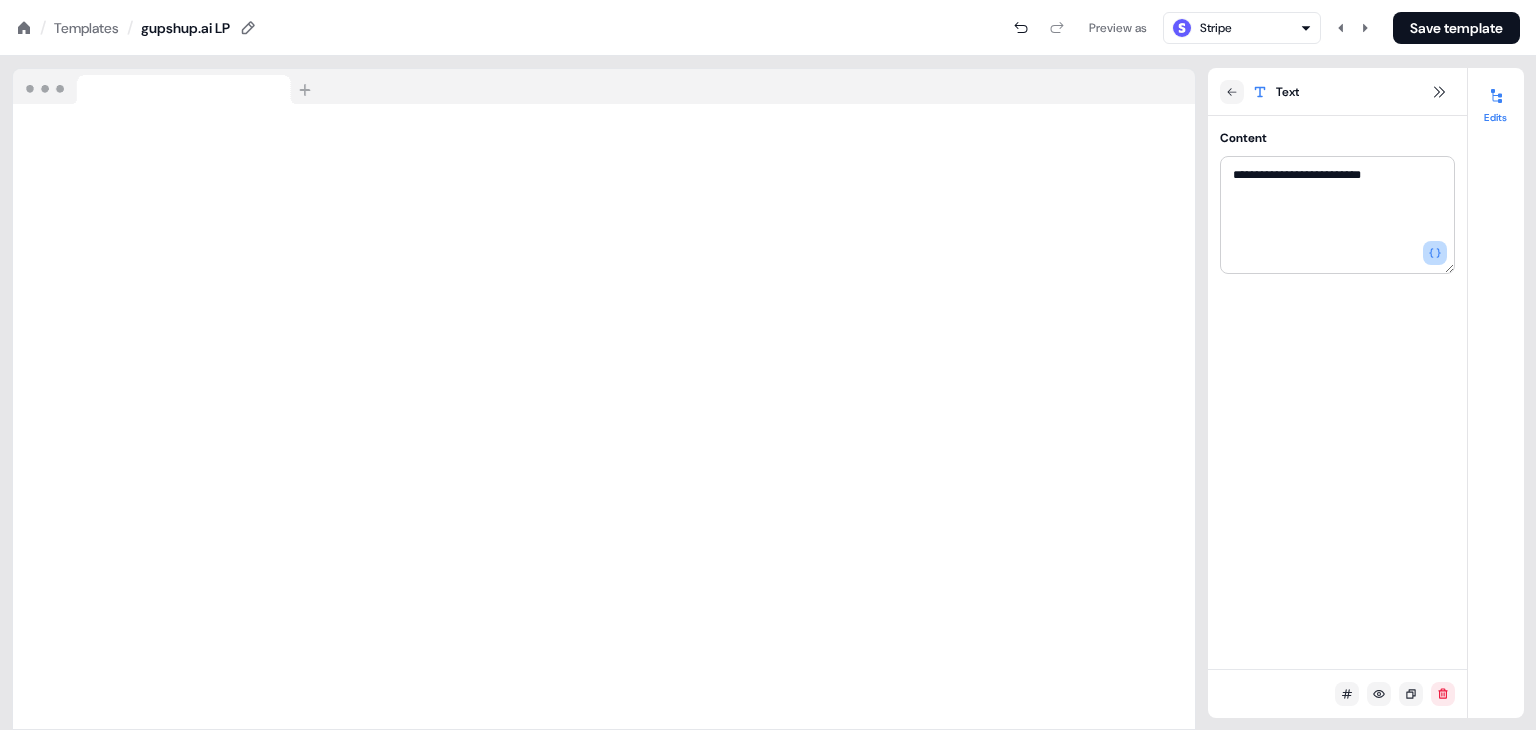 click 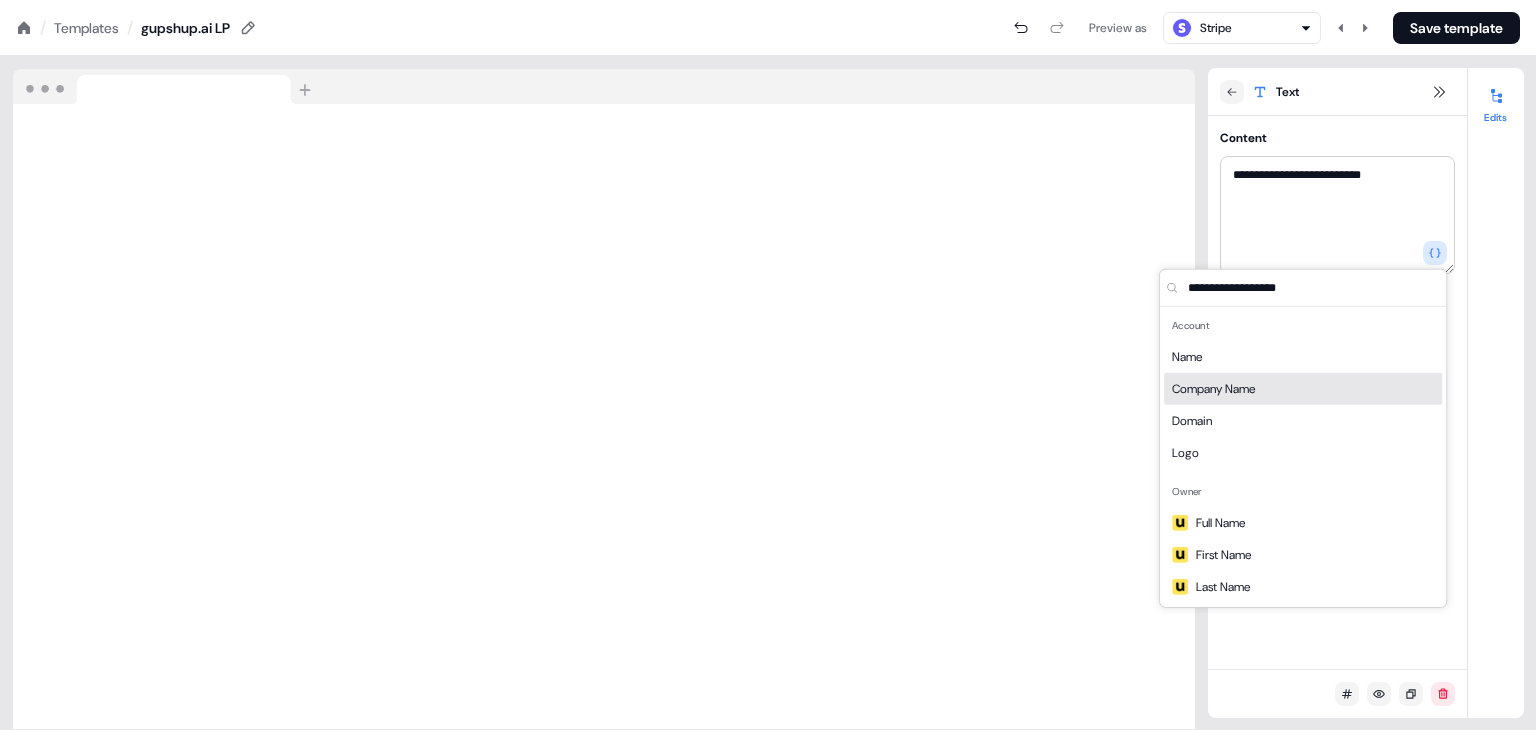 click on "Company Name" at bounding box center (1303, 389) 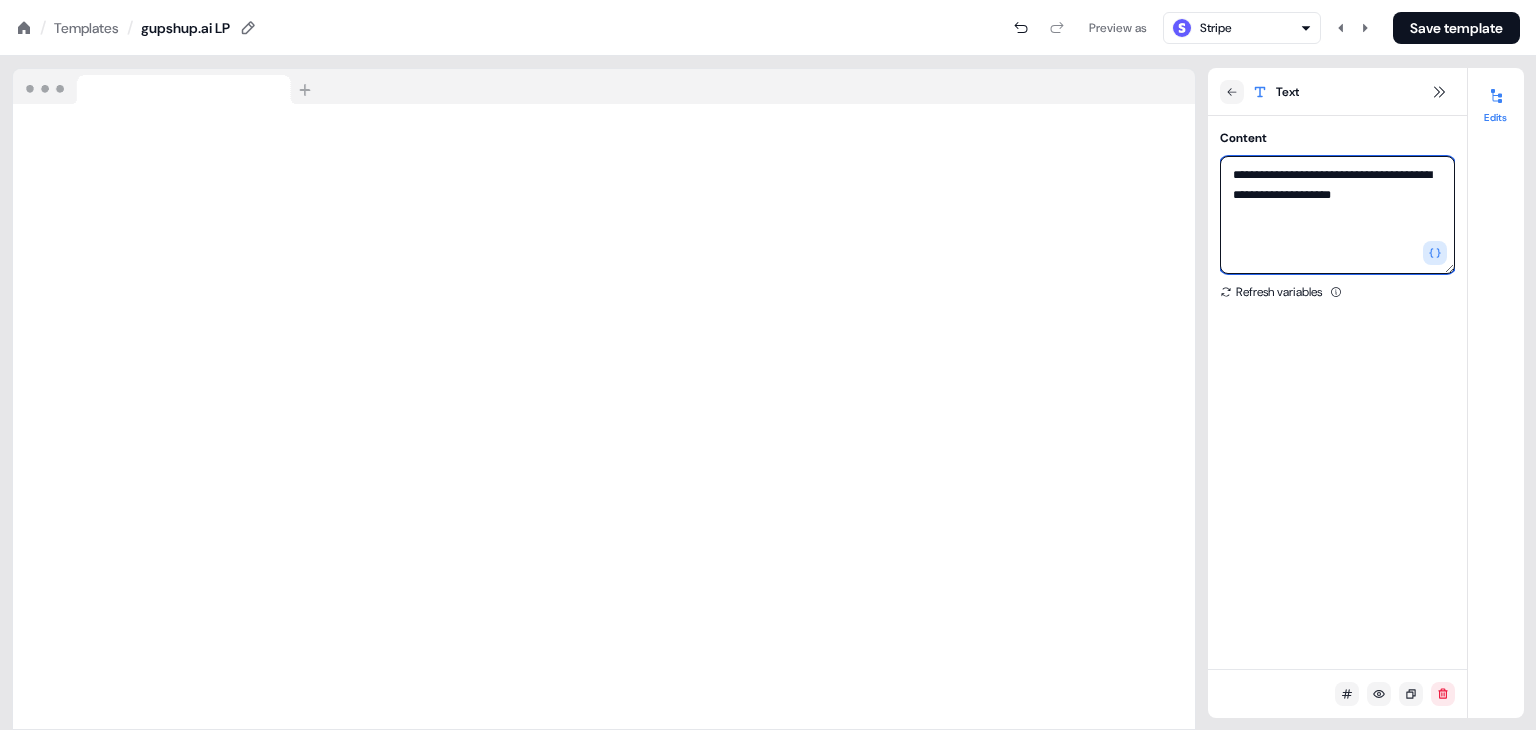 drag, startPoint x: 1424, startPoint y: 201, endPoint x: 1383, endPoint y: 181, distance: 45.617977 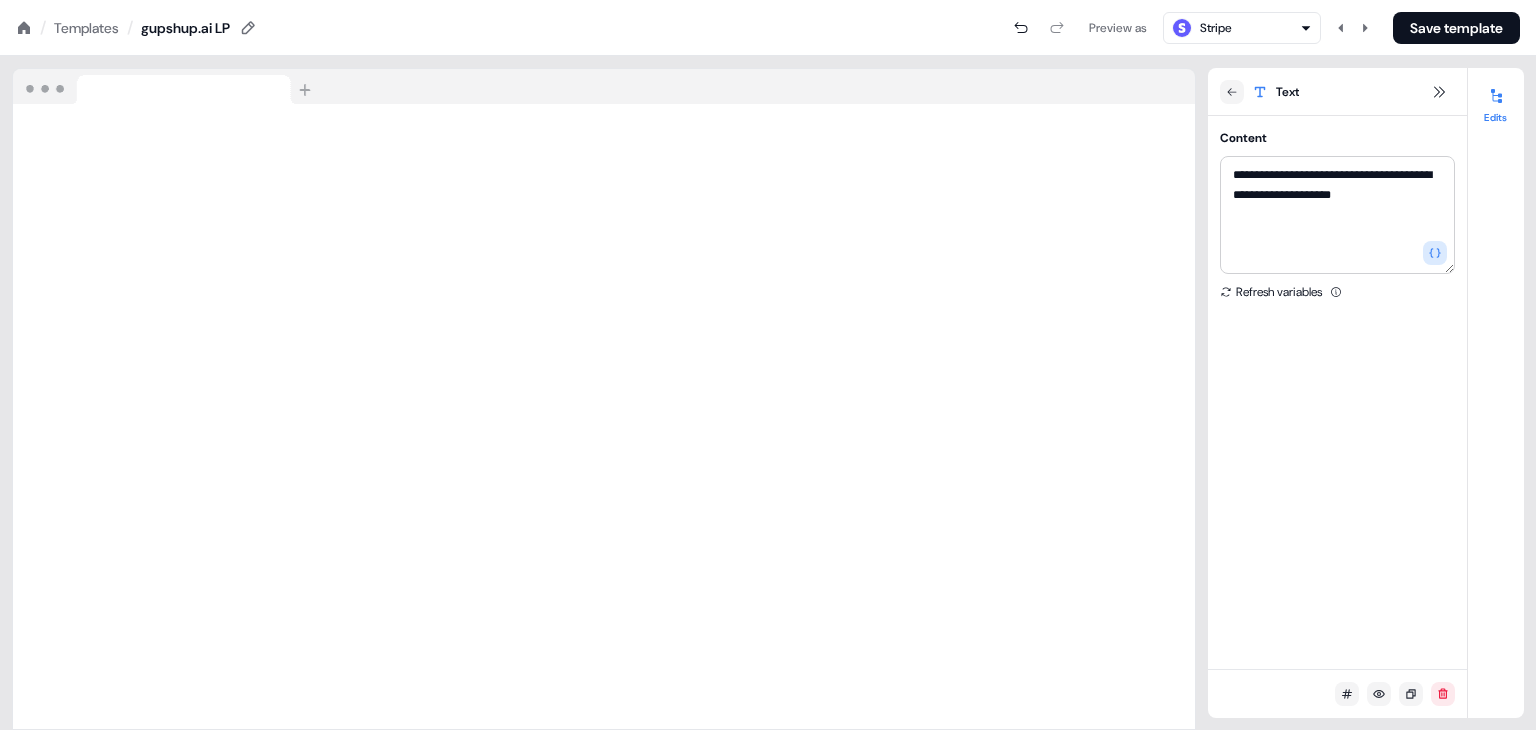click on "**********" at bounding box center [1337, 392] 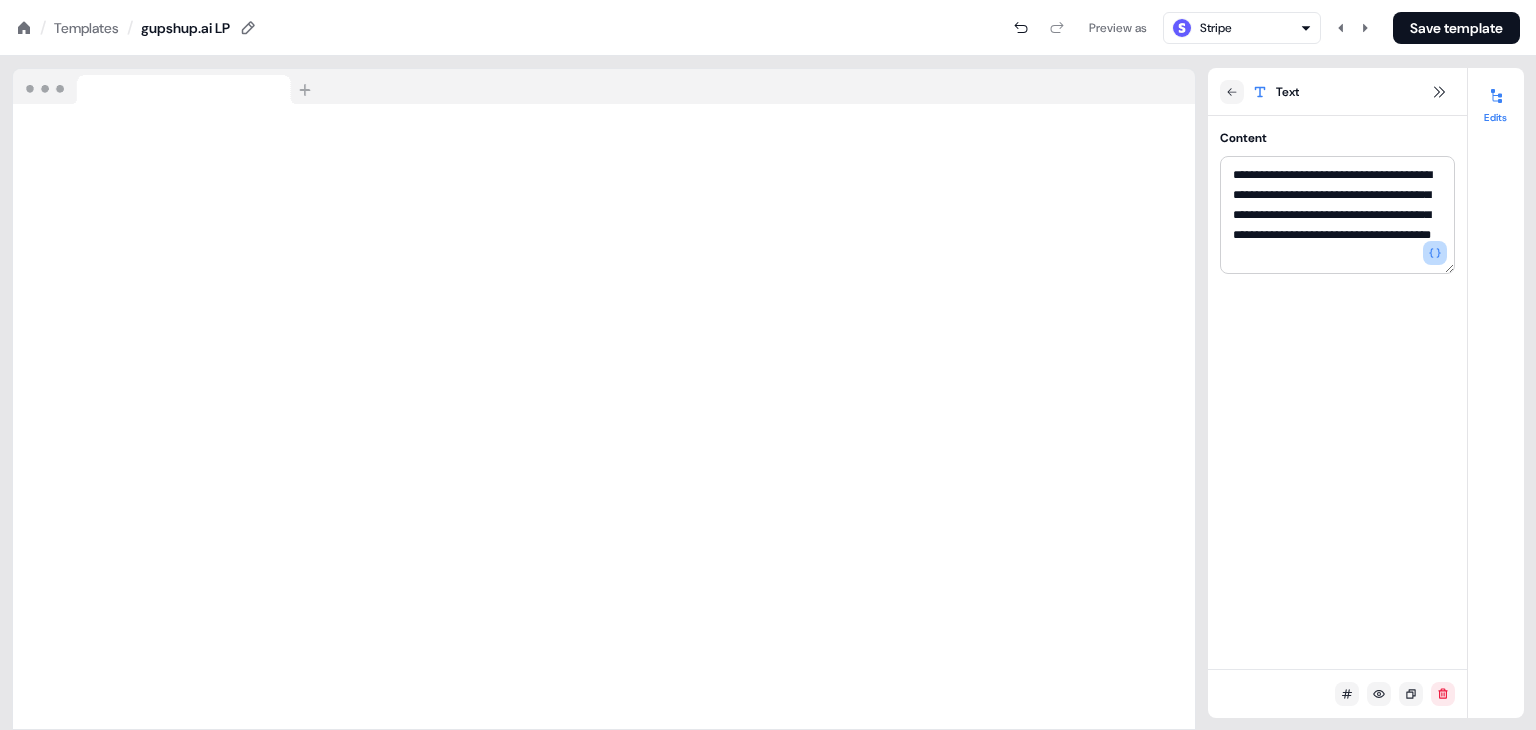 click at bounding box center (1435, 253) 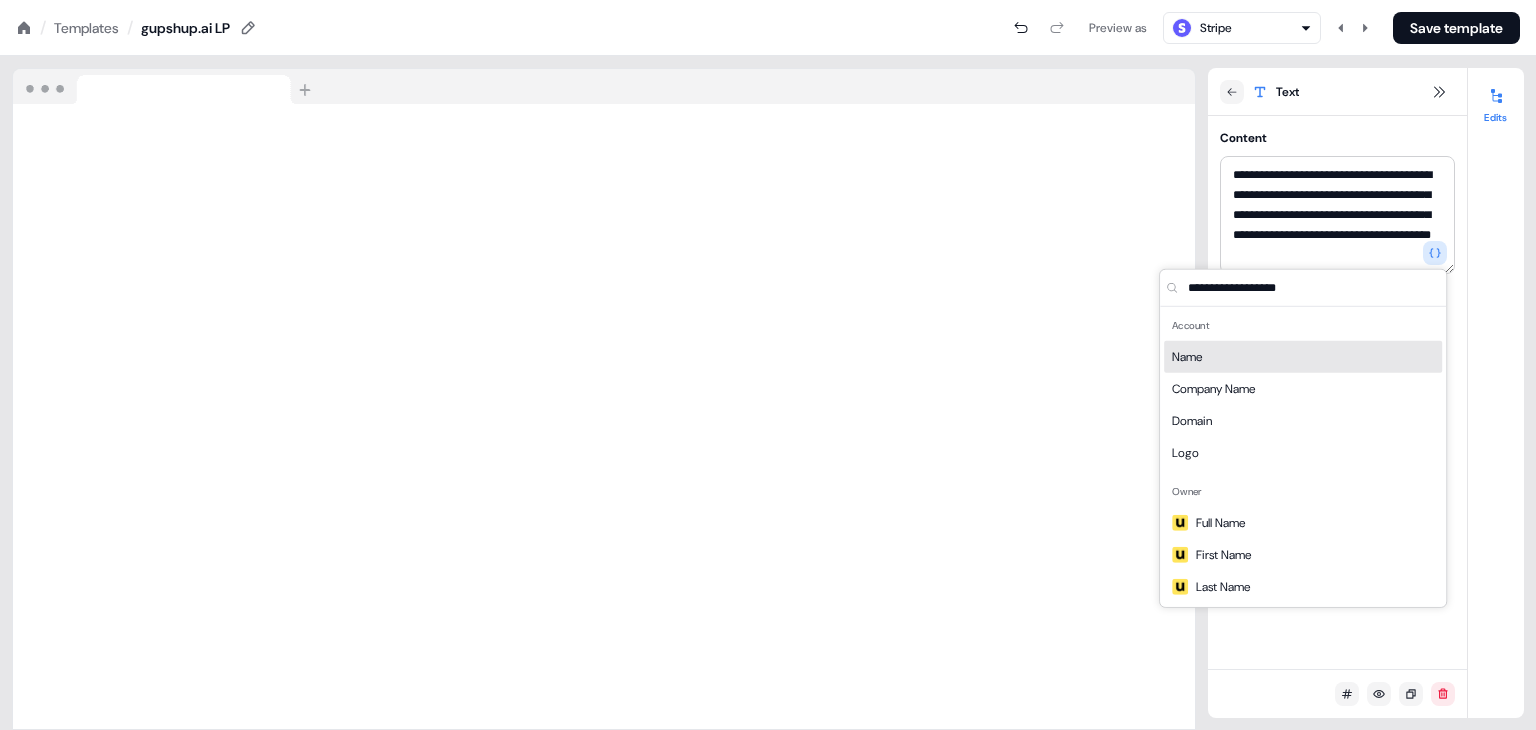 click on "**********" at bounding box center [1337, 392] 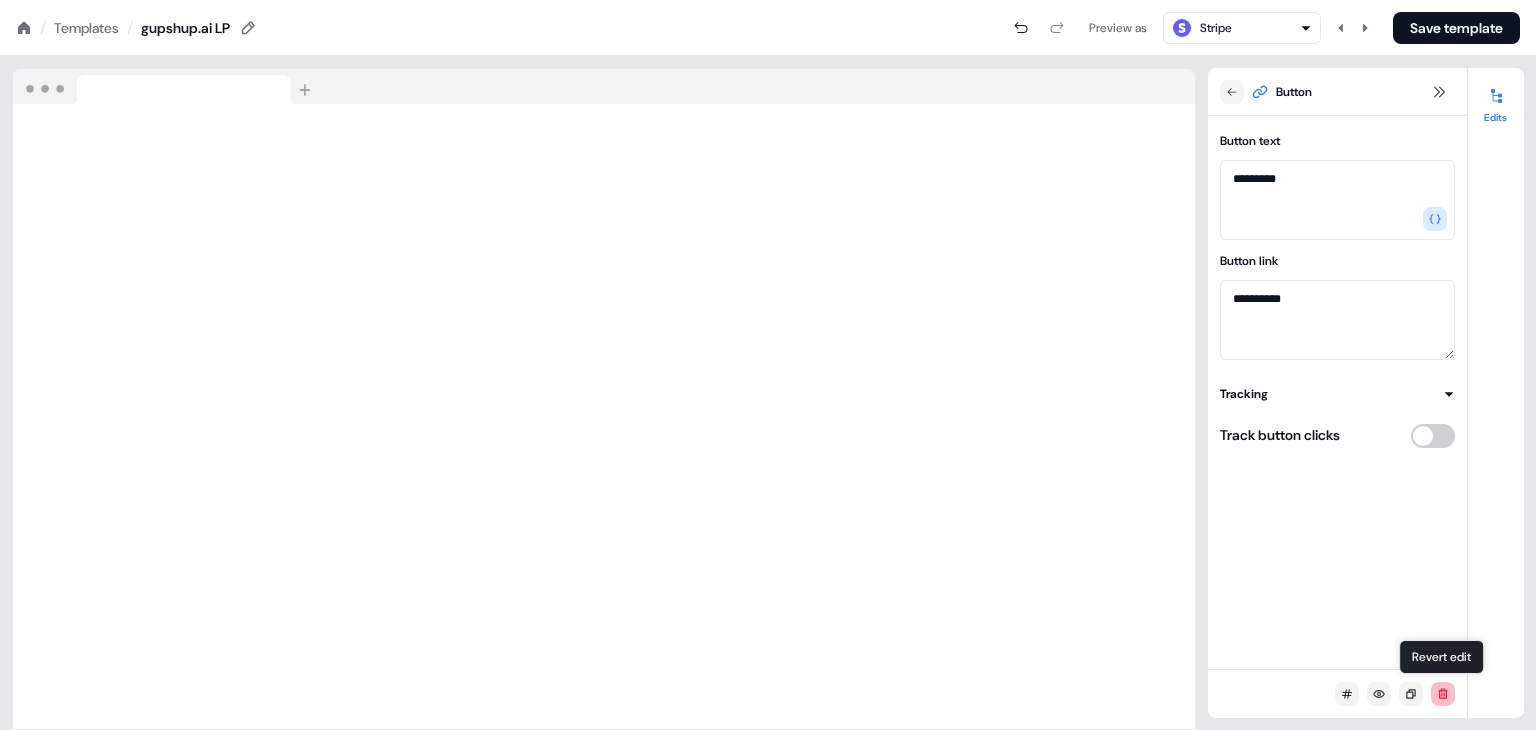 click 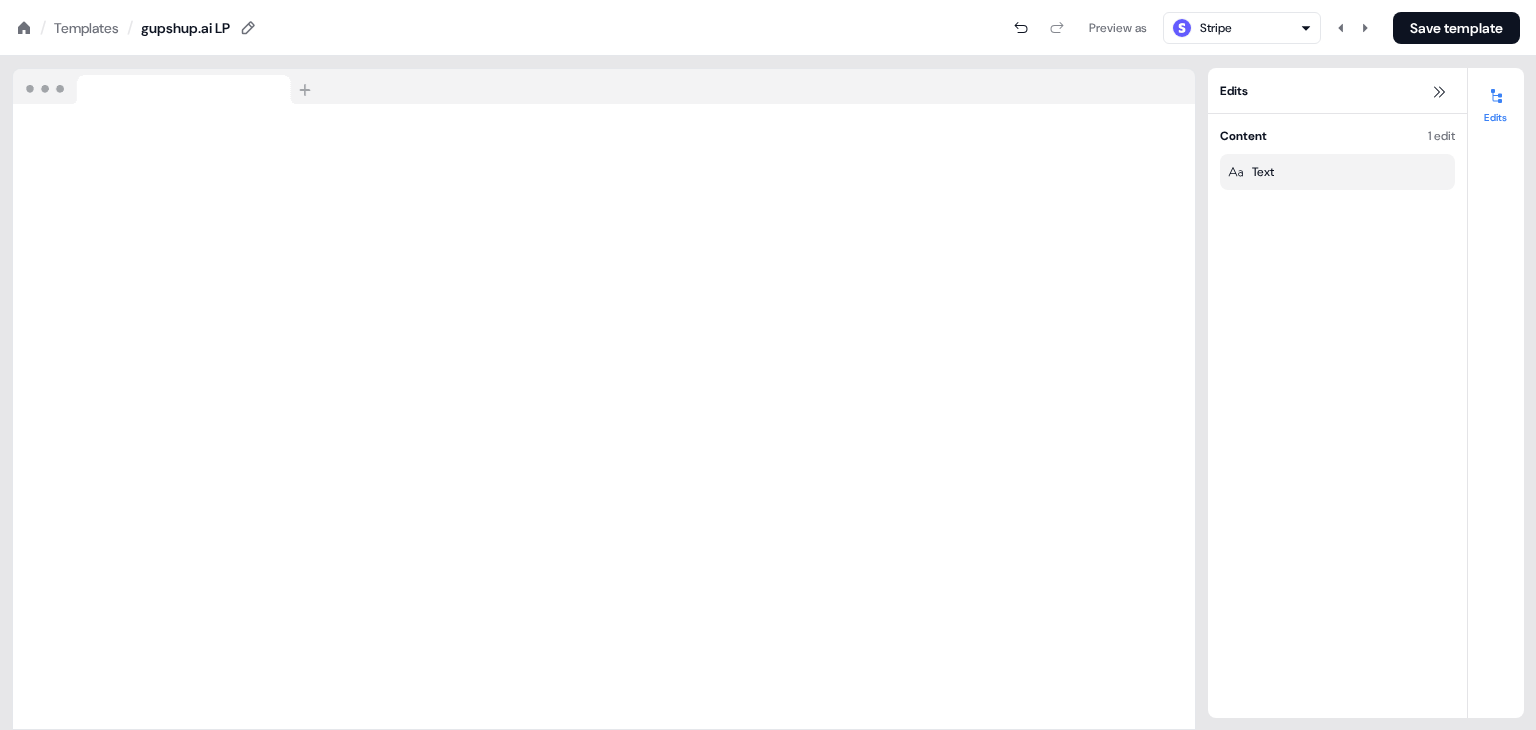 click at bounding box center [1496, 96] 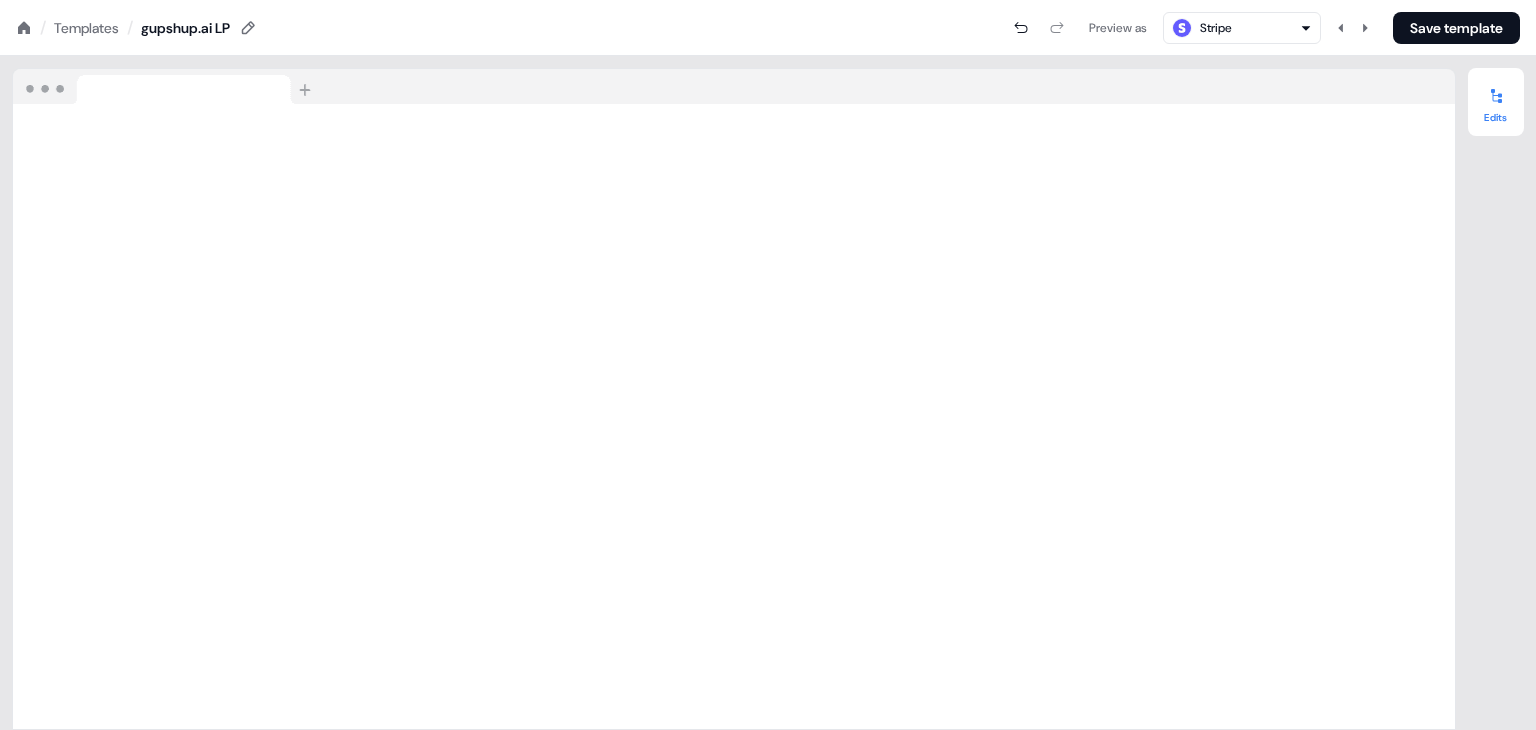 click at bounding box center [1496, 96] 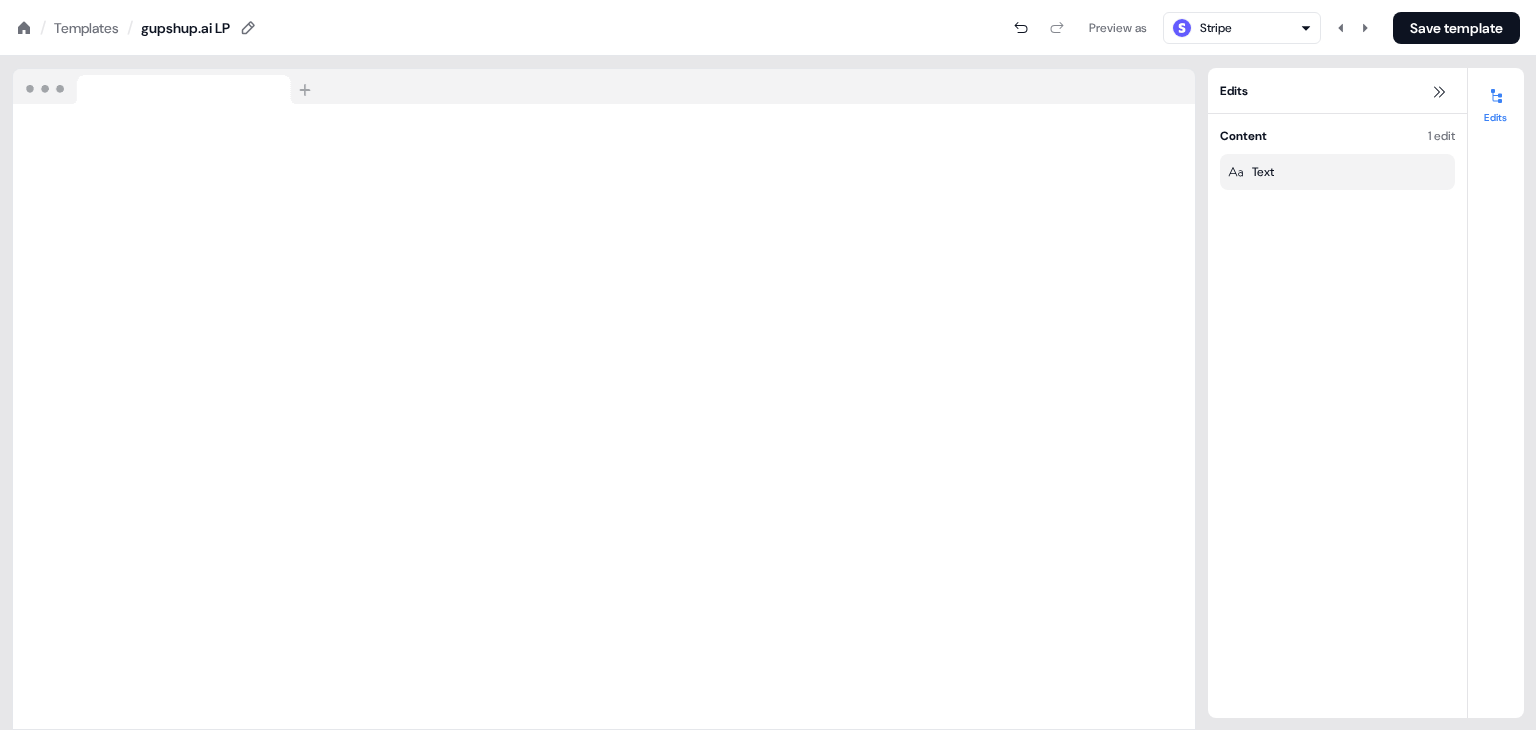 click on "Edits" at bounding box center (1337, 91) 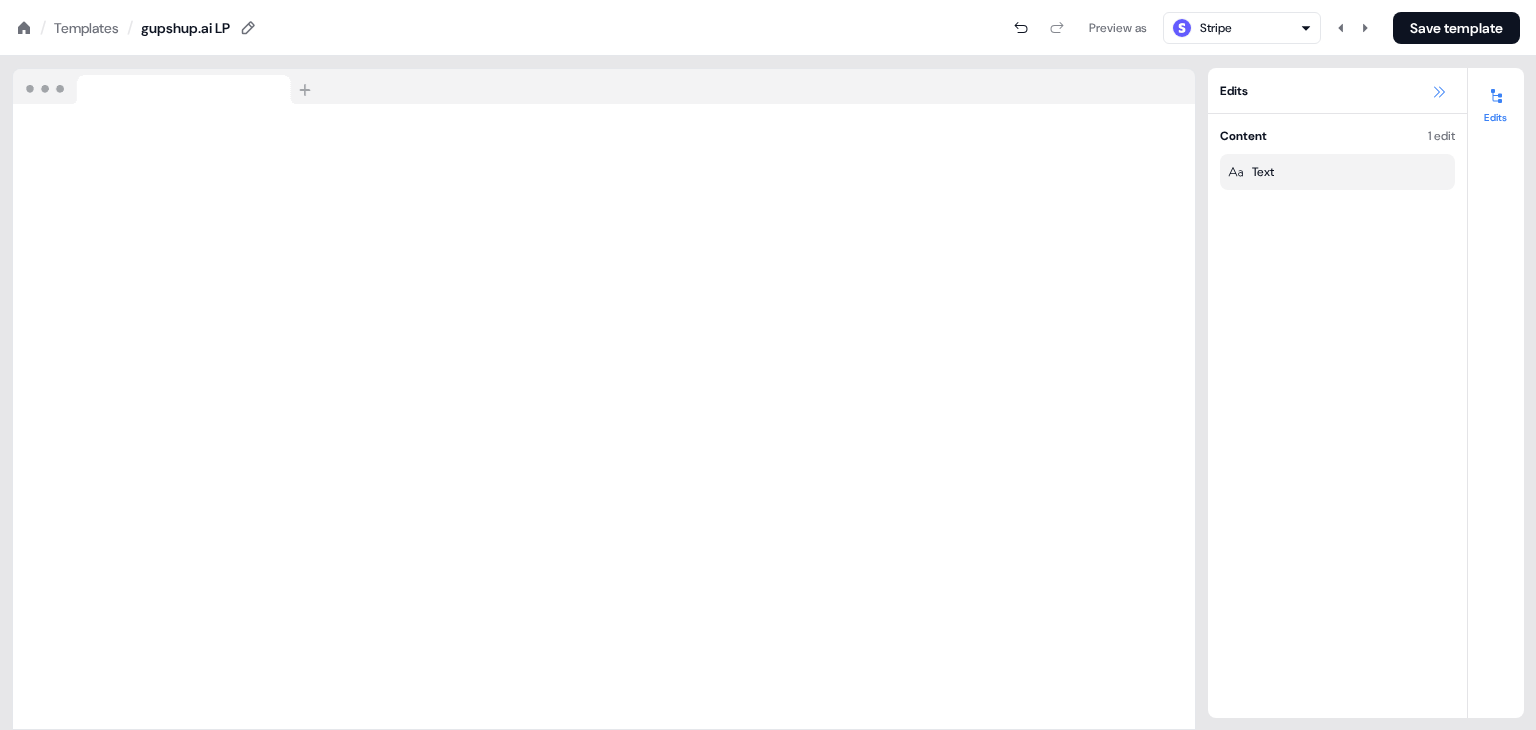 click 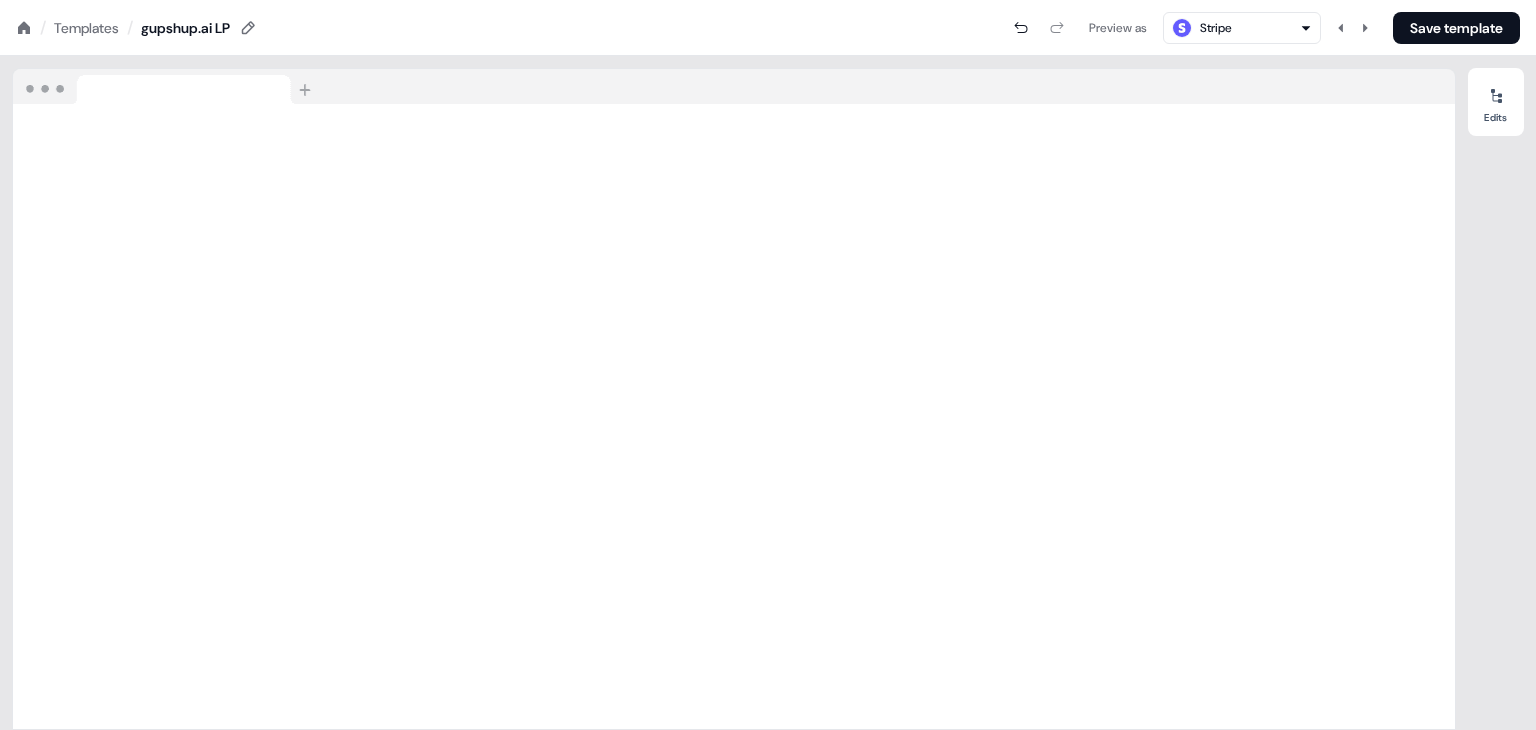click on "Stripe" at bounding box center (1216, 28) 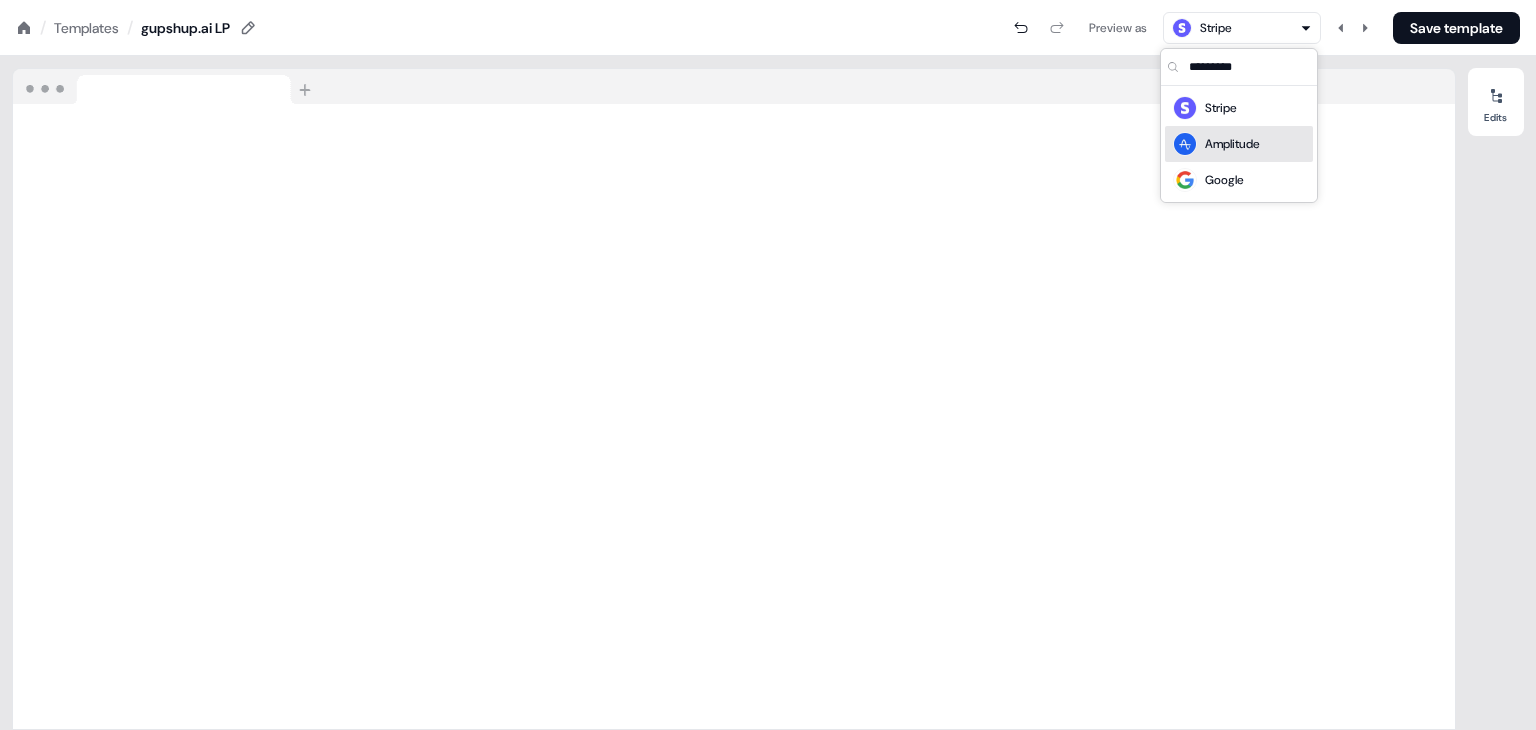 click on "Amplitude" at bounding box center [1232, 144] 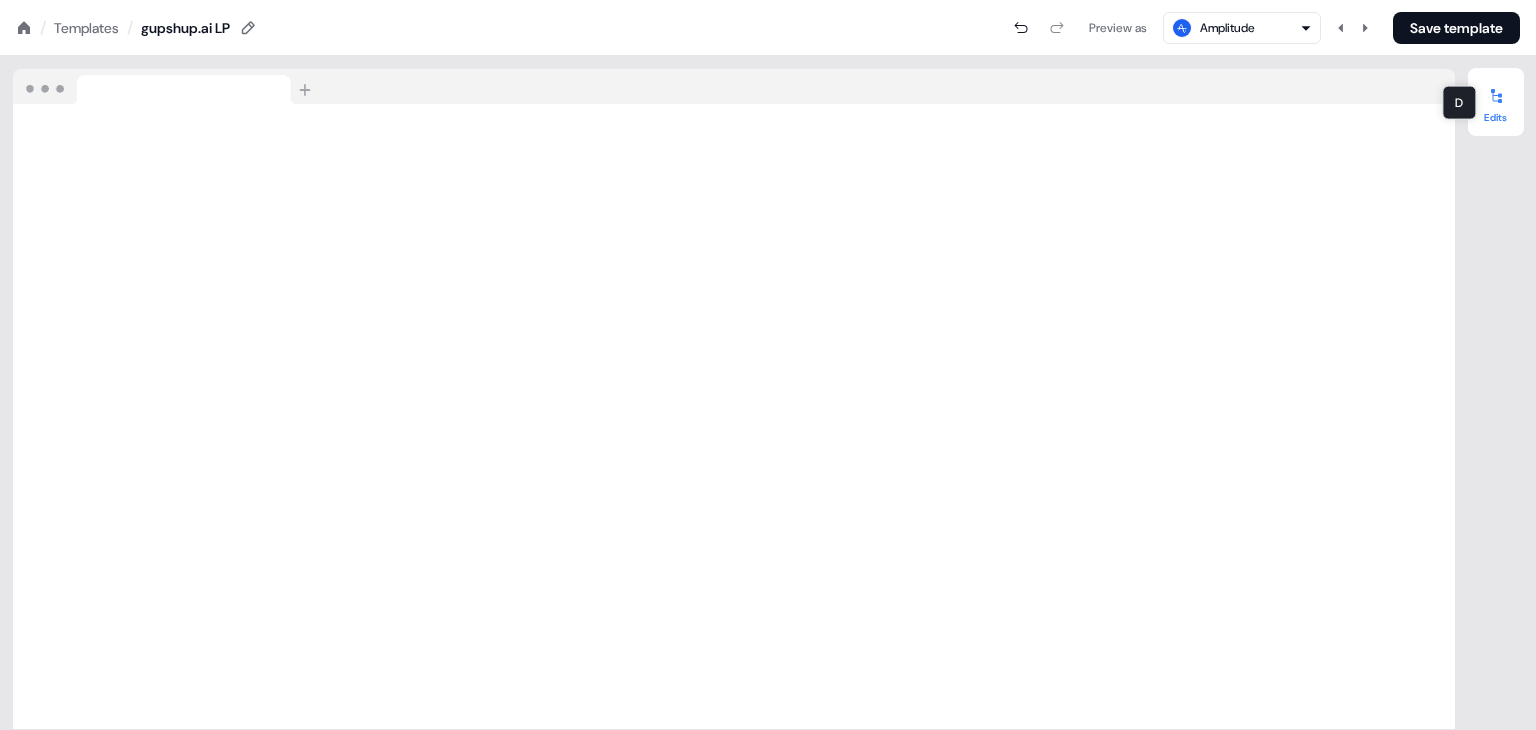 click 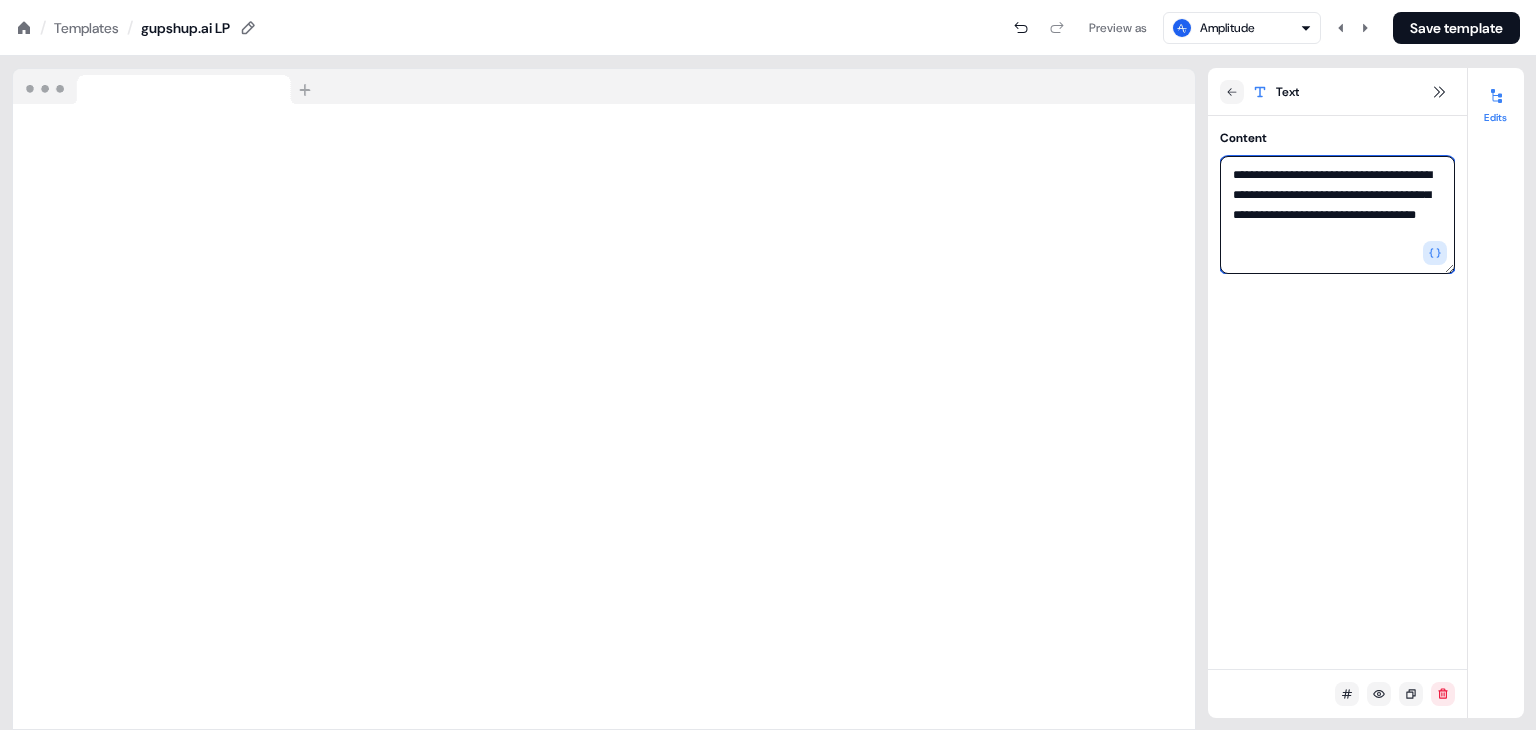 click on "**********" at bounding box center [1337, 215] 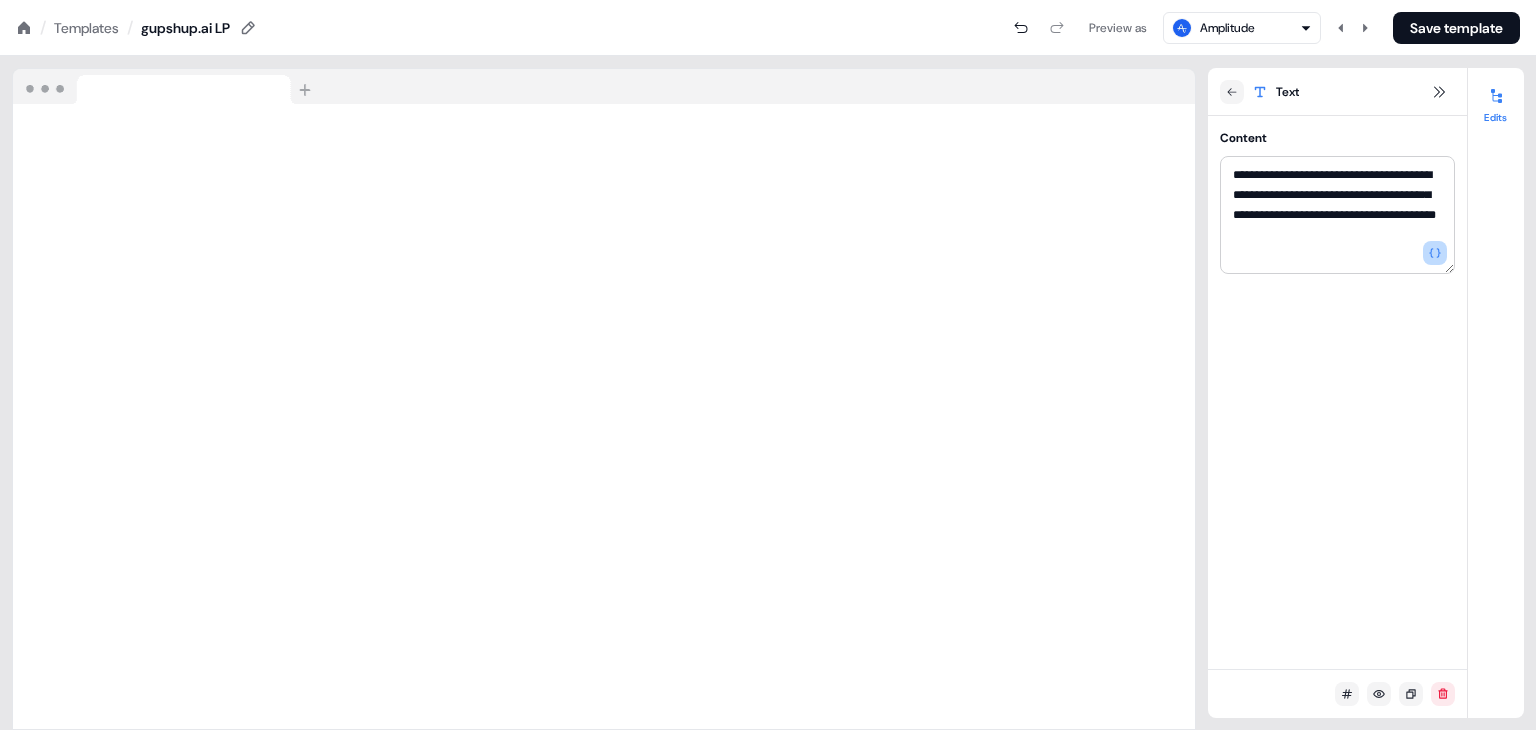 click 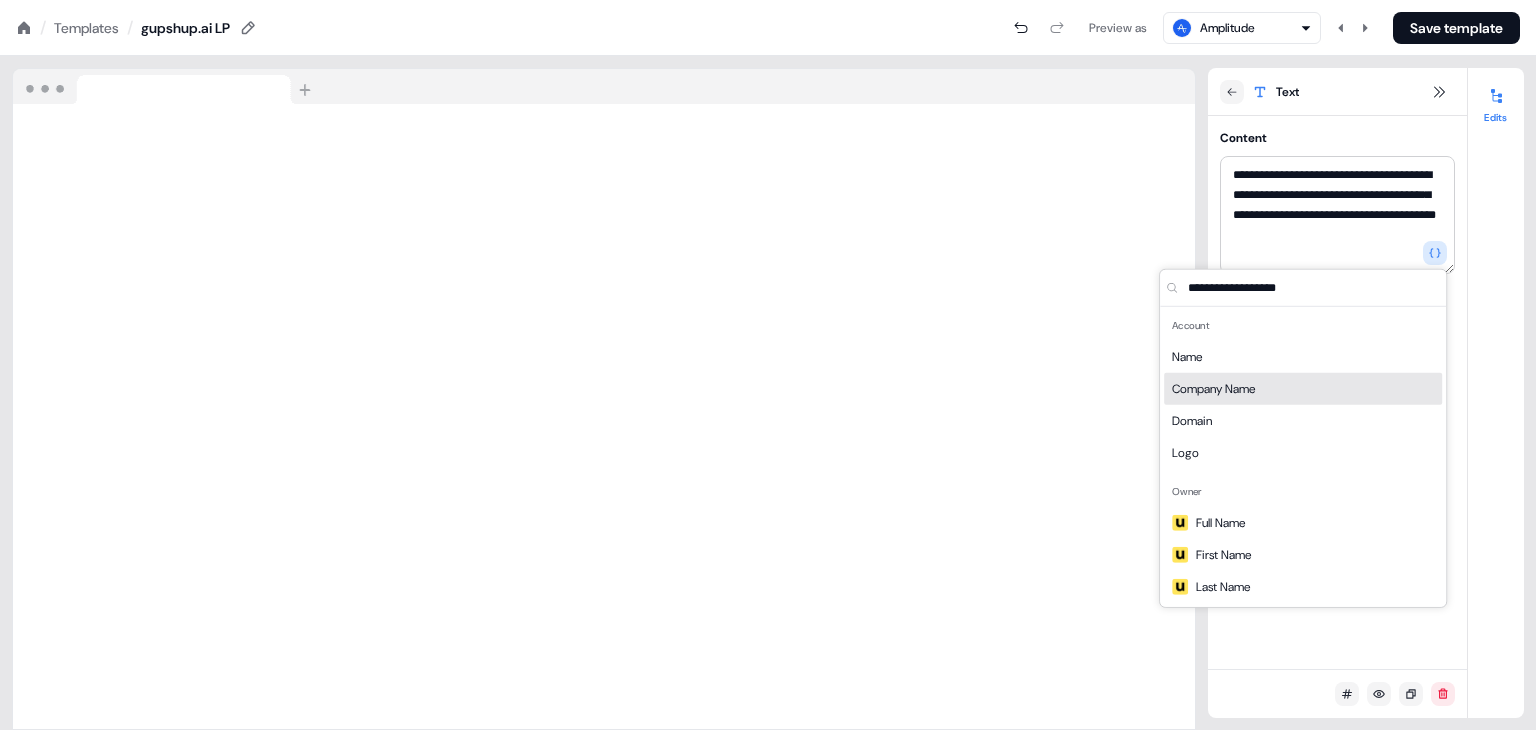 click on "Company Name" at bounding box center [1303, 389] 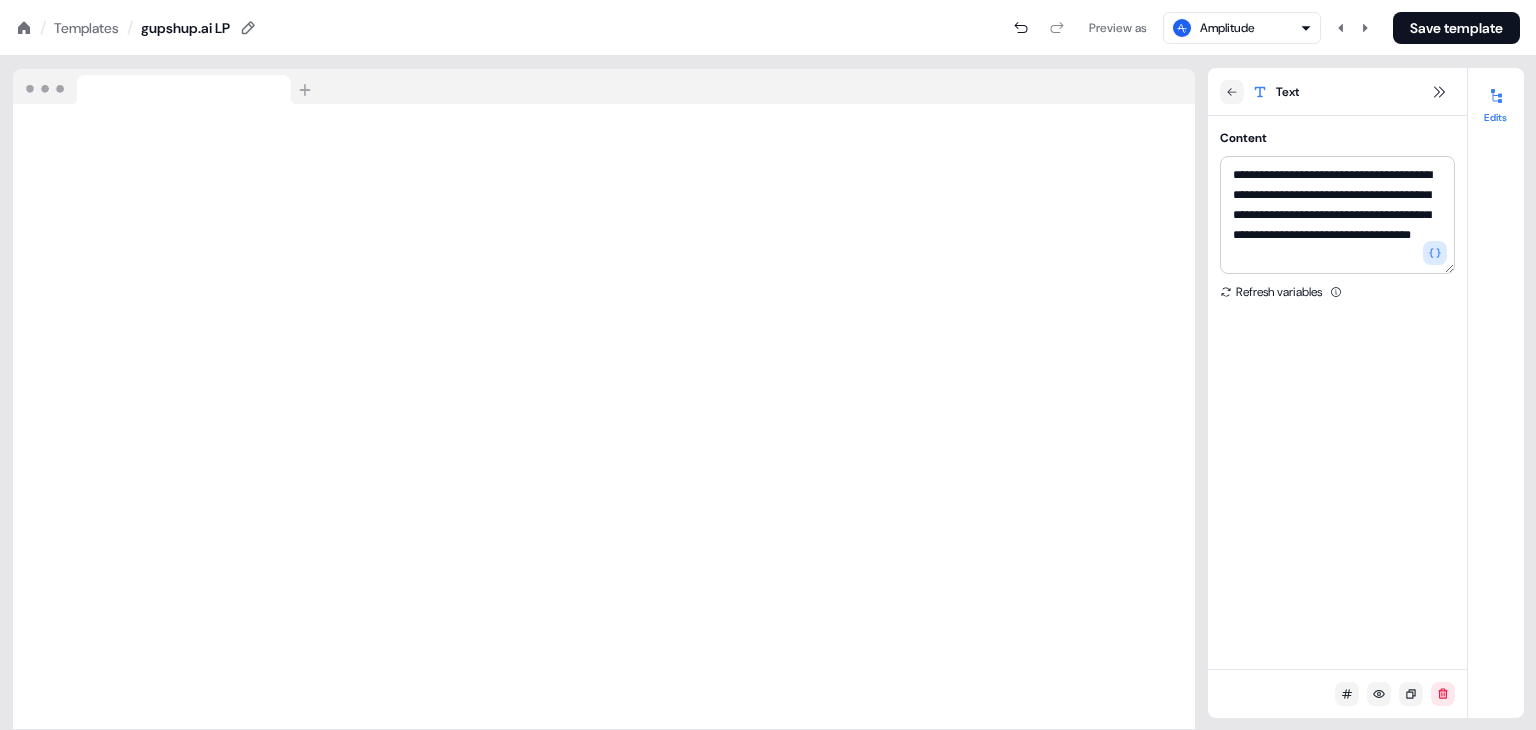 scroll, scrollTop: 20, scrollLeft: 0, axis: vertical 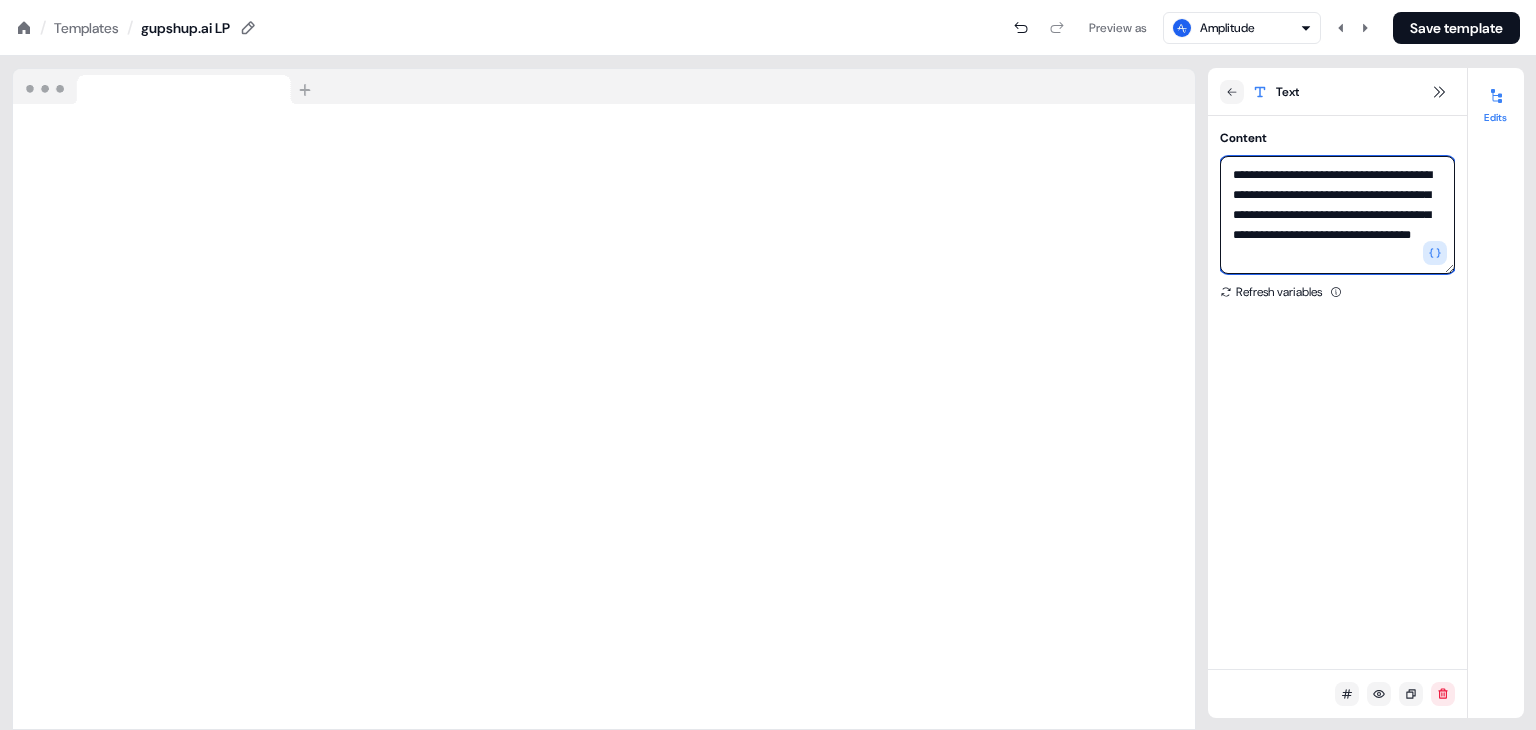 drag, startPoint x: 1423, startPoint y: 214, endPoint x: 1313, endPoint y: 193, distance: 111.9866 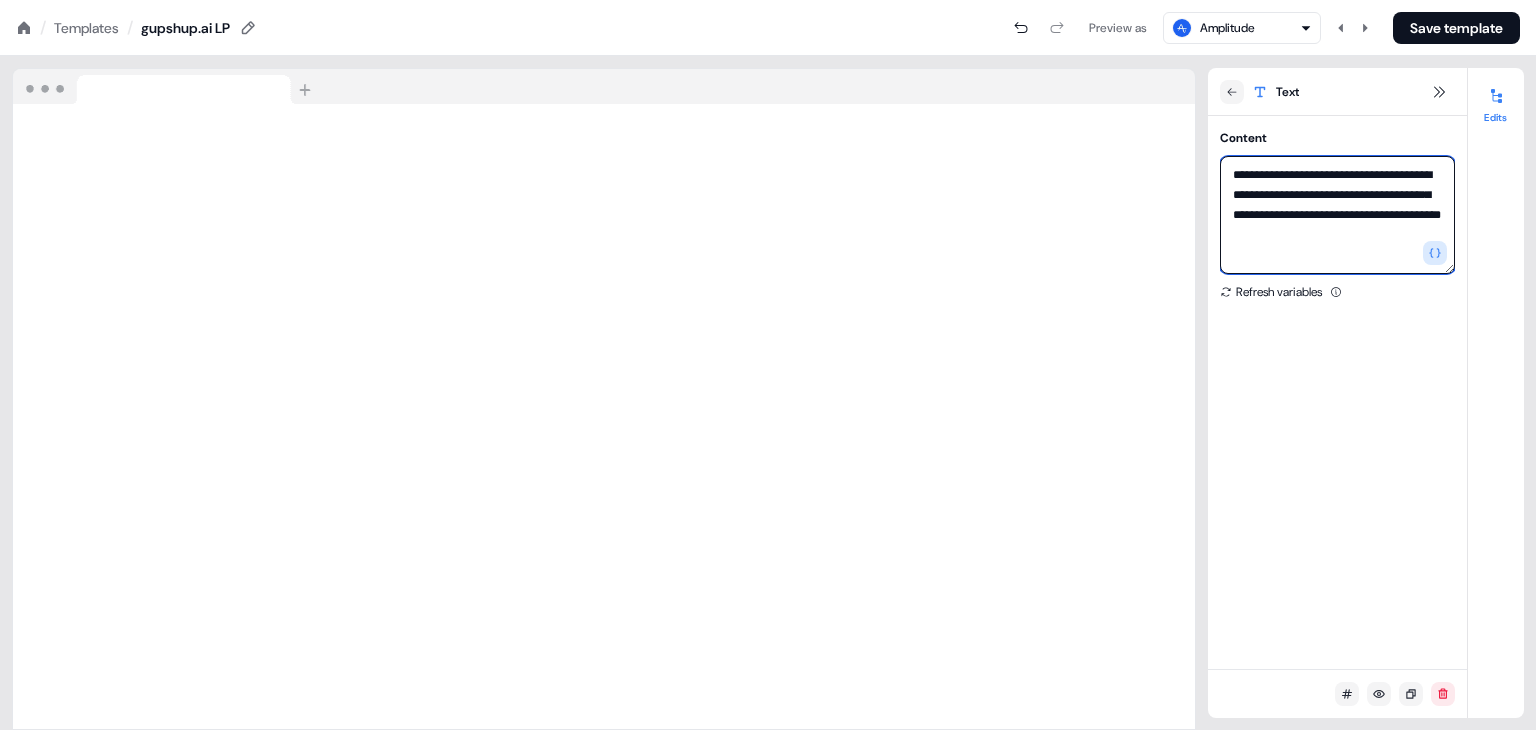 scroll, scrollTop: 0, scrollLeft: 0, axis: both 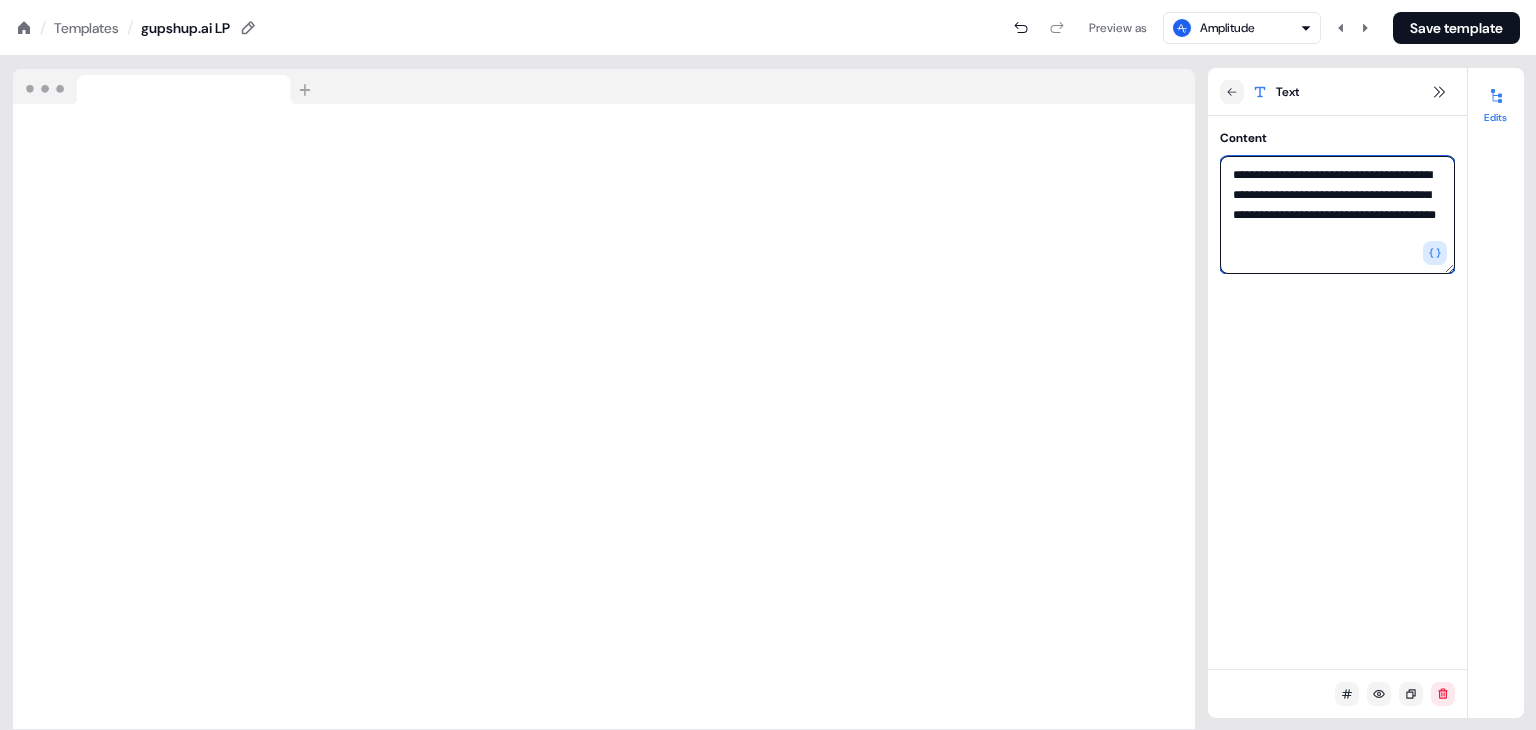 click on "**********" at bounding box center (1337, 215) 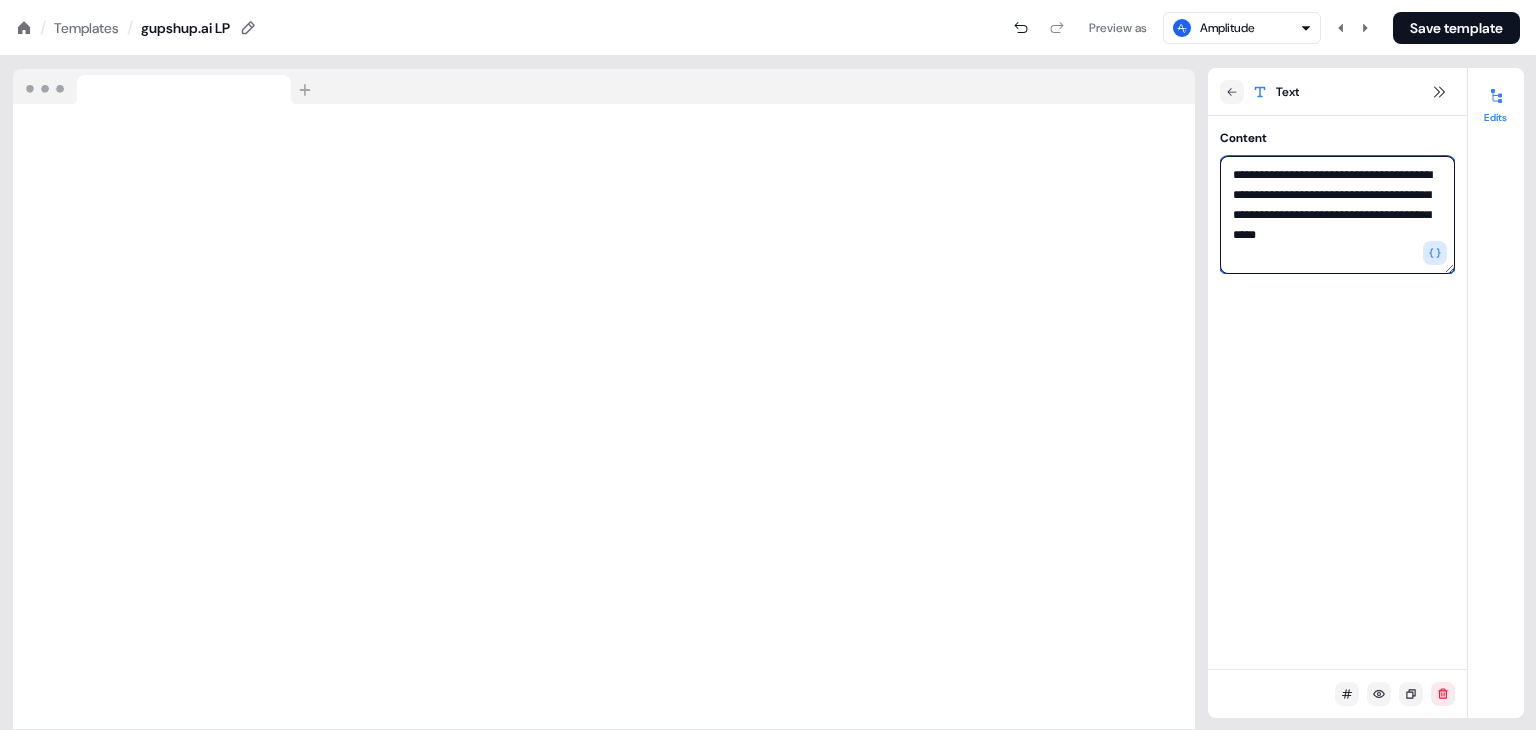 paste on "**********" 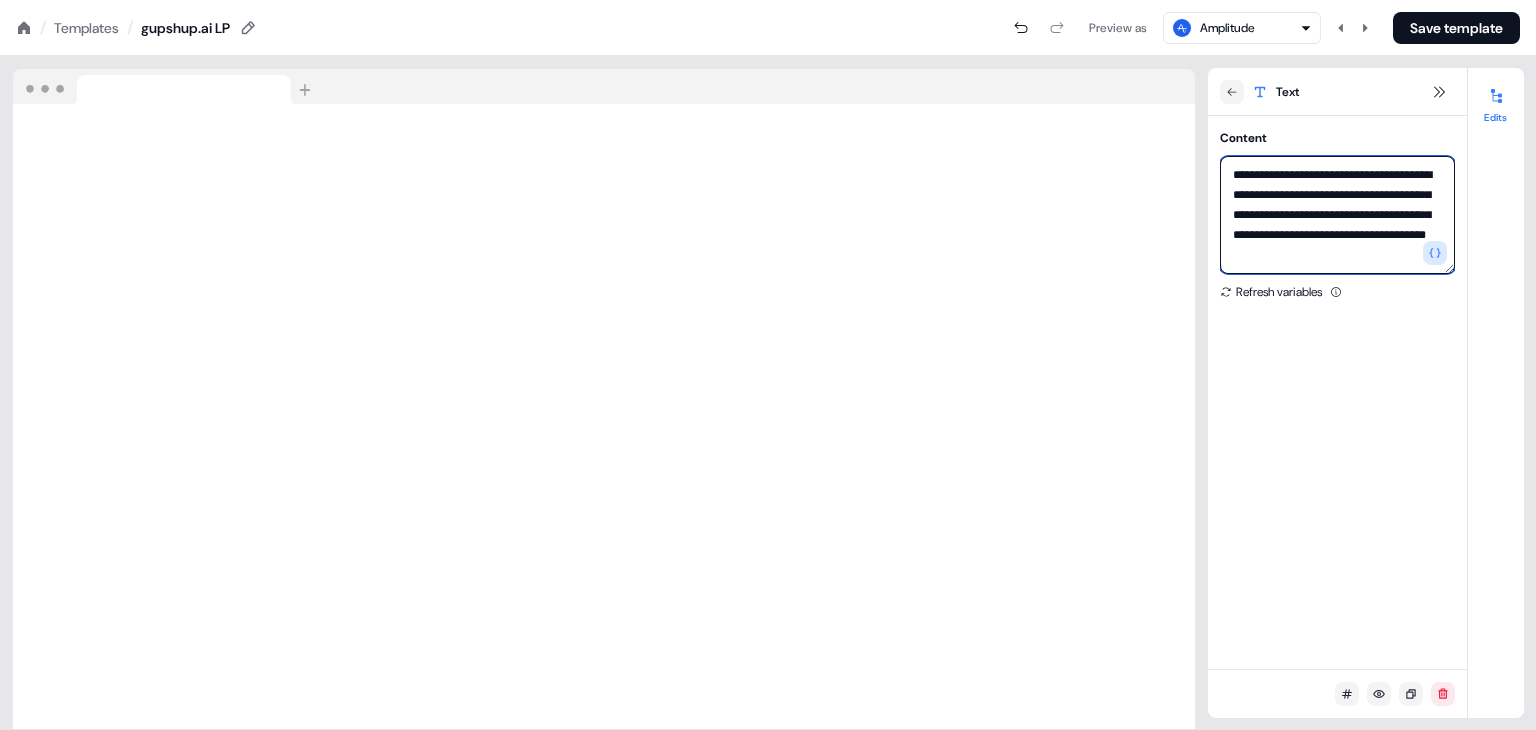 scroll, scrollTop: 20, scrollLeft: 0, axis: vertical 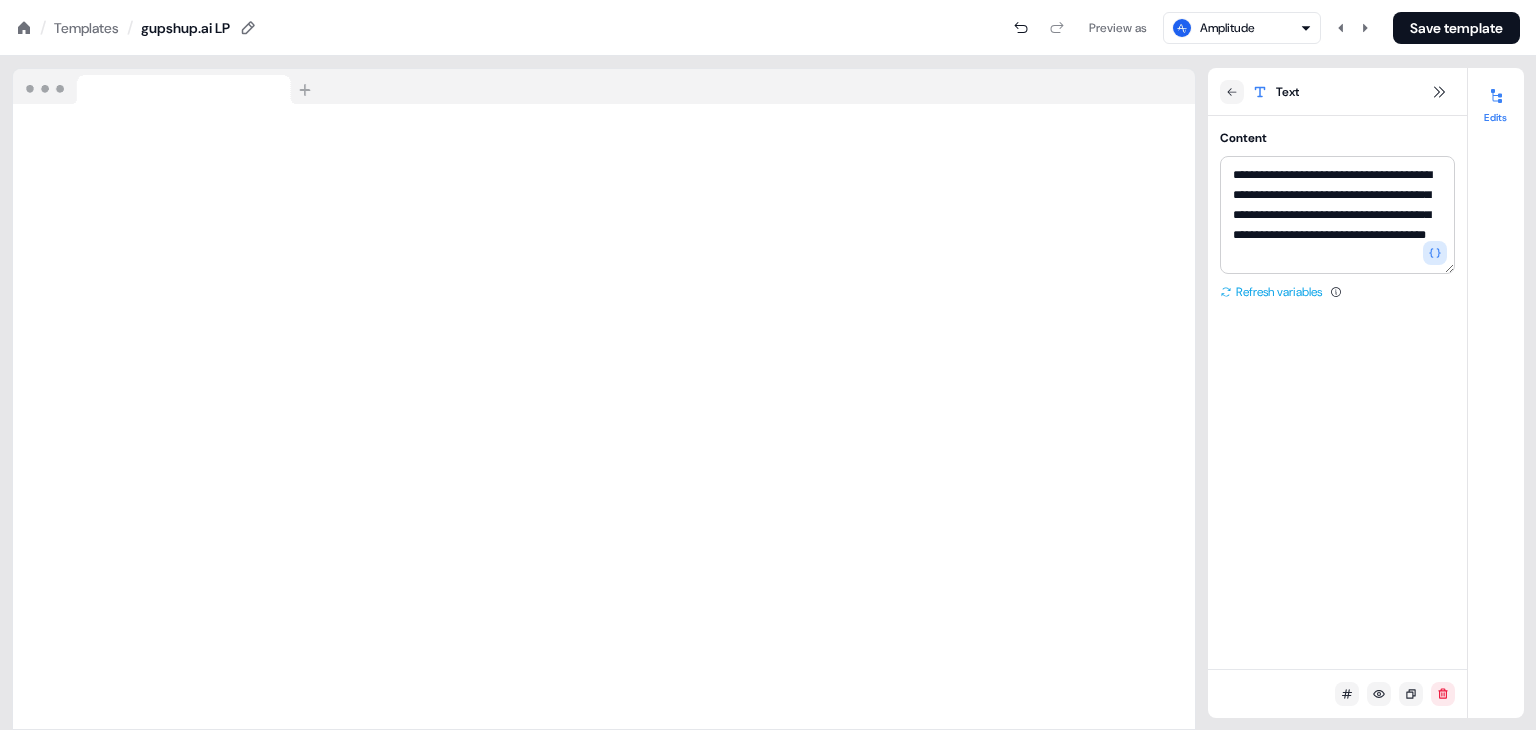 click on "Refresh variables" at bounding box center [1271, 292] 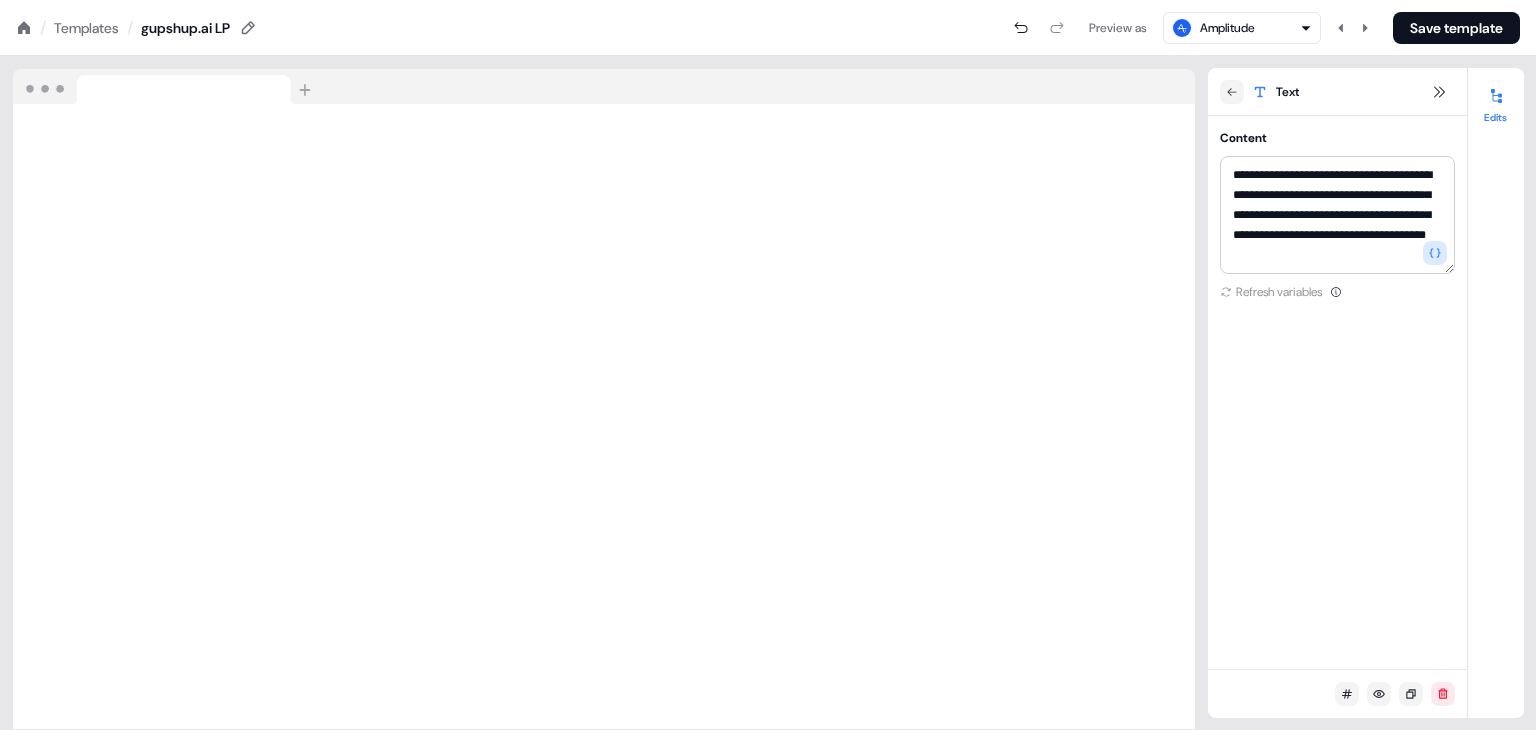 click on "Amplitude" at bounding box center [1242, 28] 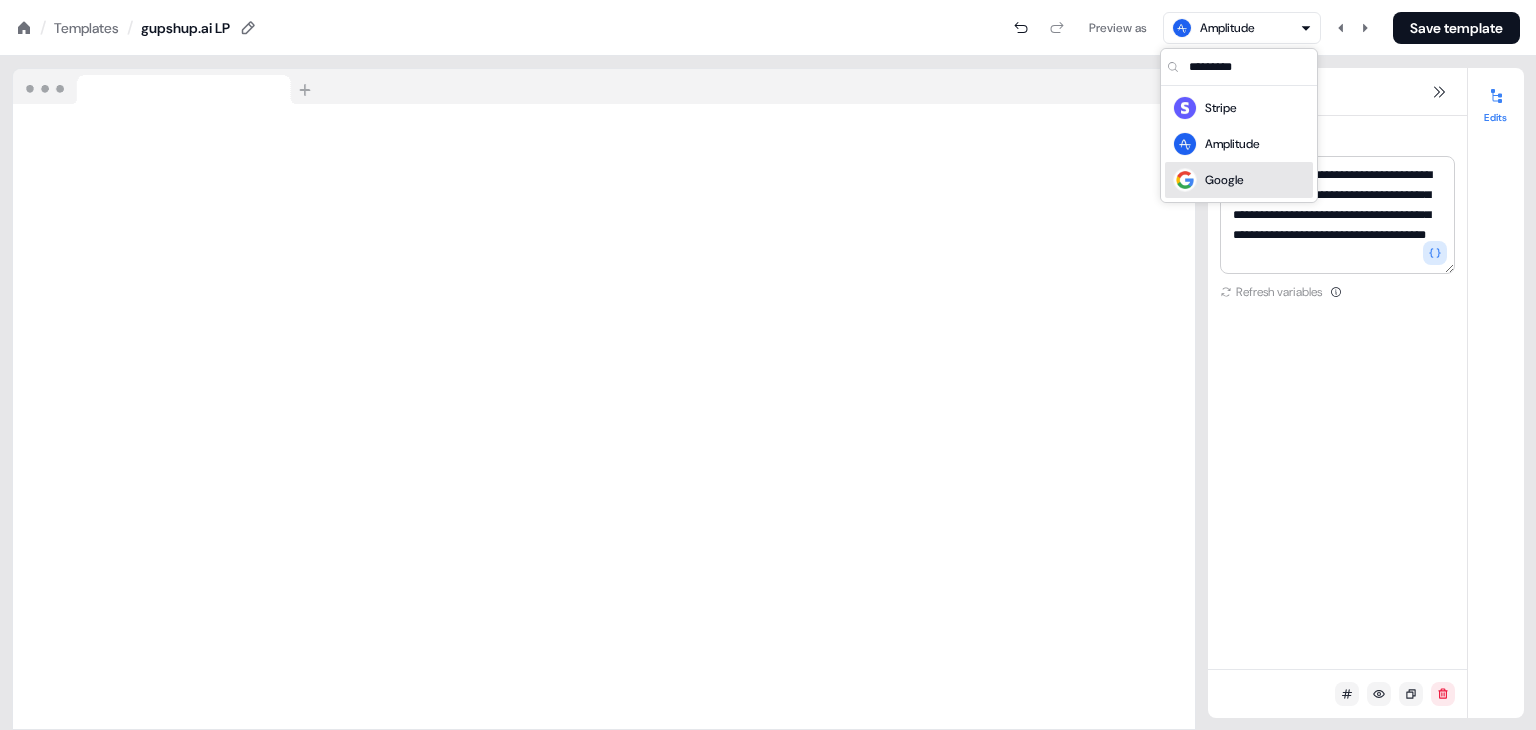 click on "Google" at bounding box center (1224, 180) 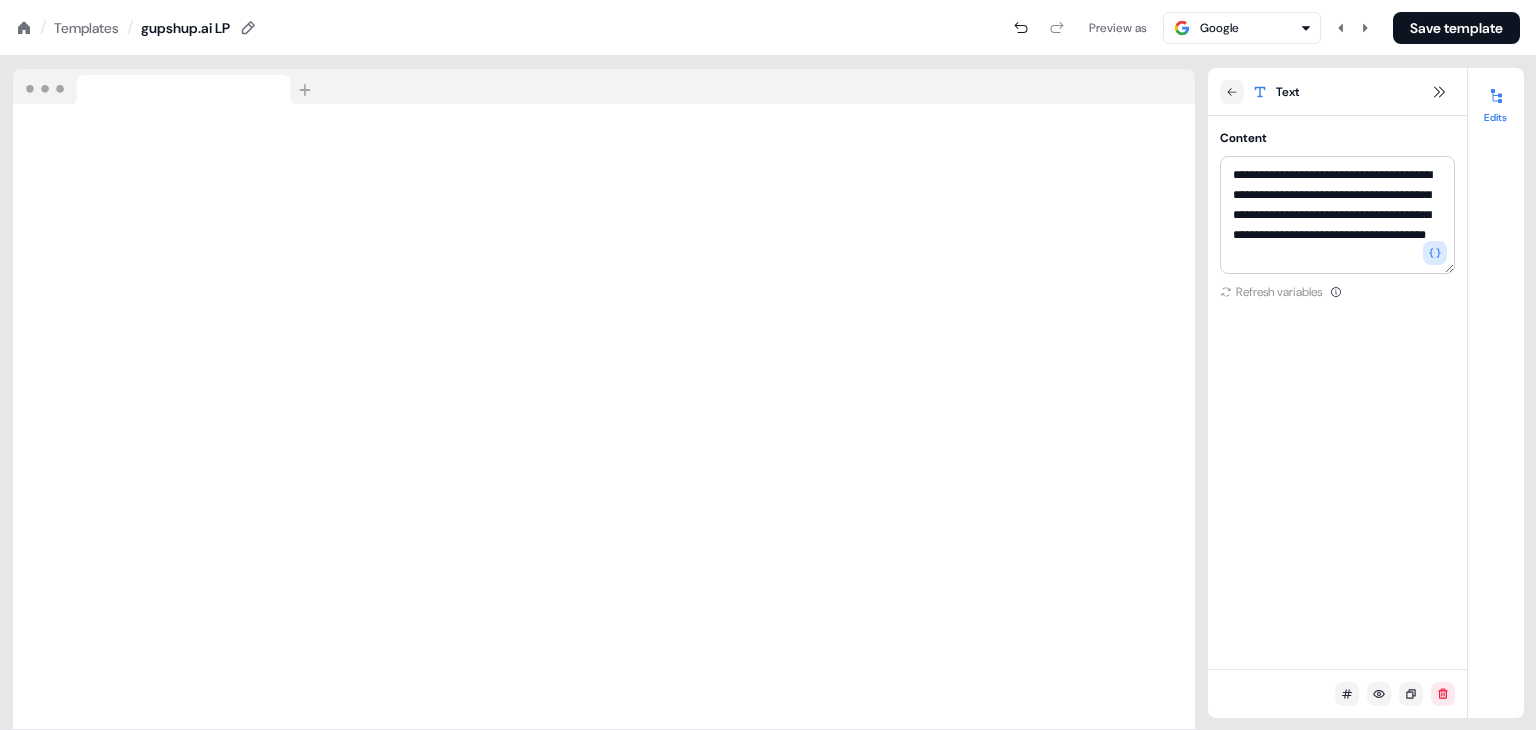 click on "Google" at bounding box center [1219, 28] 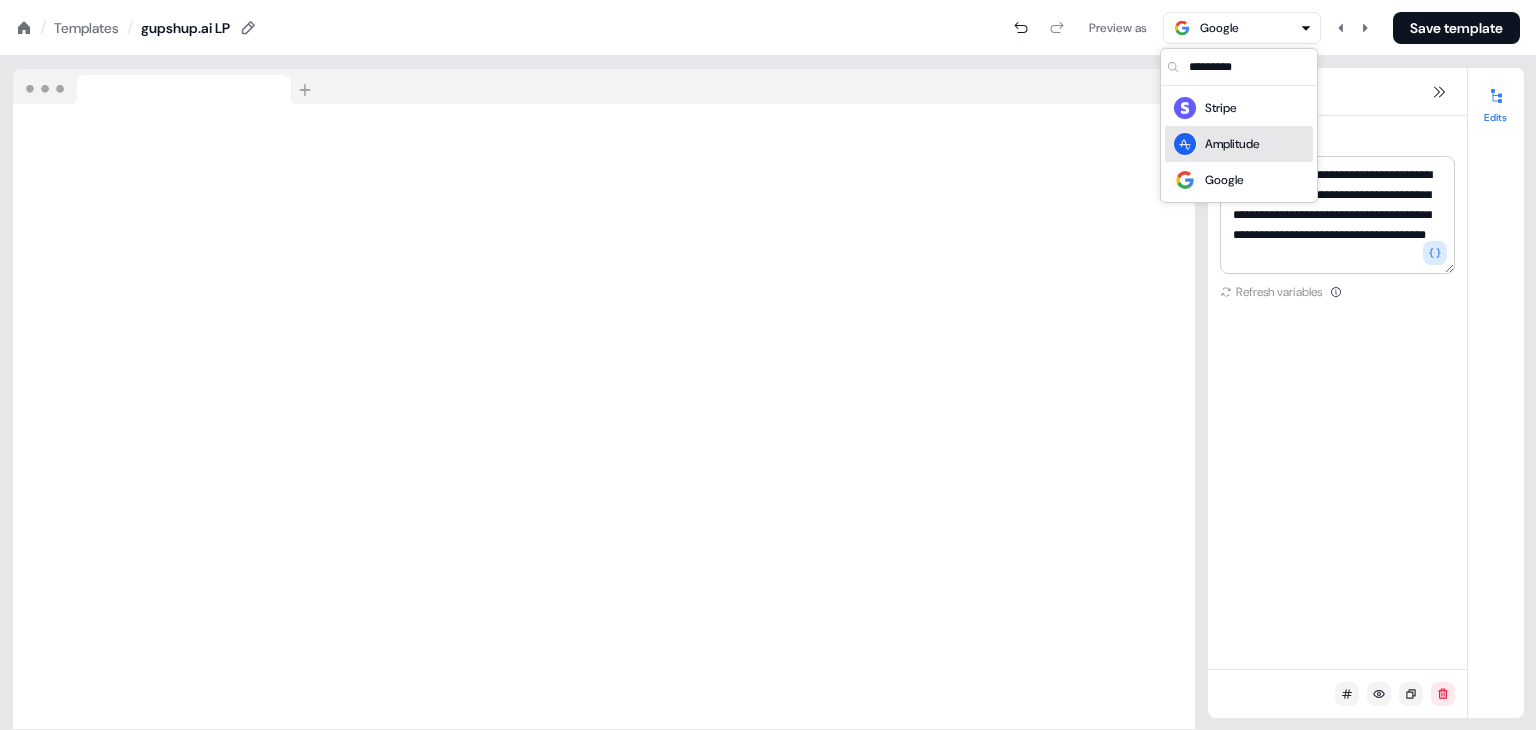 click on "Amplitude" at bounding box center [1216, 144] 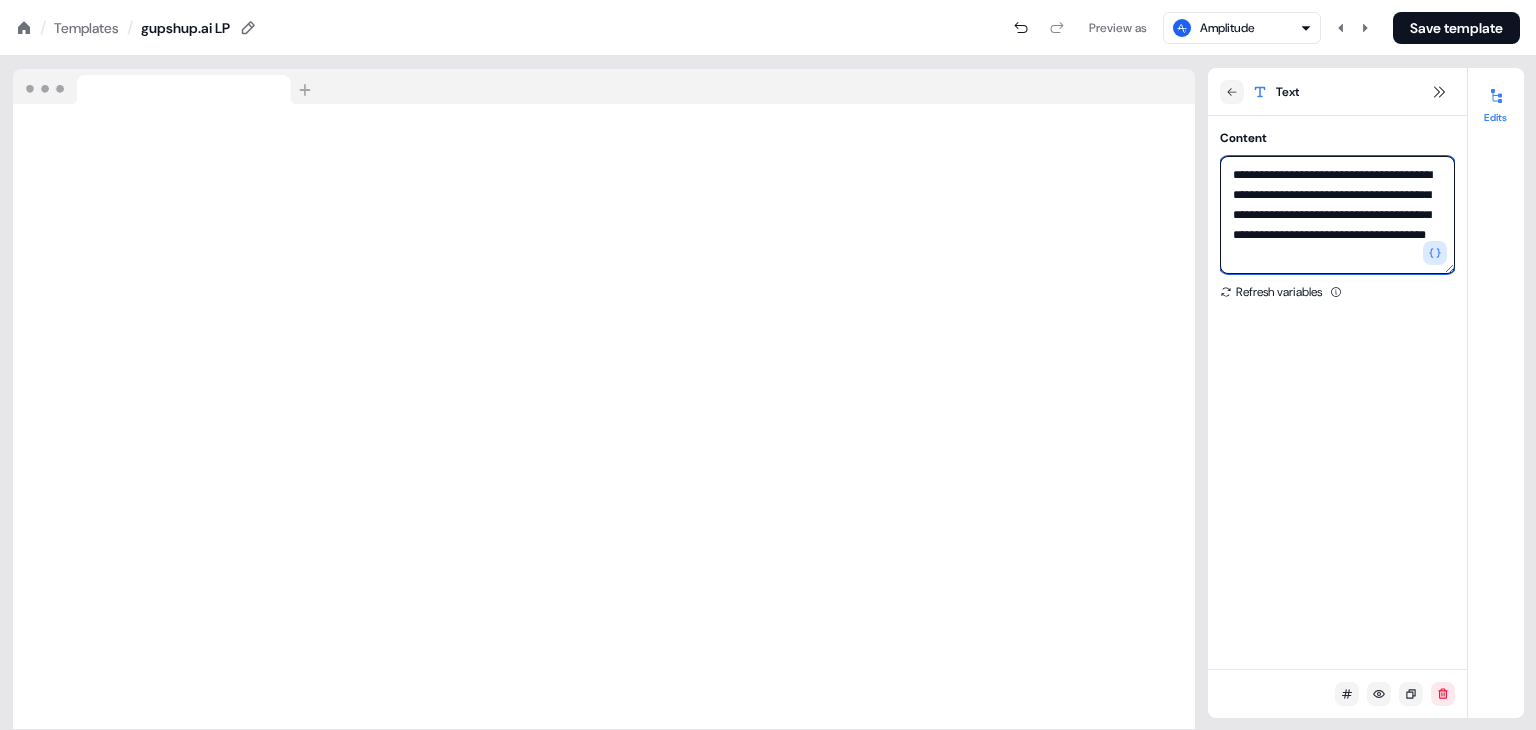 click on "**********" at bounding box center (1337, 215) 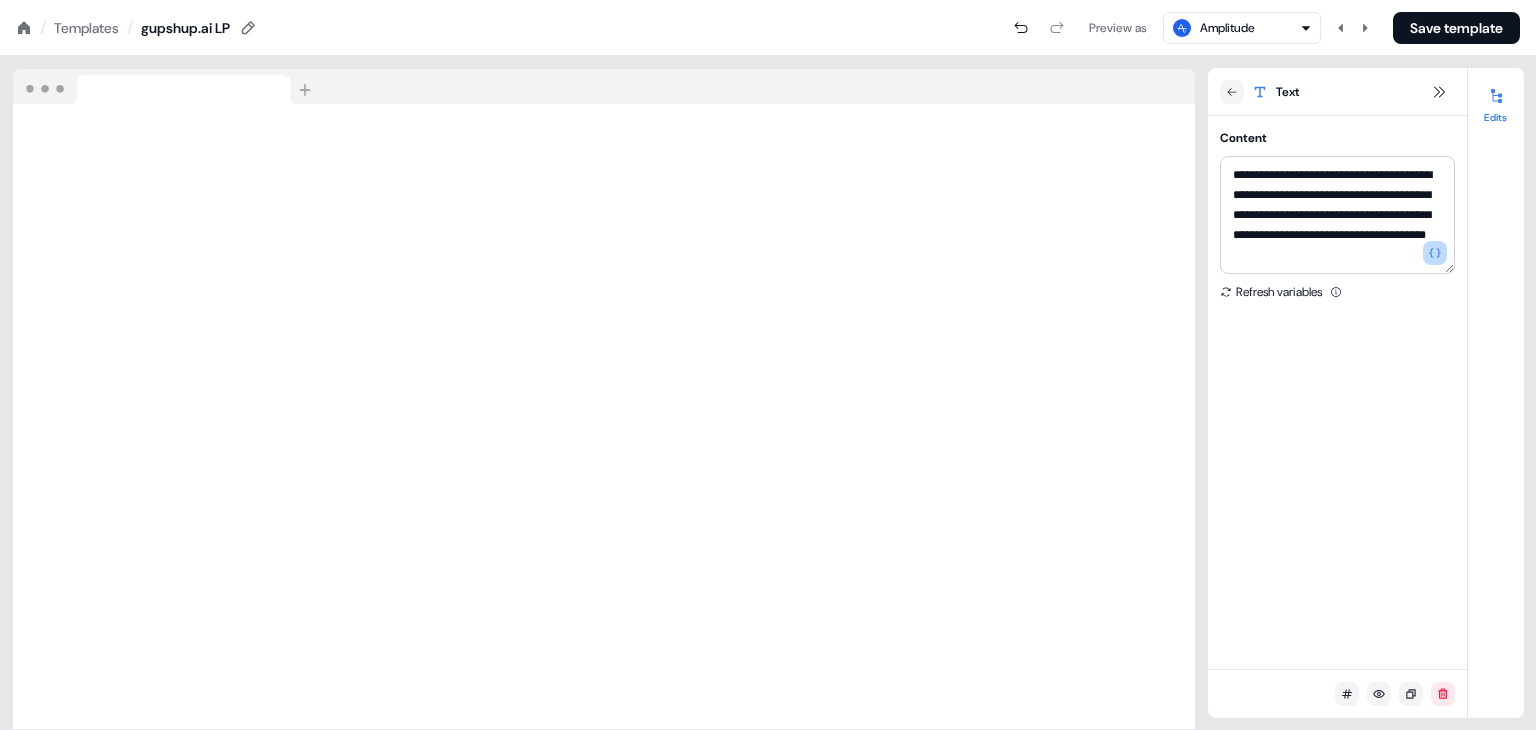 click 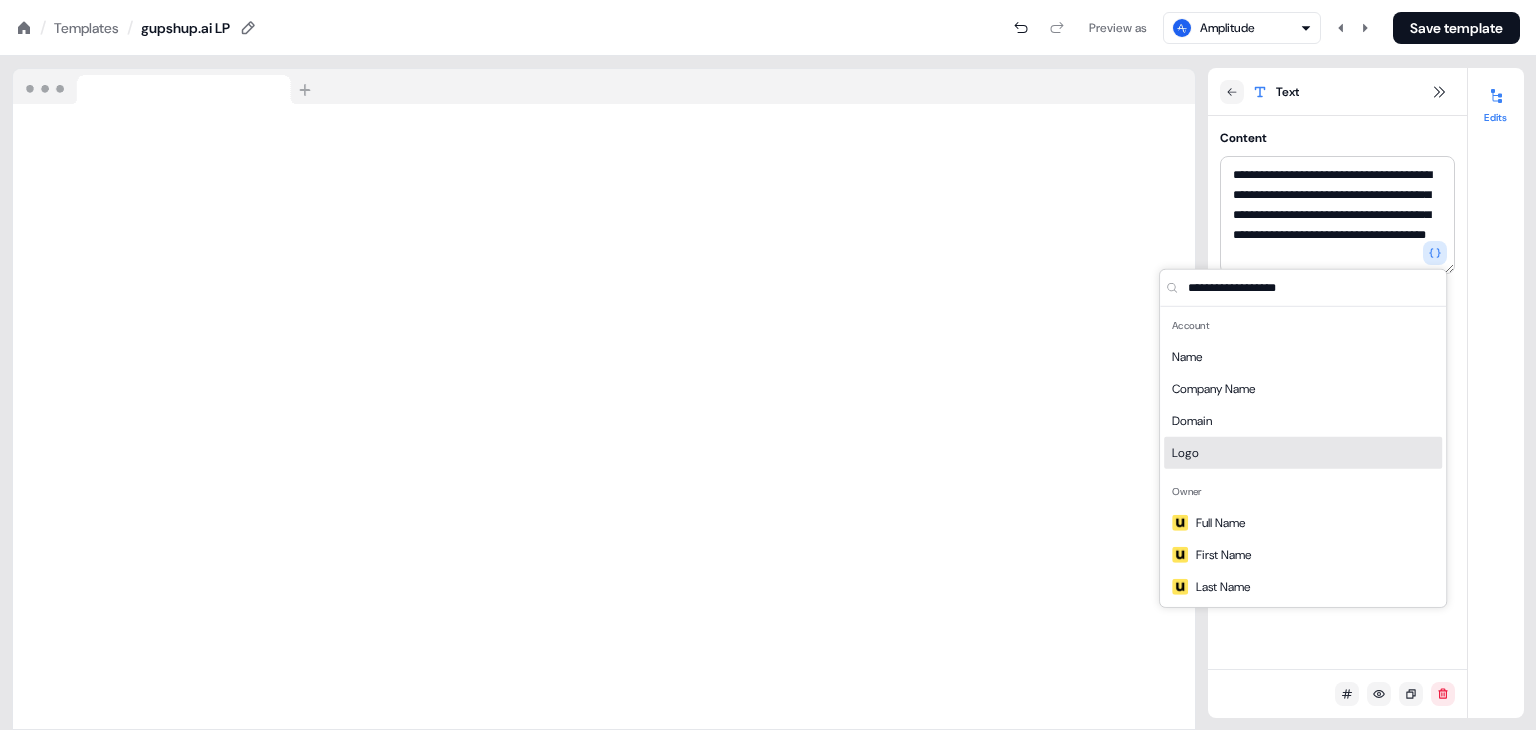 click on "Logo" at bounding box center (1303, 453) 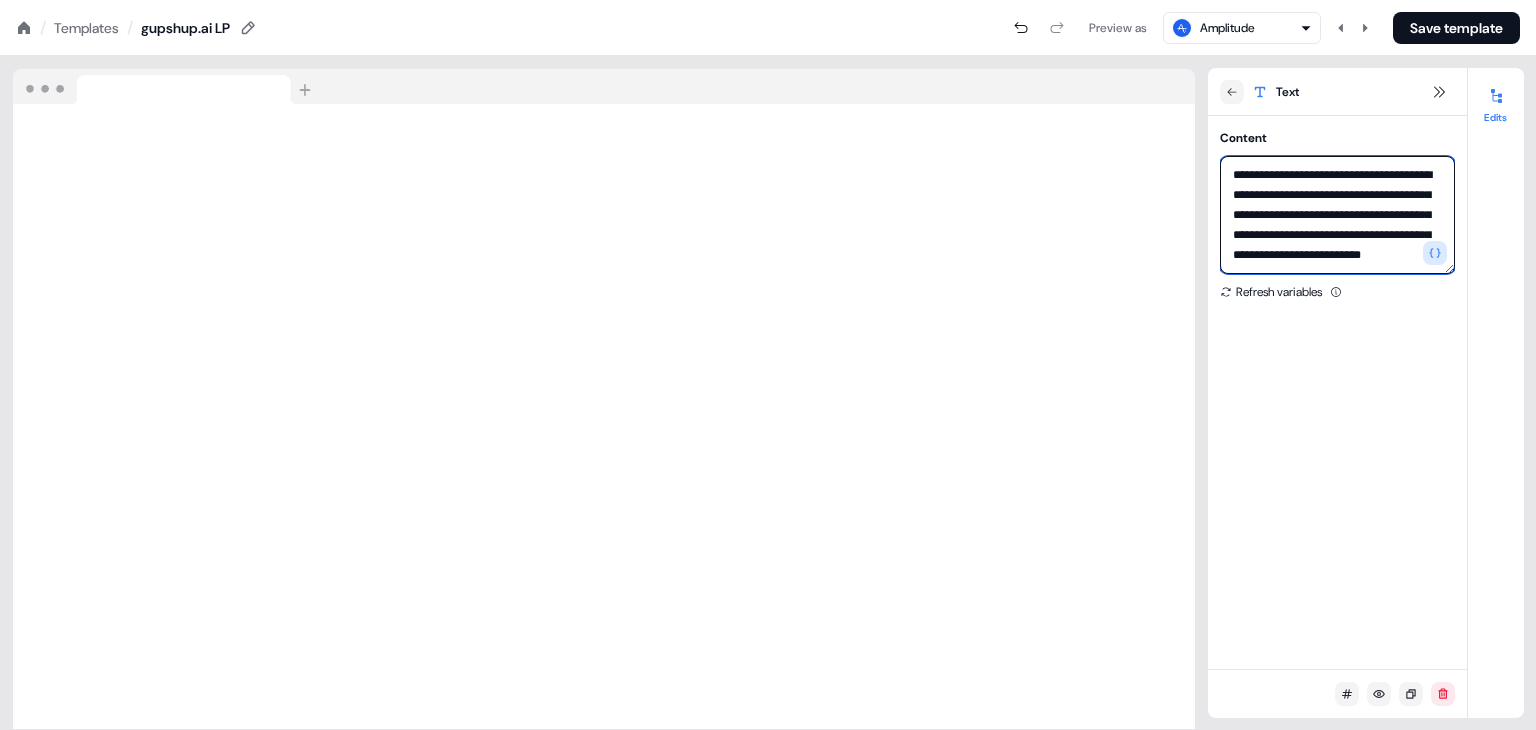 click on "**********" at bounding box center (1337, 215) 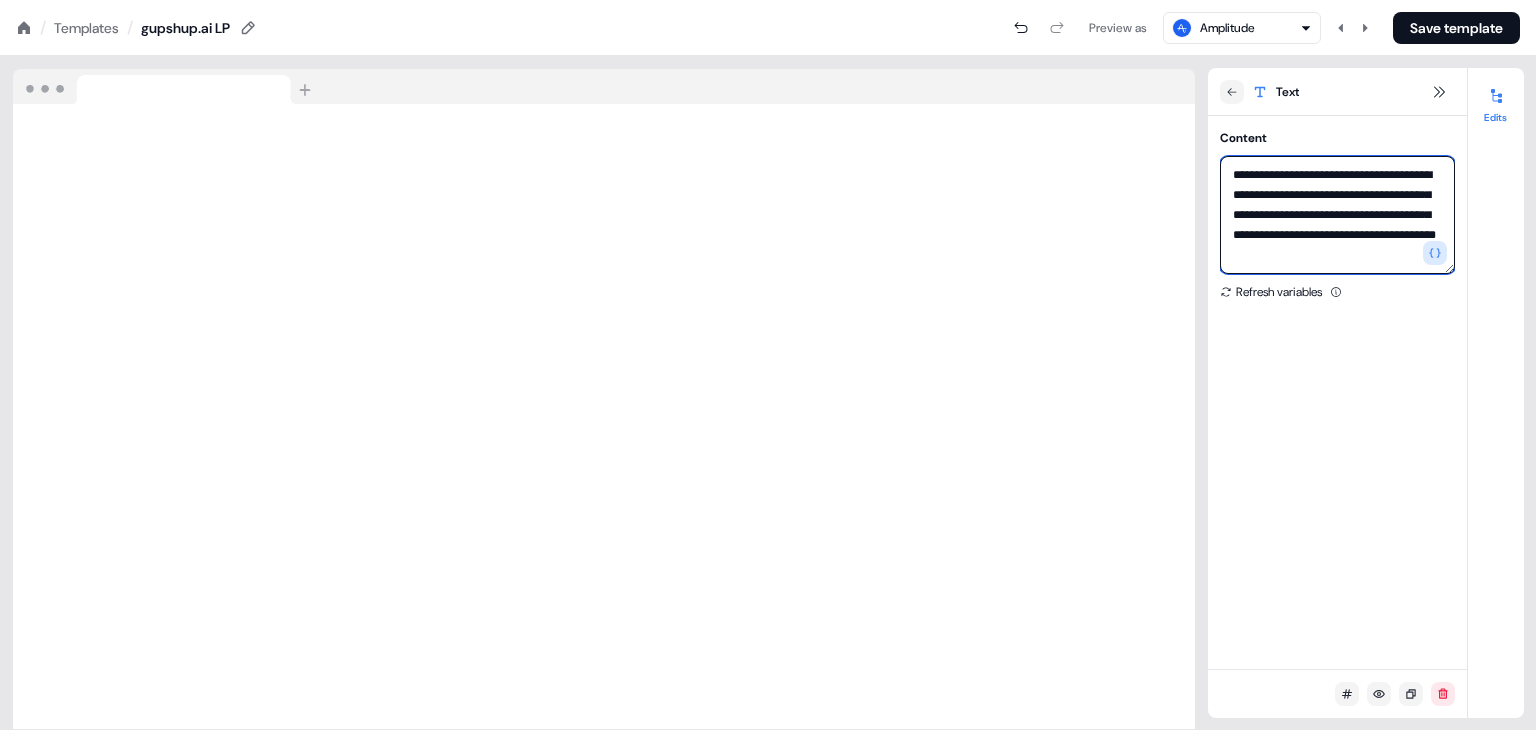 scroll, scrollTop: 20, scrollLeft: 0, axis: vertical 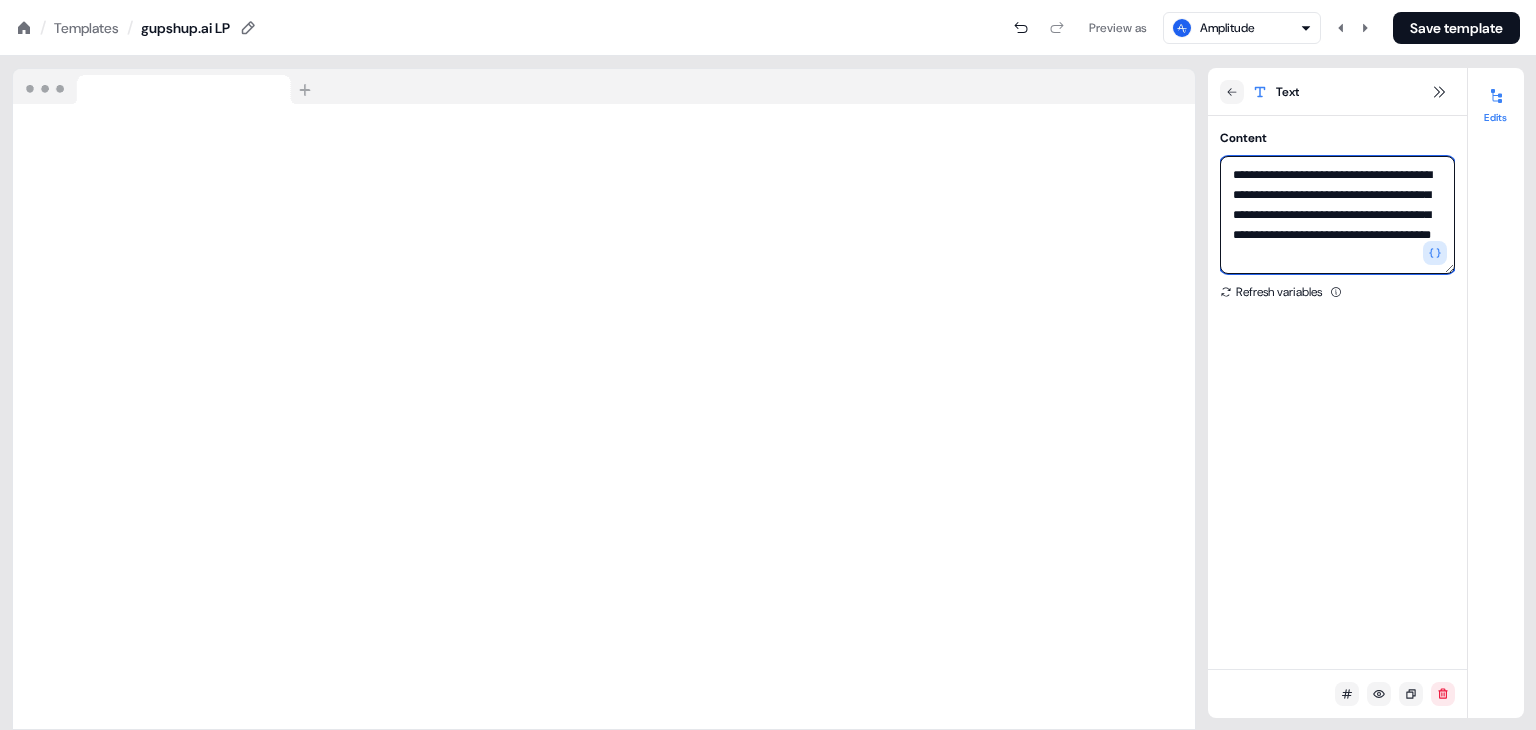 type on "**********" 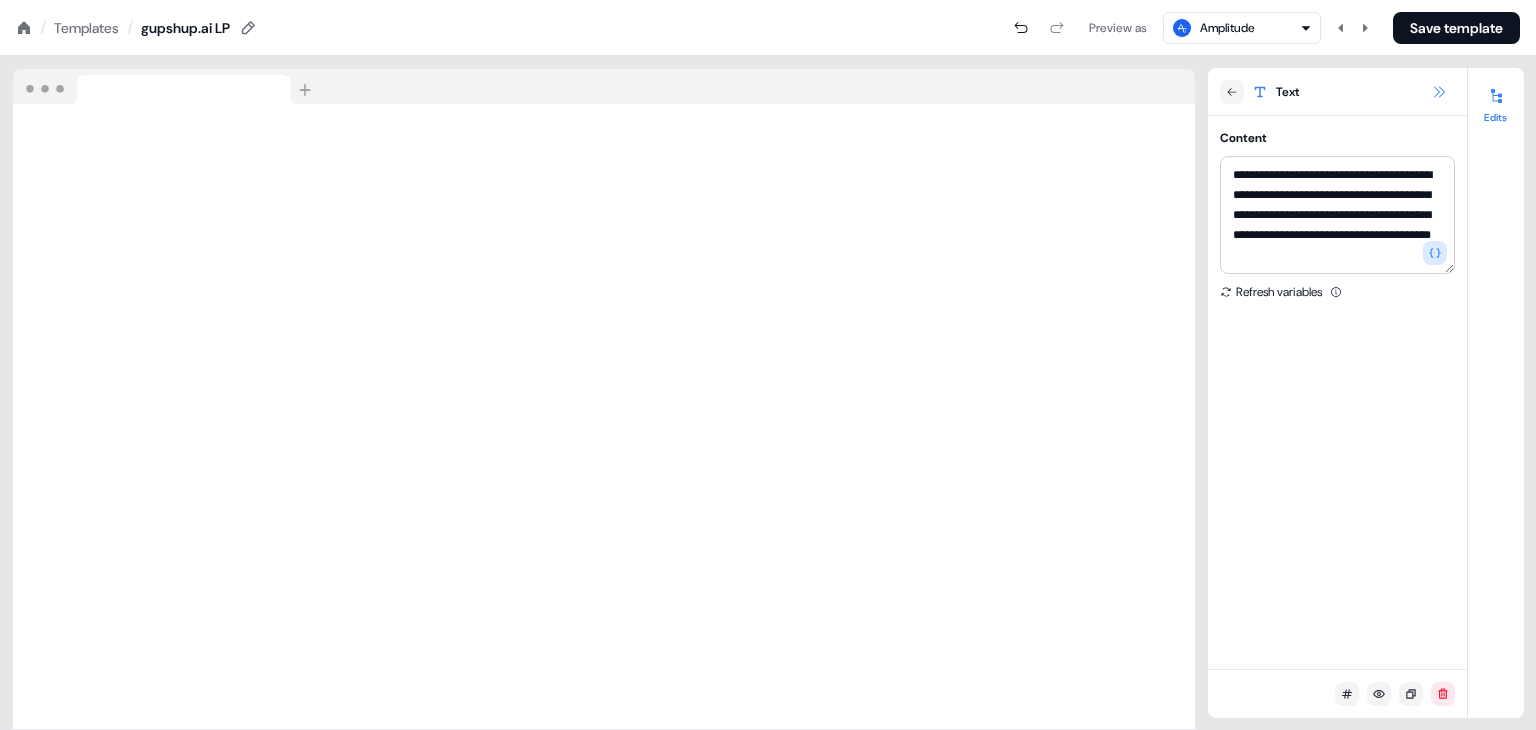 click 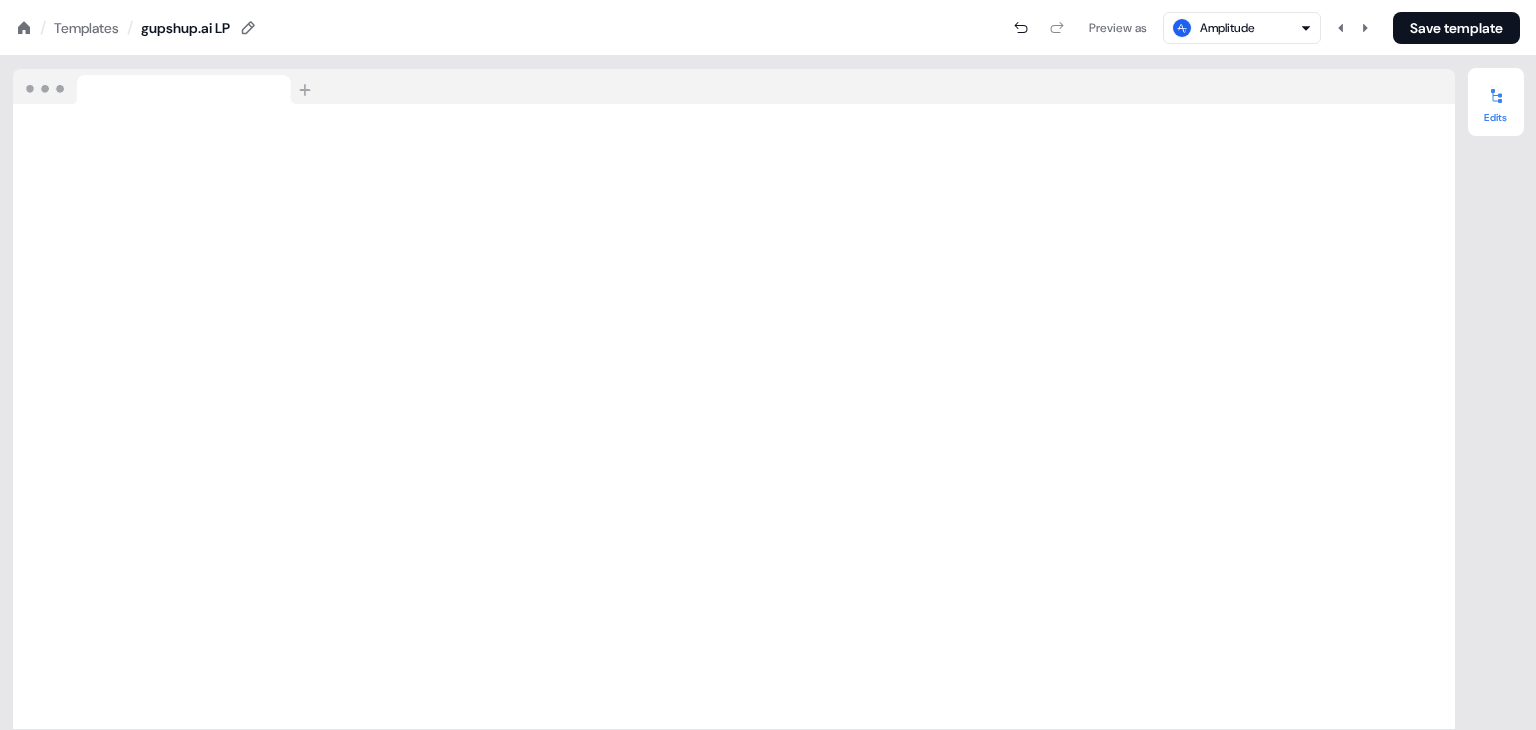 click at bounding box center [1496, 96] 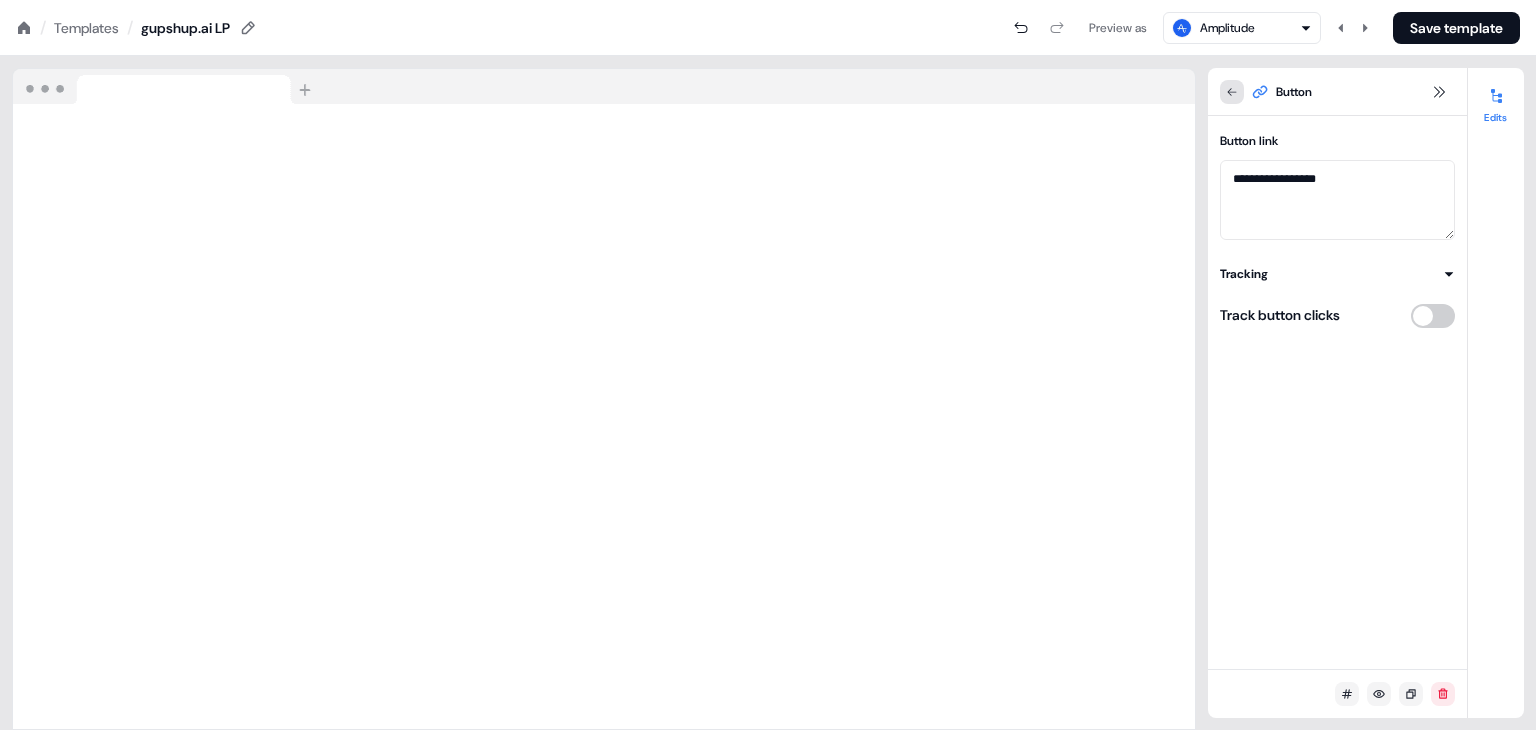 click 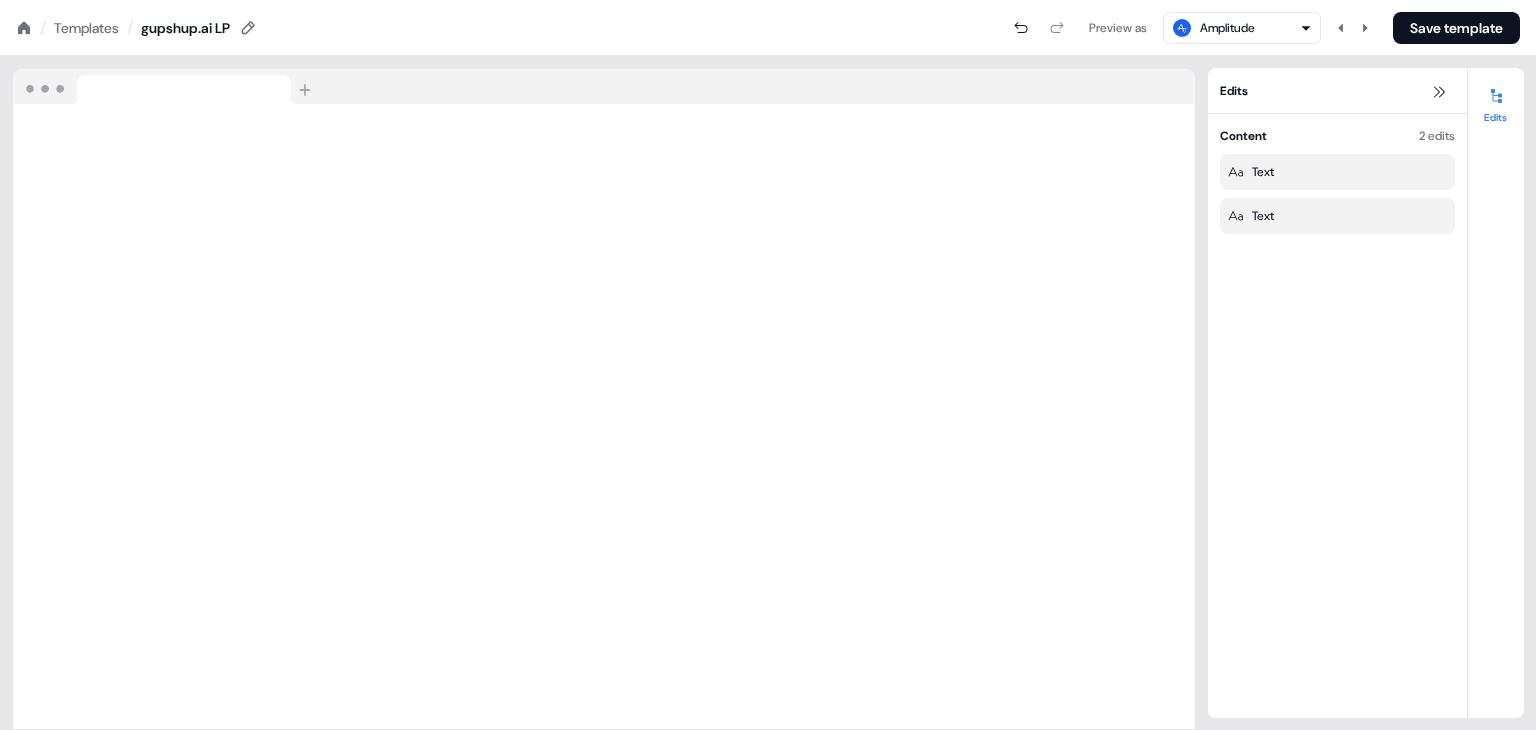 click on "Text Text" at bounding box center [1337, 434] 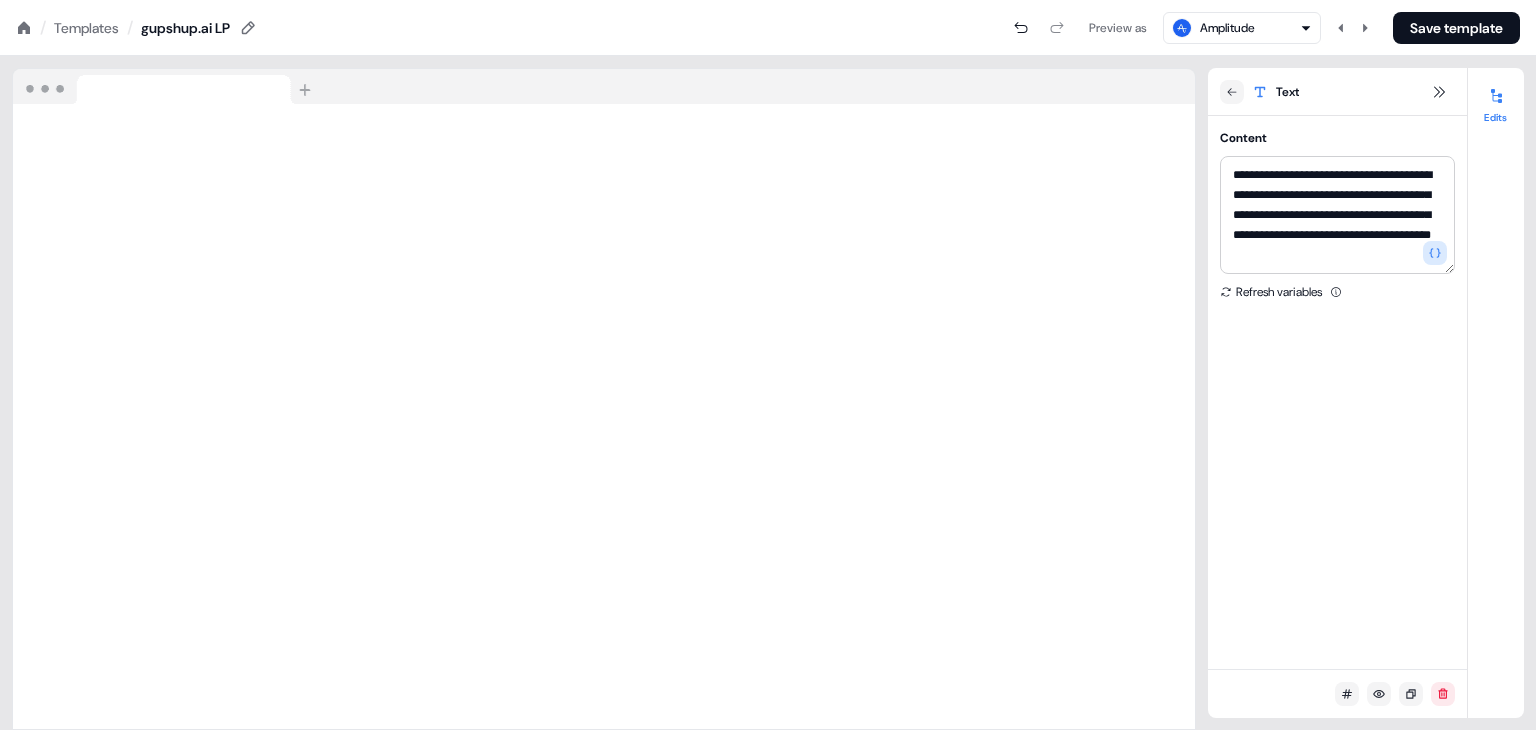 scroll, scrollTop: 20, scrollLeft: 0, axis: vertical 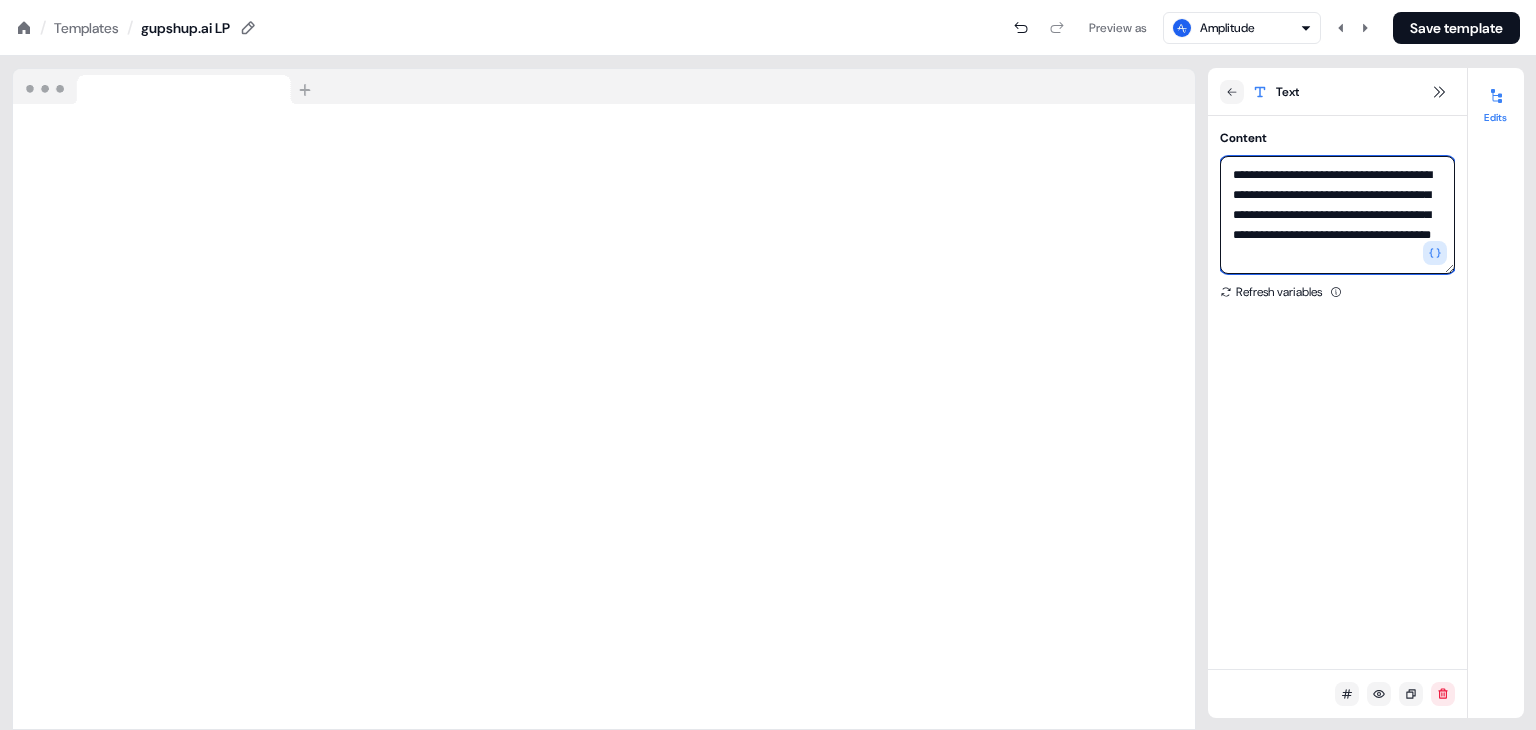 drag, startPoint x: 1325, startPoint y: 233, endPoint x: 1280, endPoint y: 235, distance: 45.044422 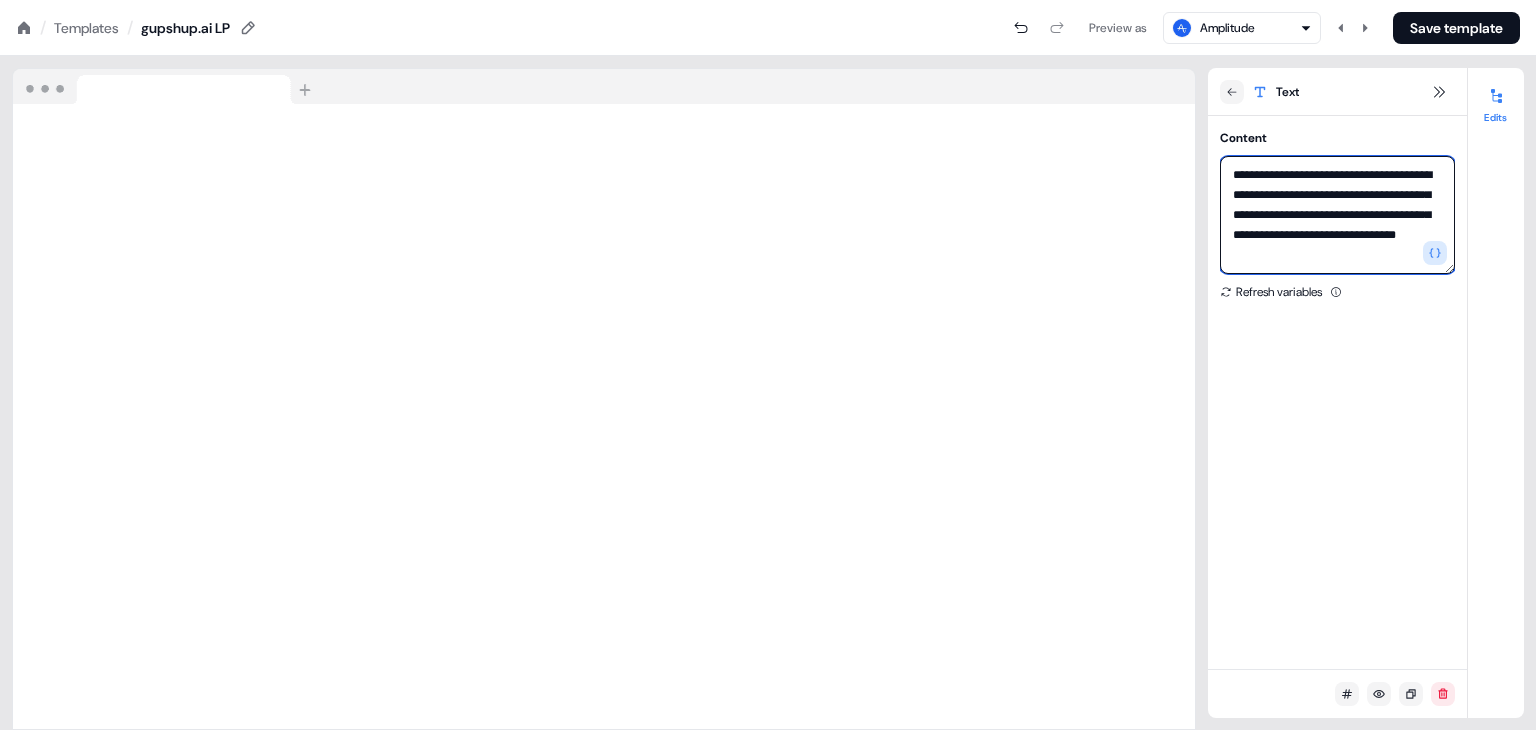 click on "**********" at bounding box center (1337, 215) 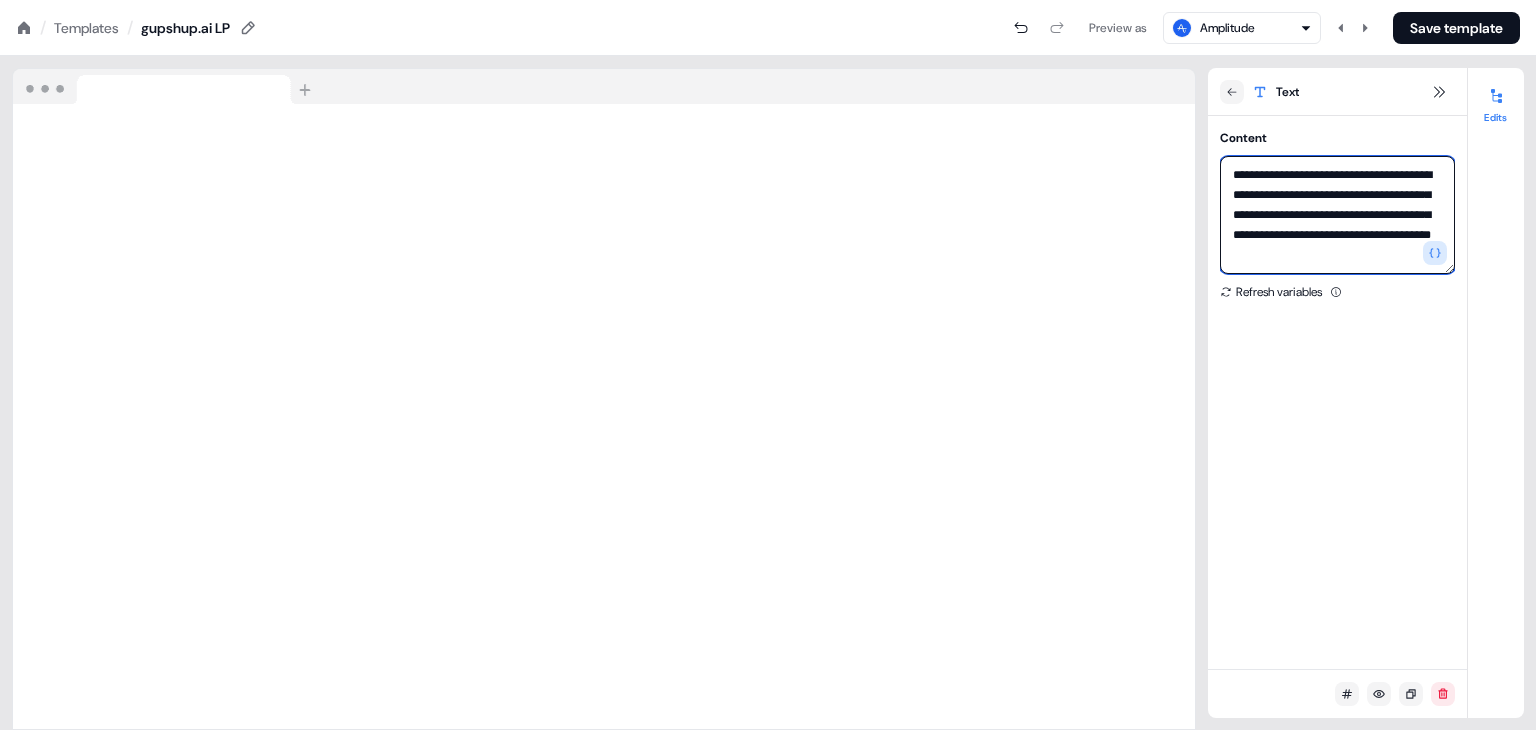 click on "**********" at bounding box center (1337, 215) 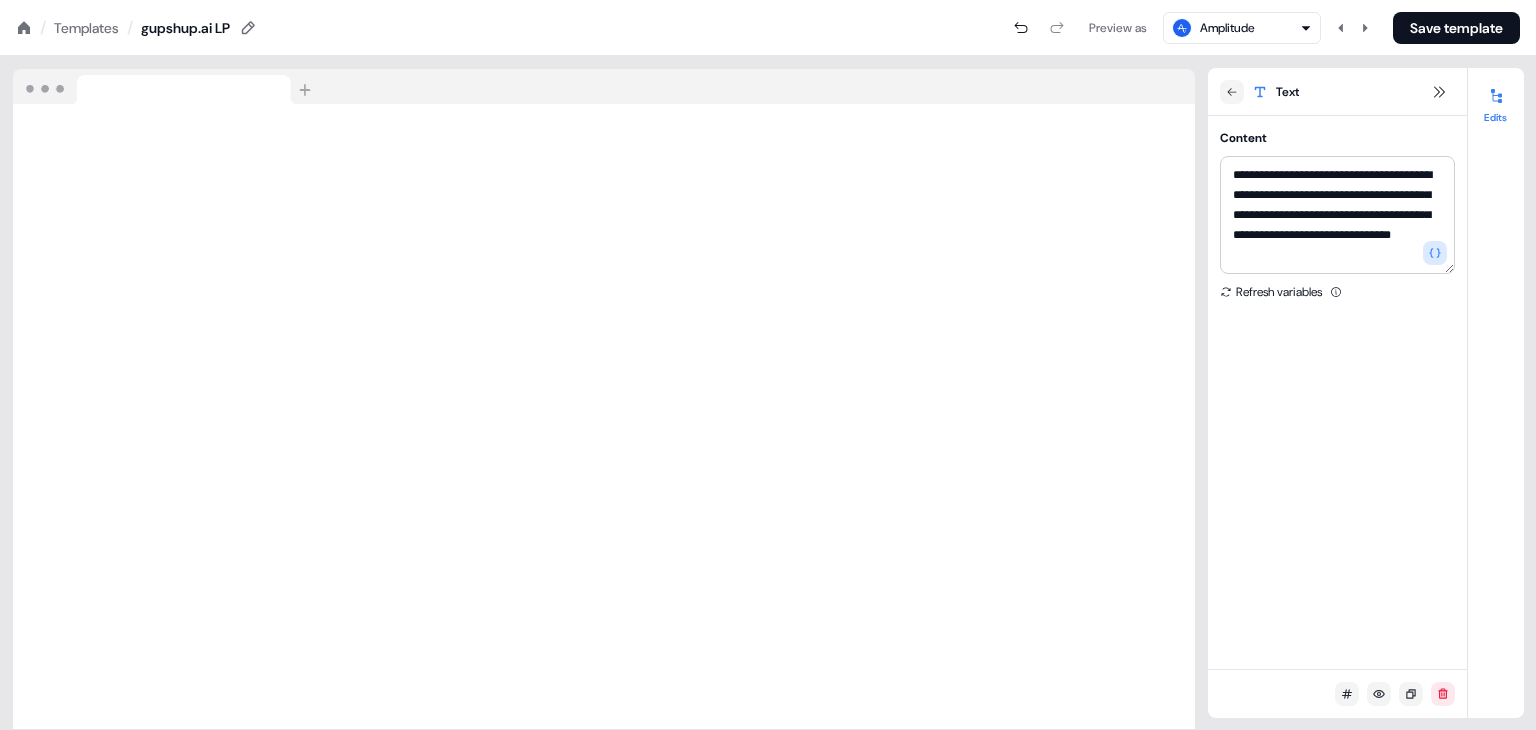click on "Amplitude" at bounding box center [1242, 28] 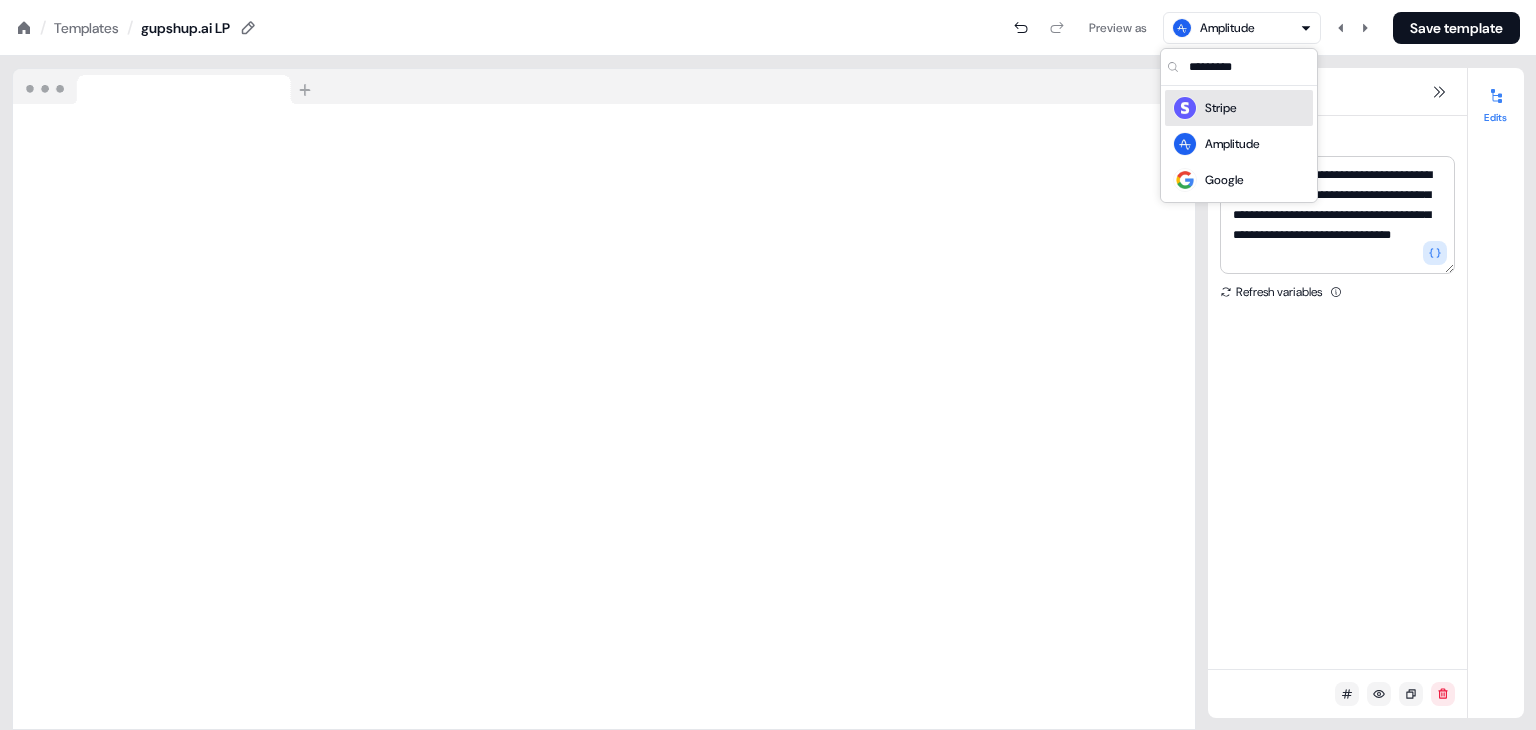 click on "Stripe" at bounding box center [1221, 108] 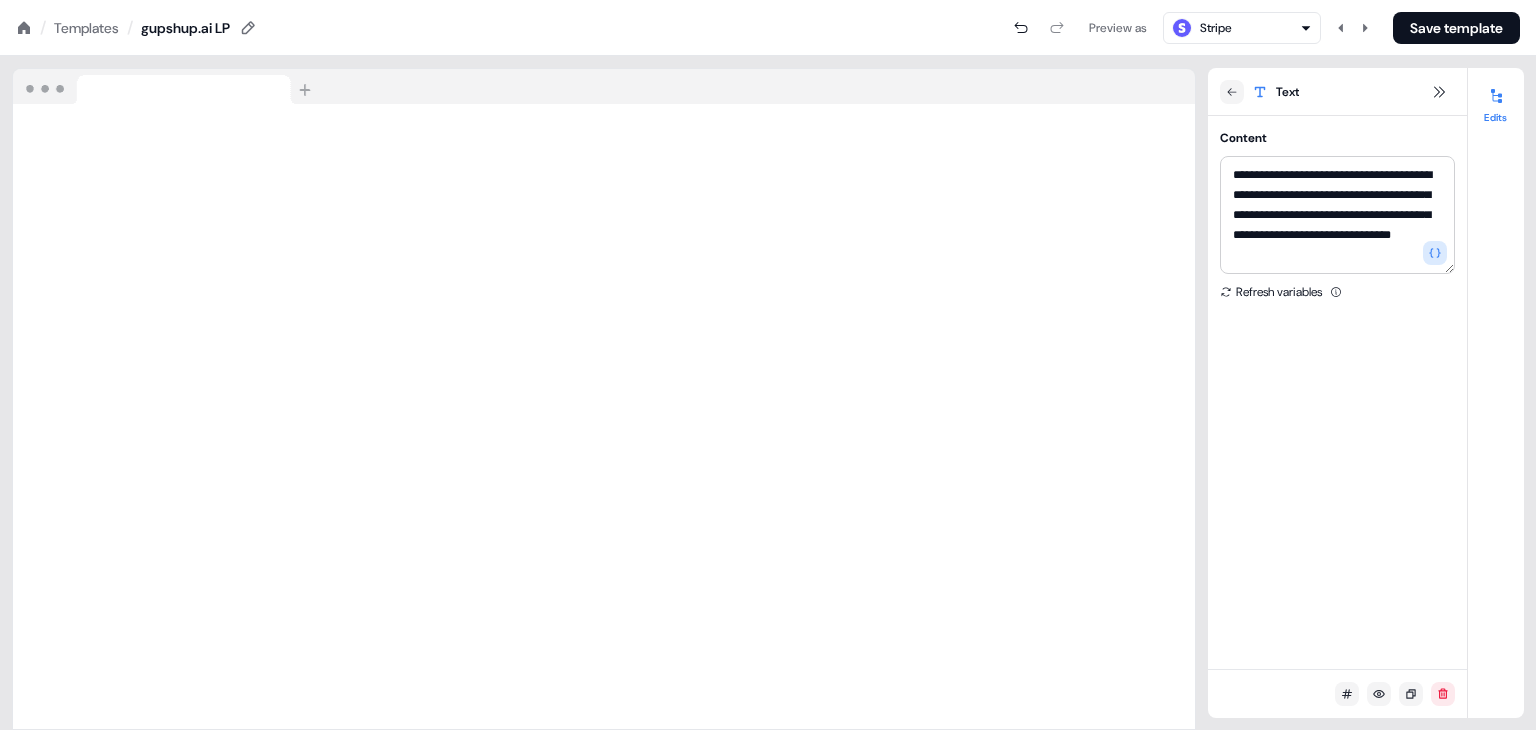 click on "Stripe" at bounding box center [1242, 28] 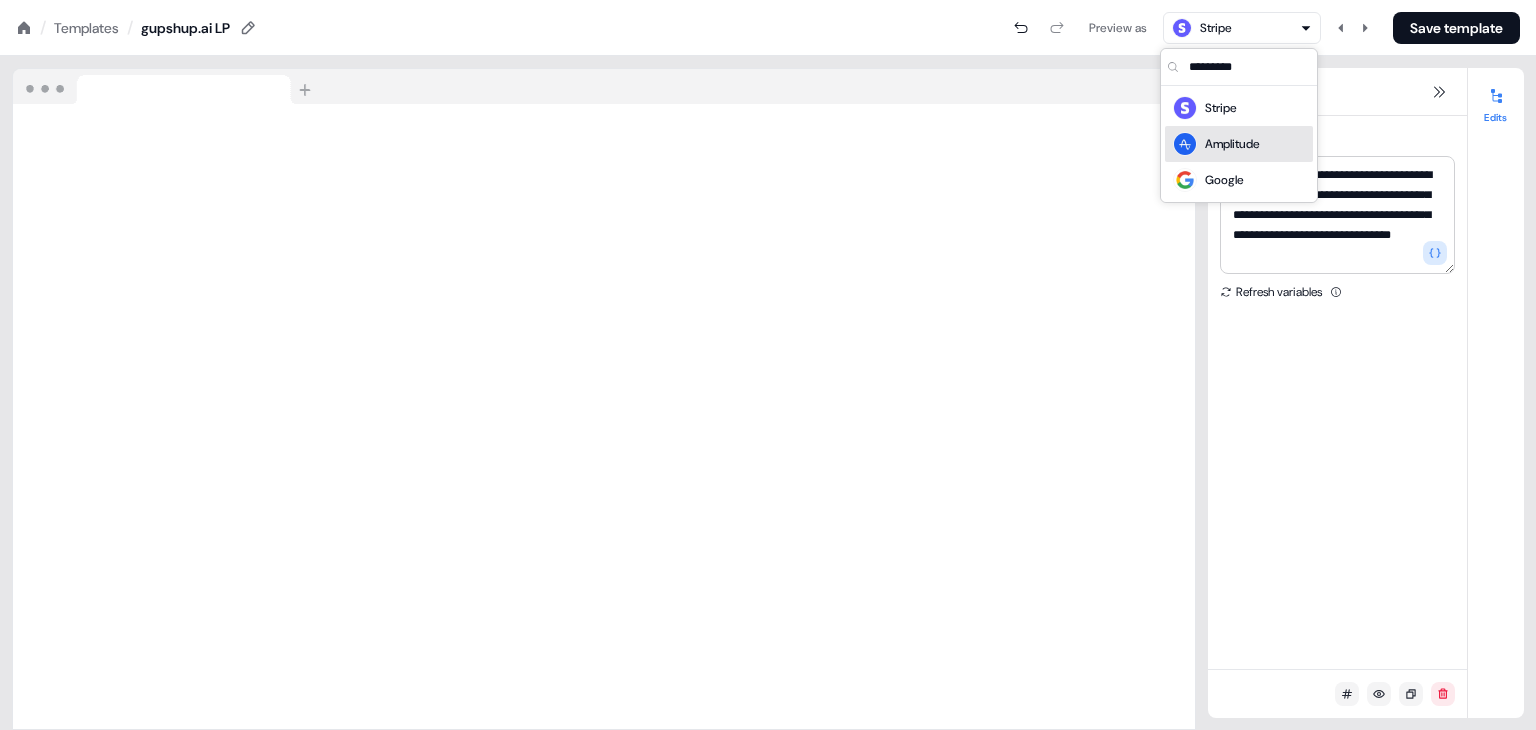 click on "Amplitude" at bounding box center [1239, 144] 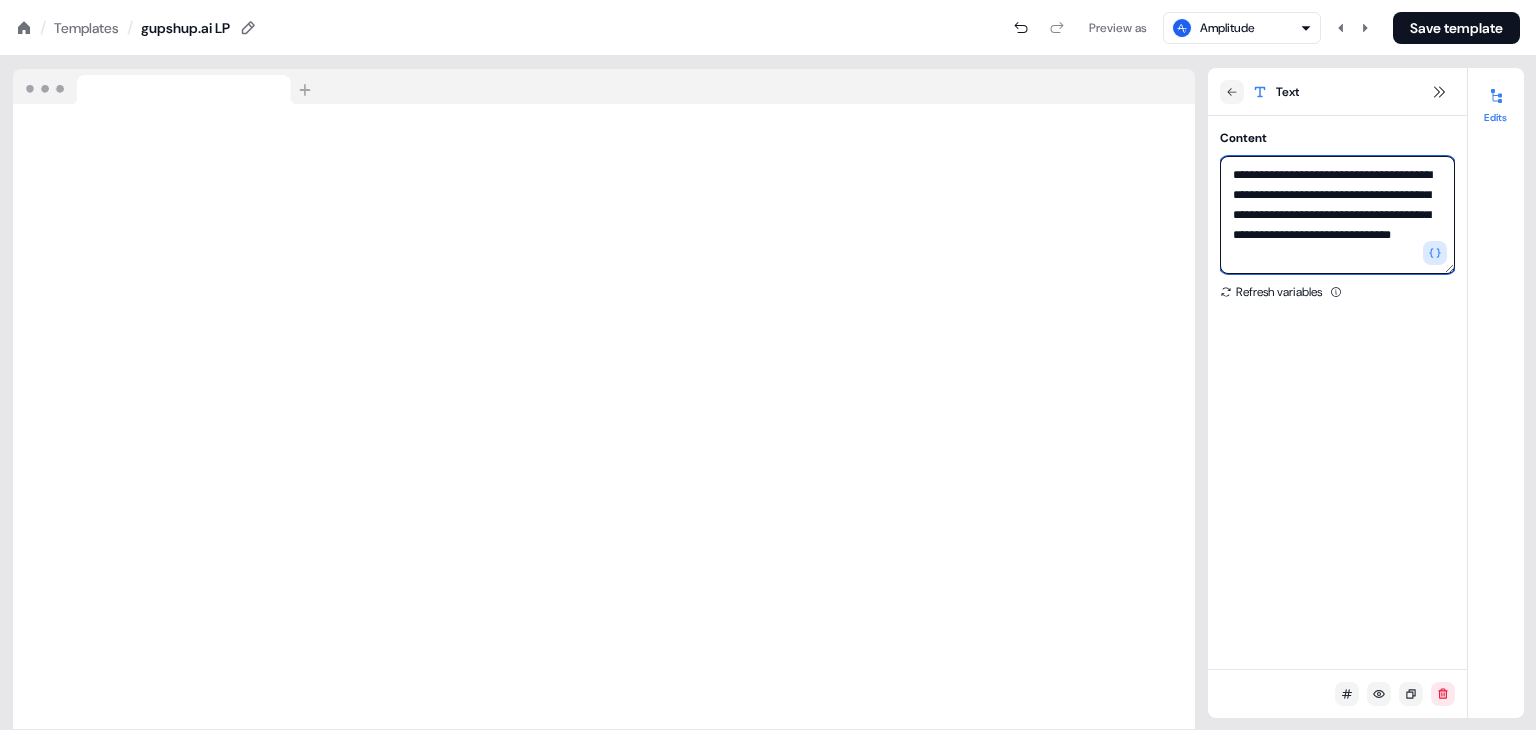 click on "**********" at bounding box center [1337, 215] 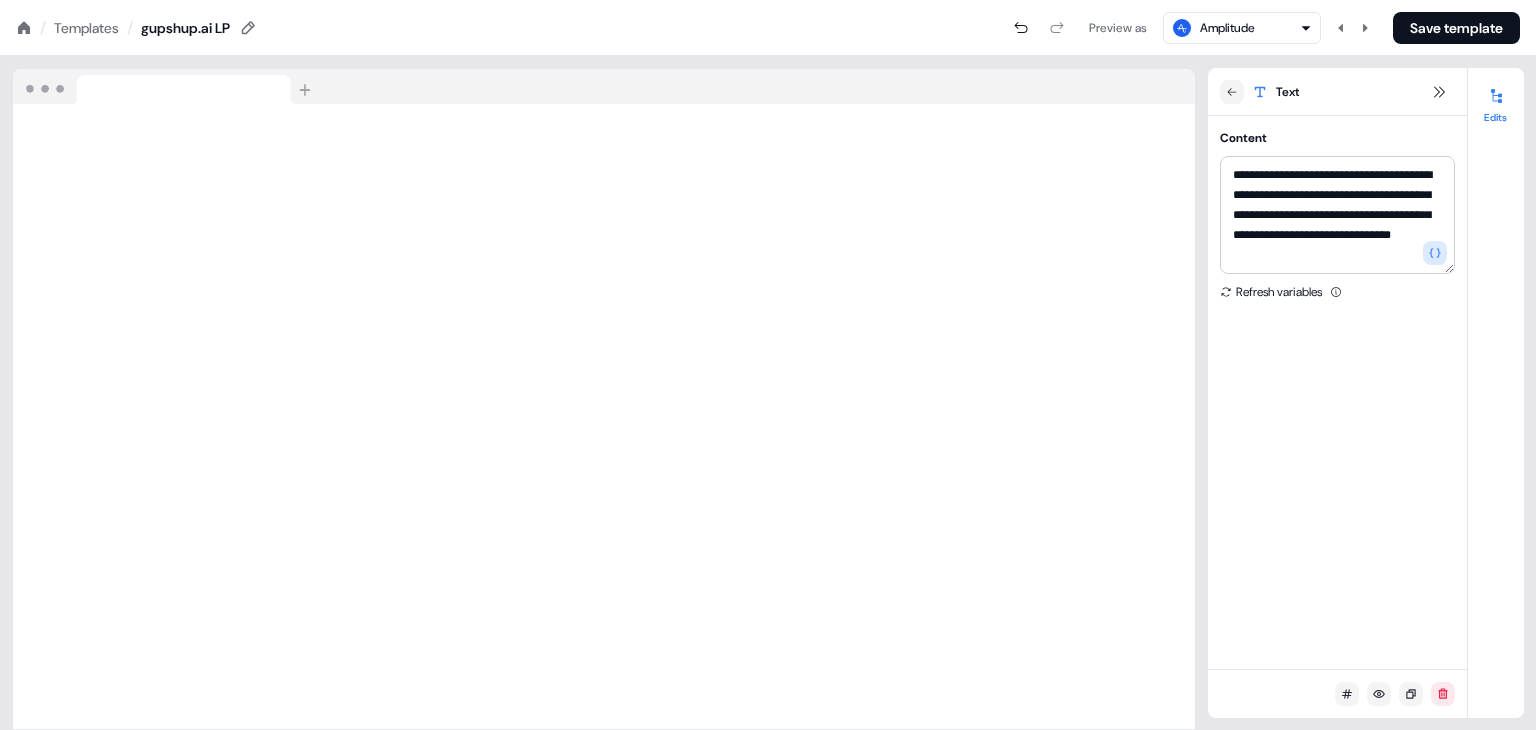 click on "Amplitude" at bounding box center (1242, 28) 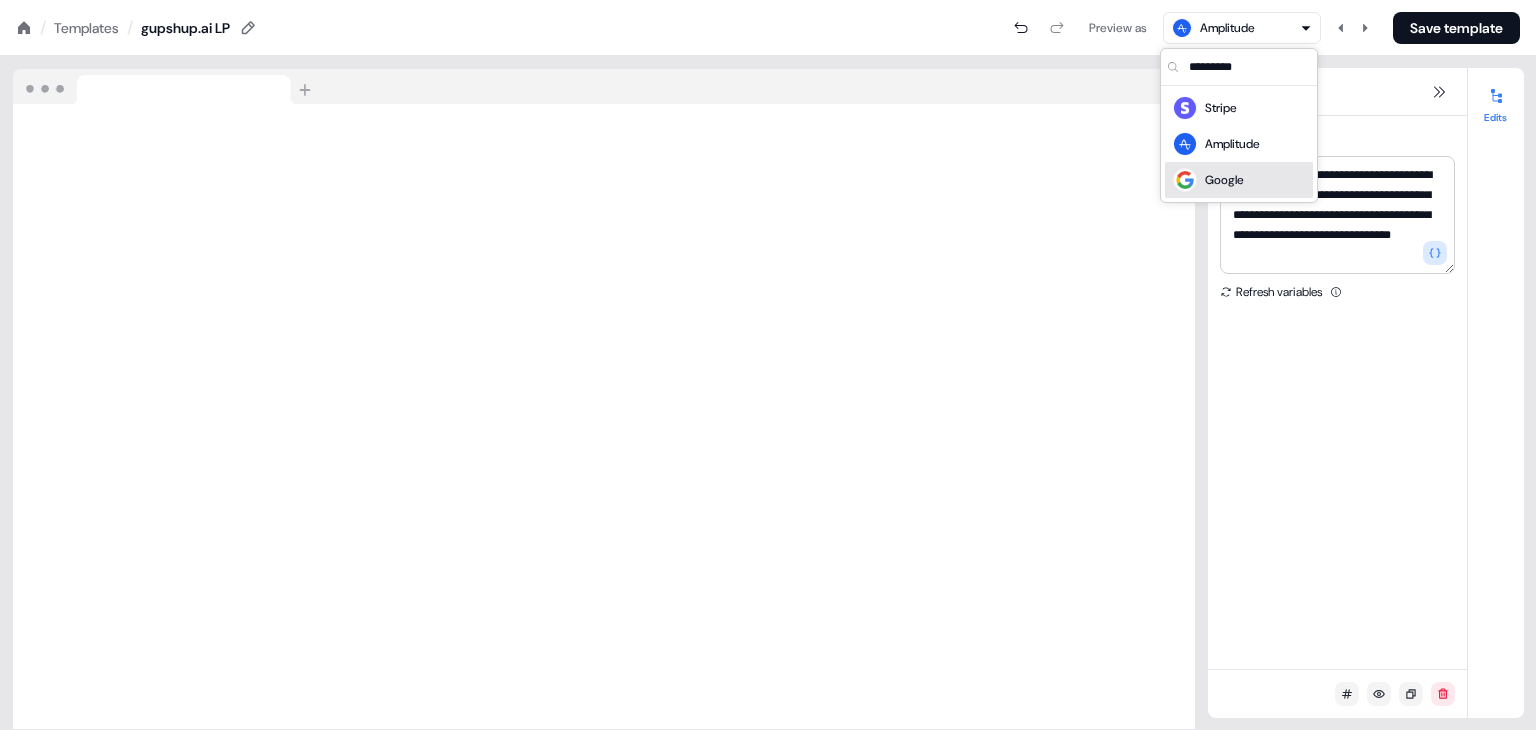 click on "Google" at bounding box center (1239, 180) 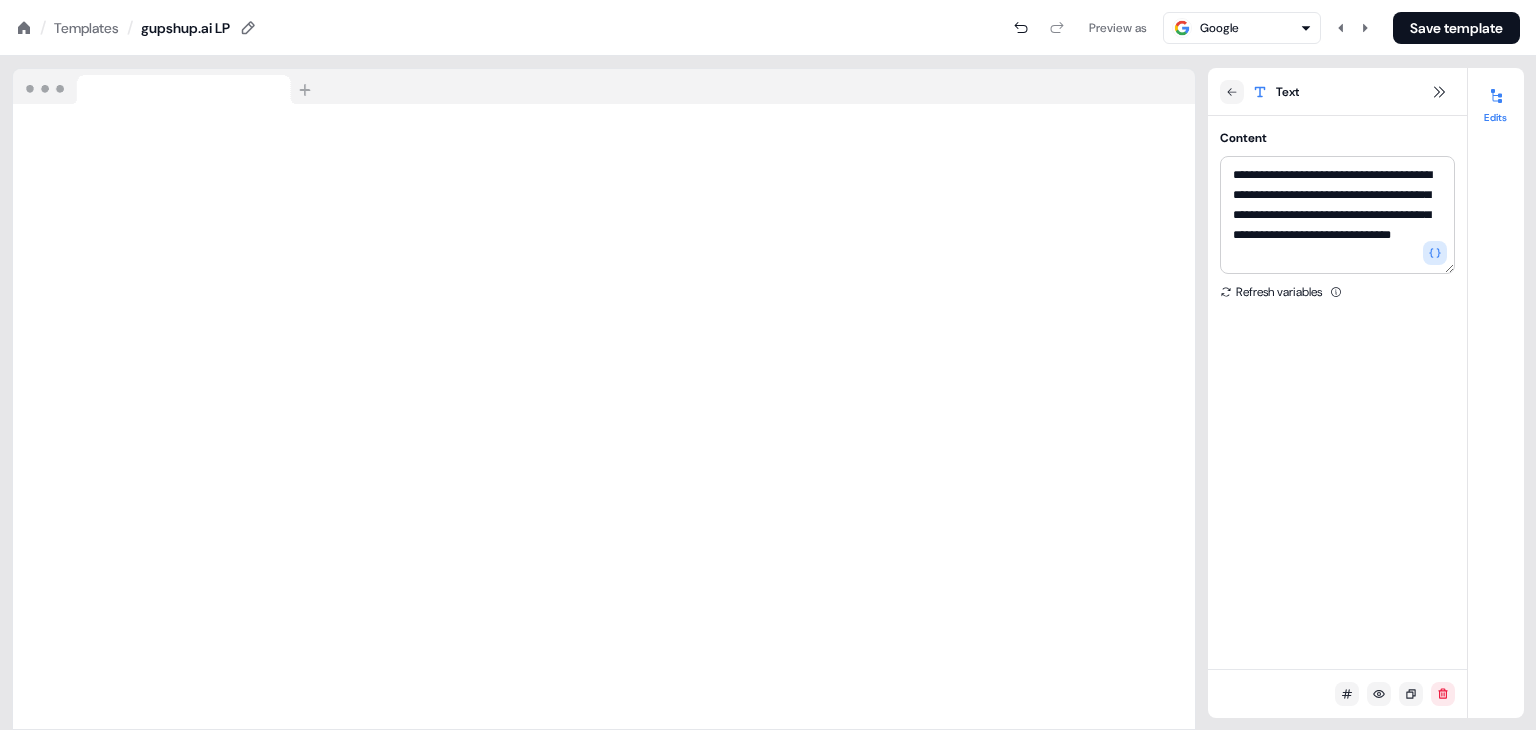 scroll, scrollTop: 20, scrollLeft: 0, axis: vertical 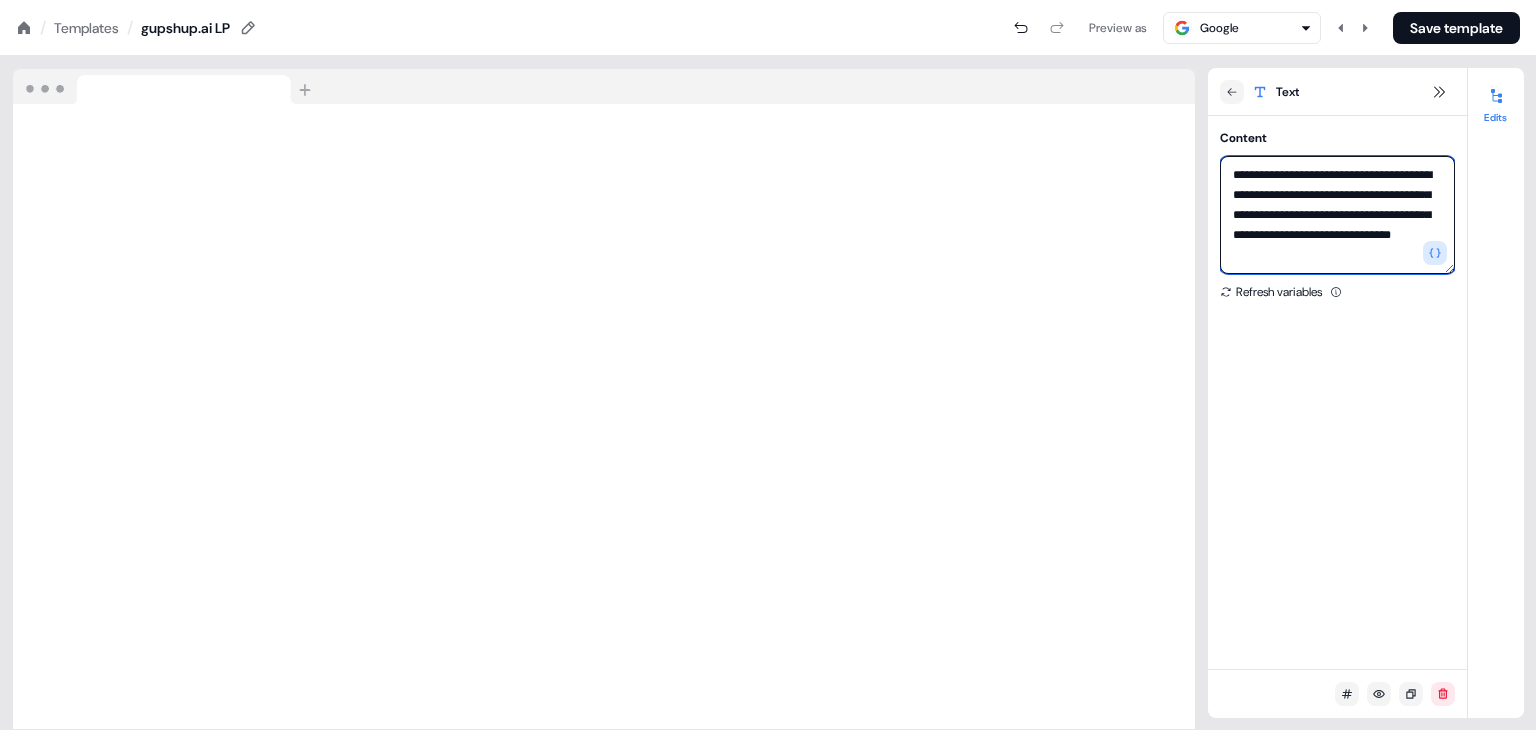click on "**********" at bounding box center (1337, 215) 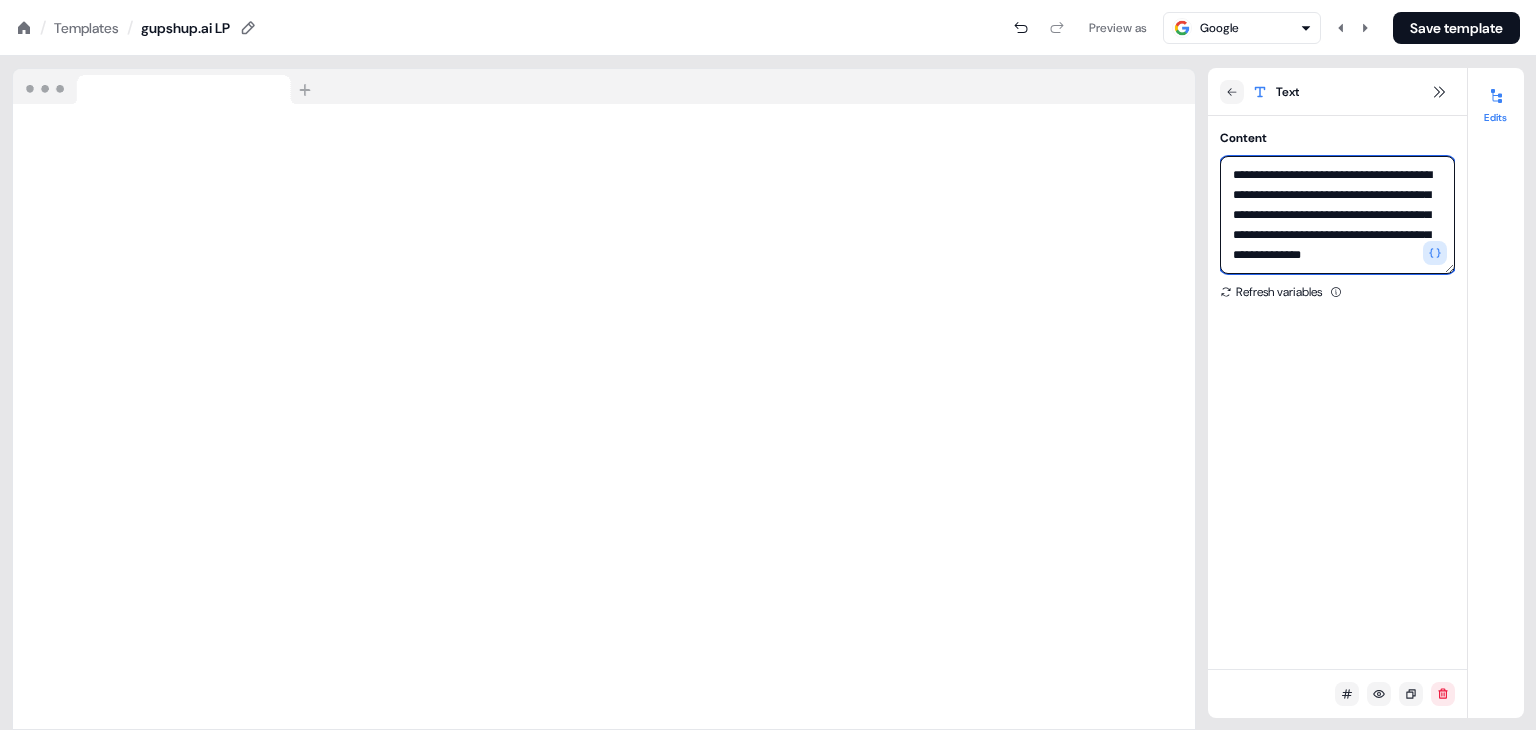 click on "**********" at bounding box center [1337, 215] 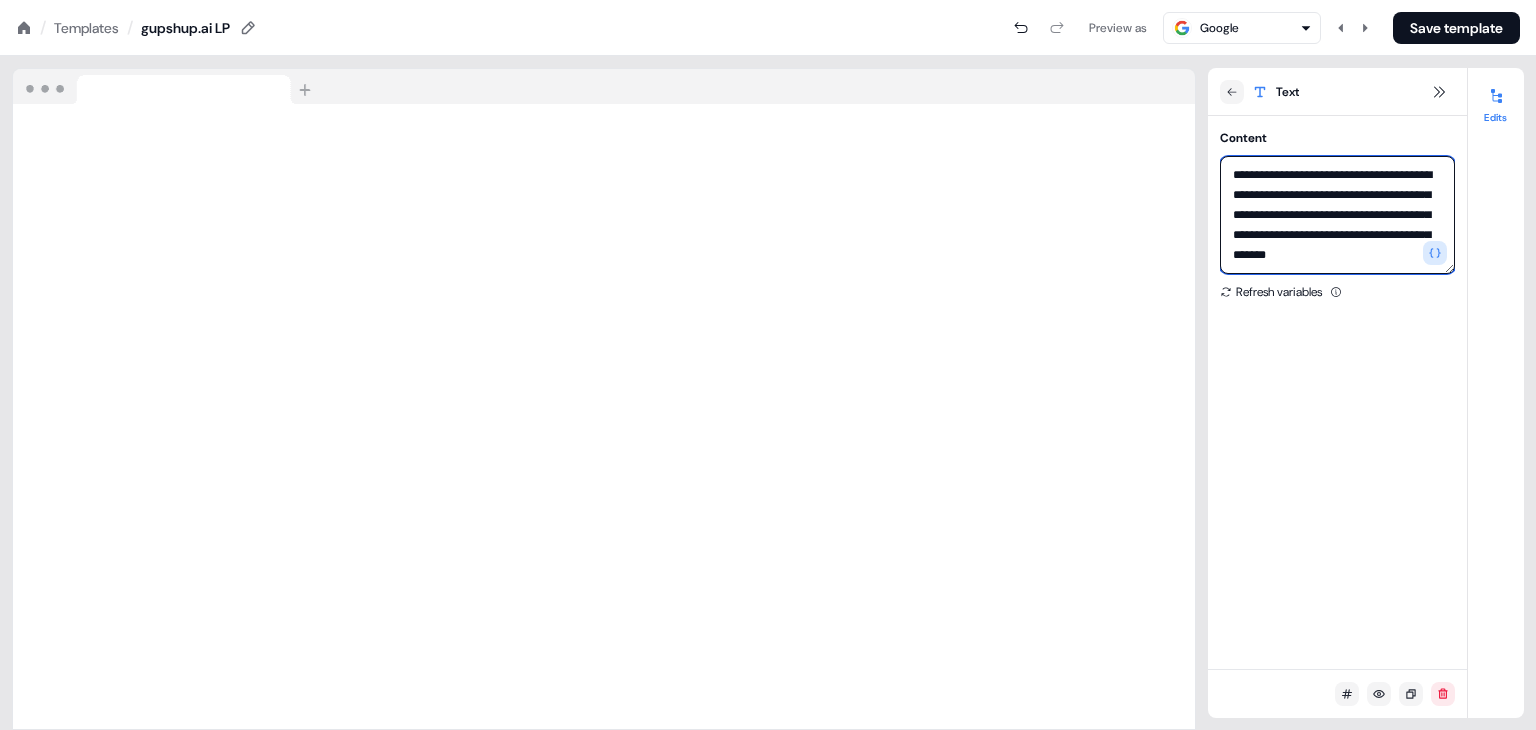 click on "**********" at bounding box center (1337, 215) 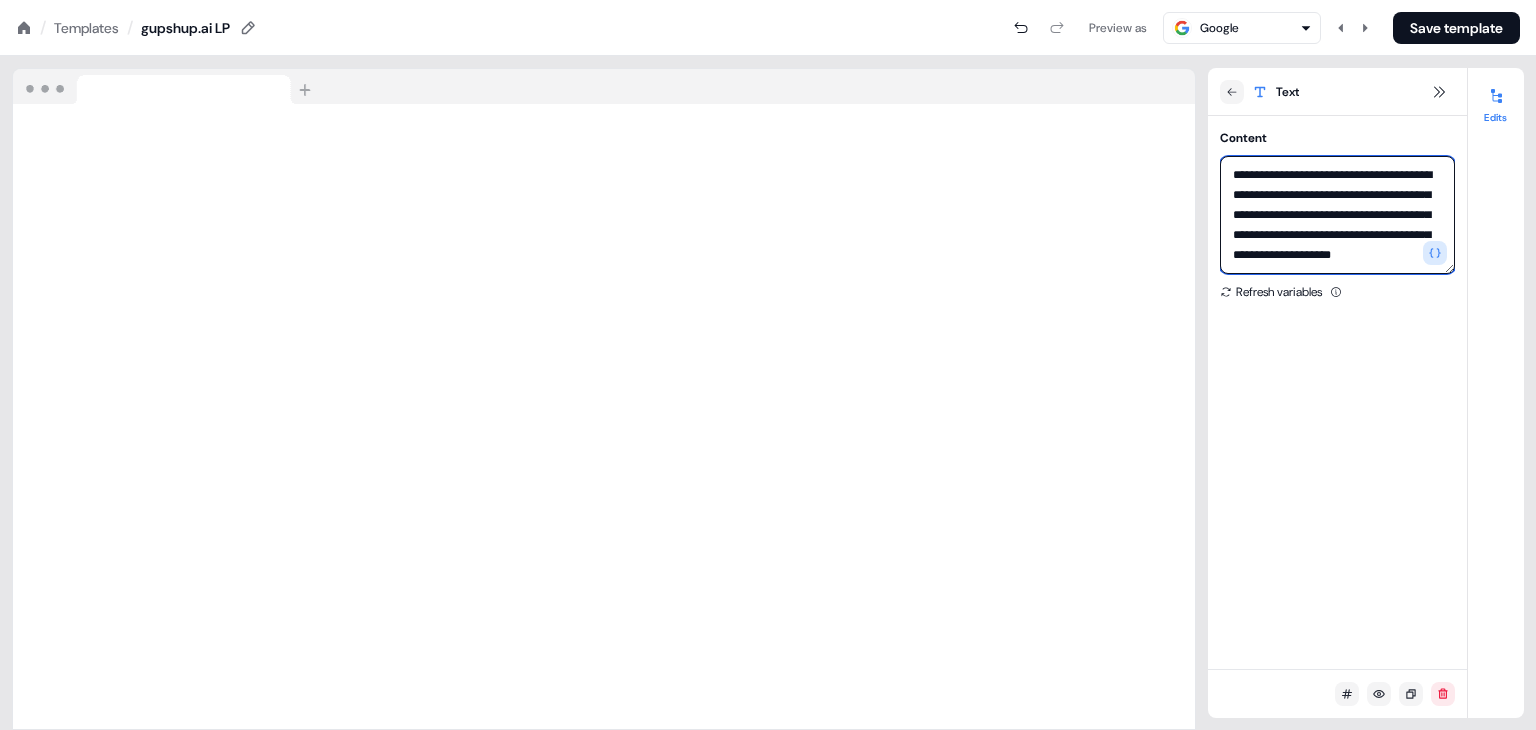 click on "**********" at bounding box center (1337, 215) 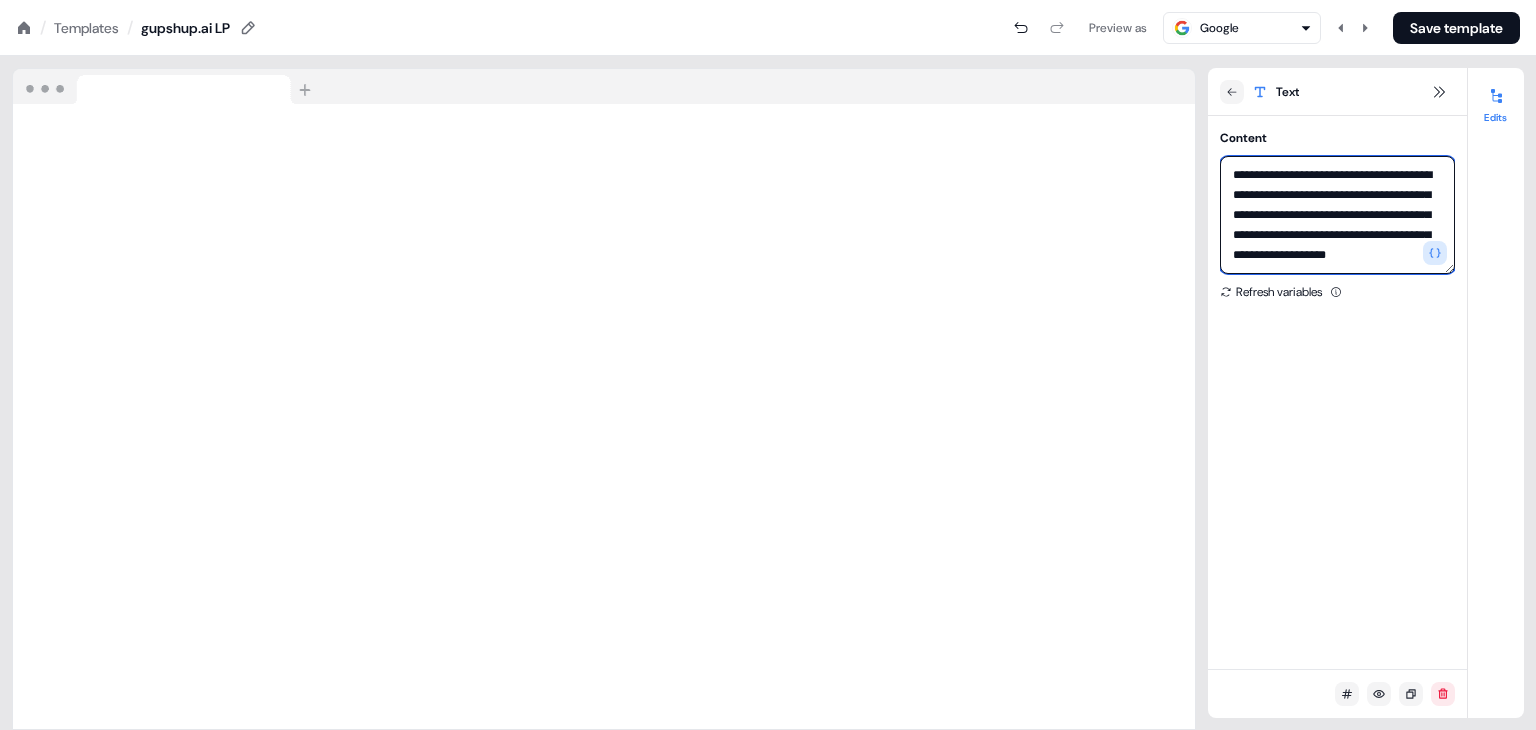 click on "**********" at bounding box center (1337, 215) 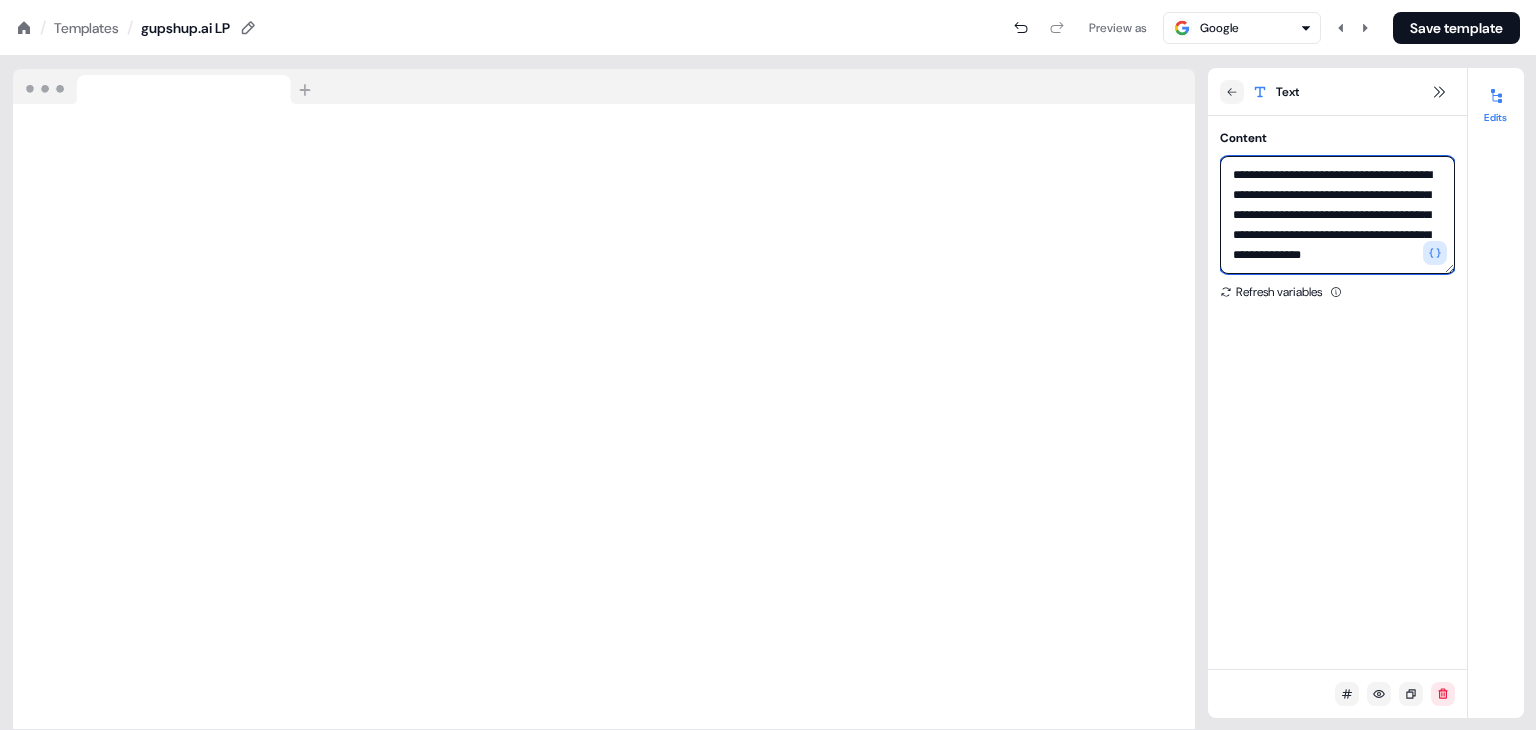 click on "**********" at bounding box center (1337, 215) 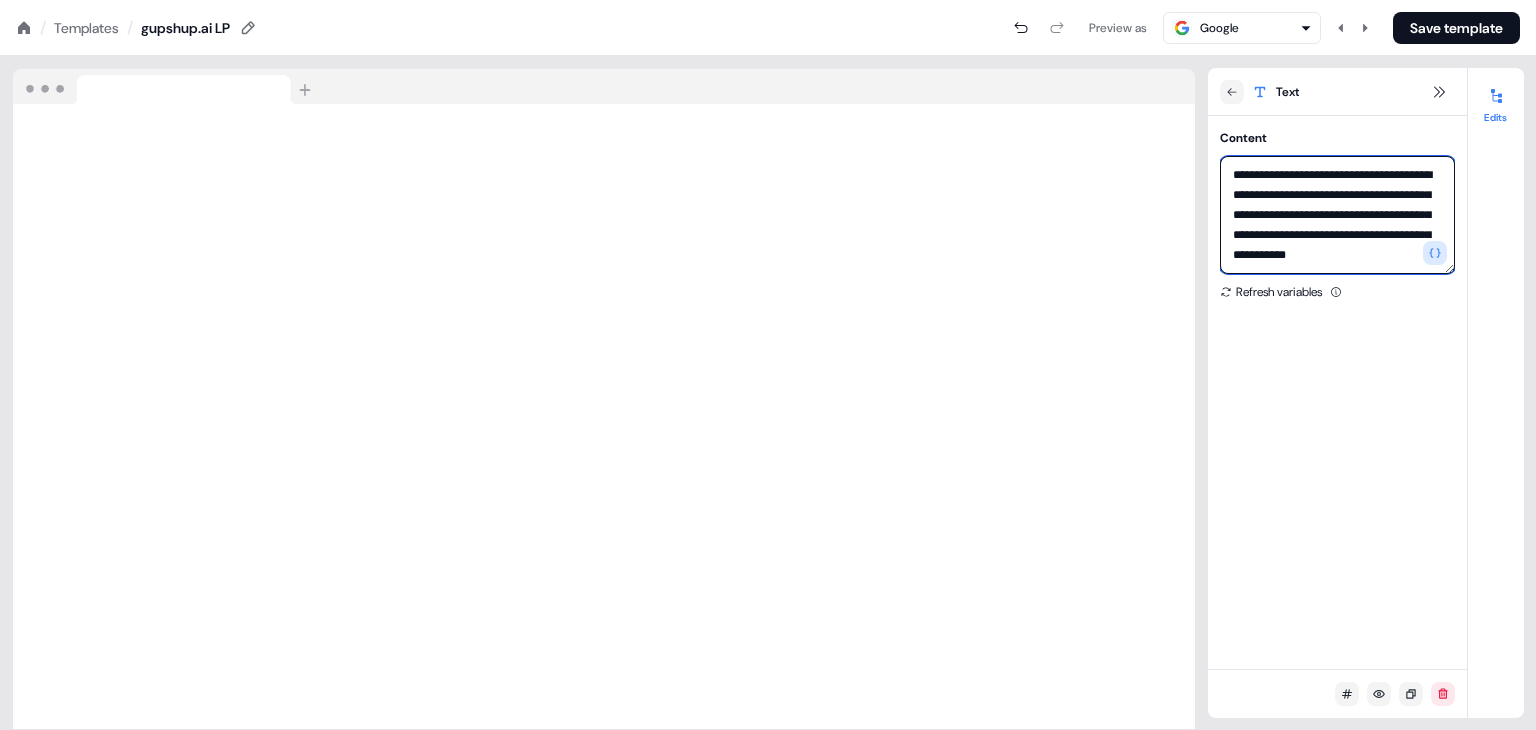 click on "**********" at bounding box center [1337, 215] 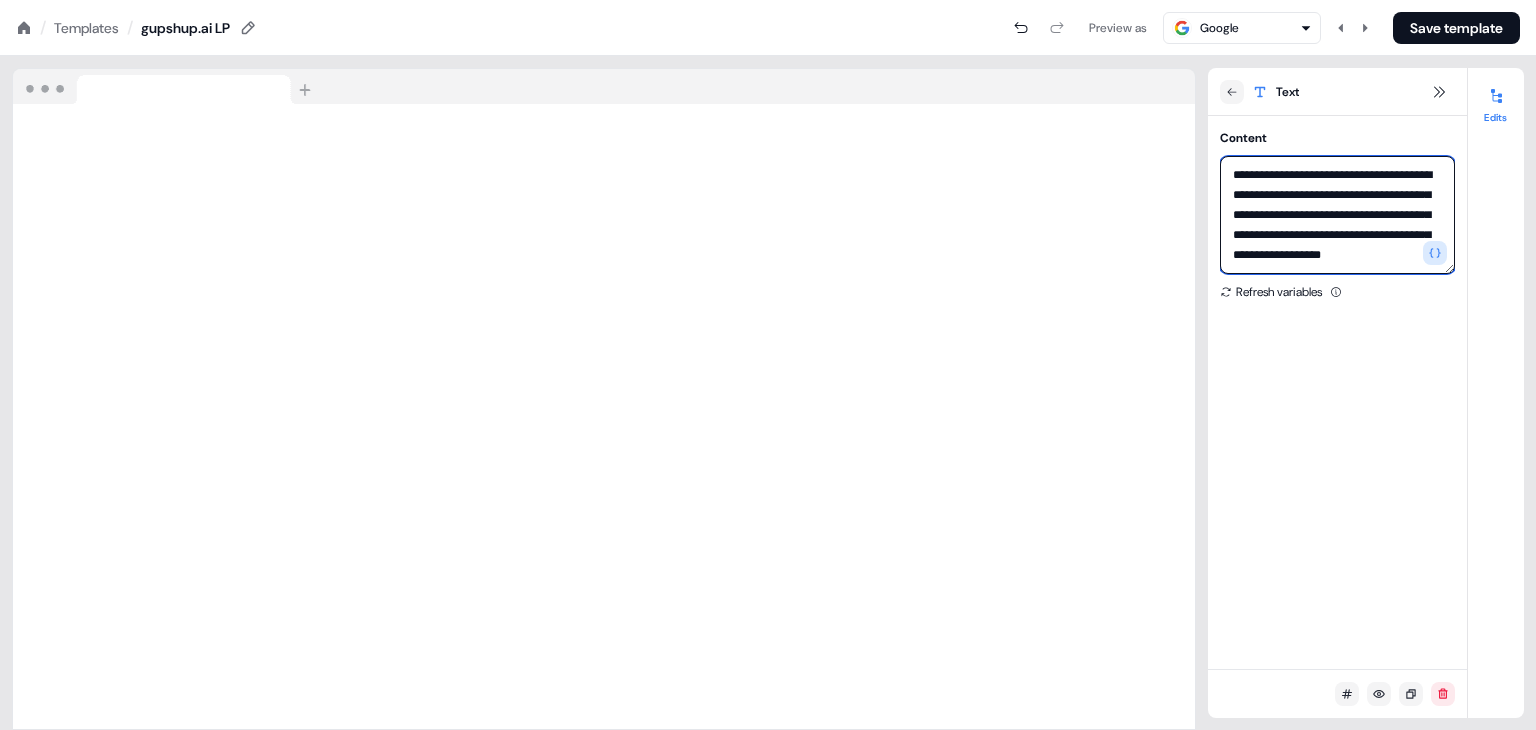 click on "**********" at bounding box center [1337, 215] 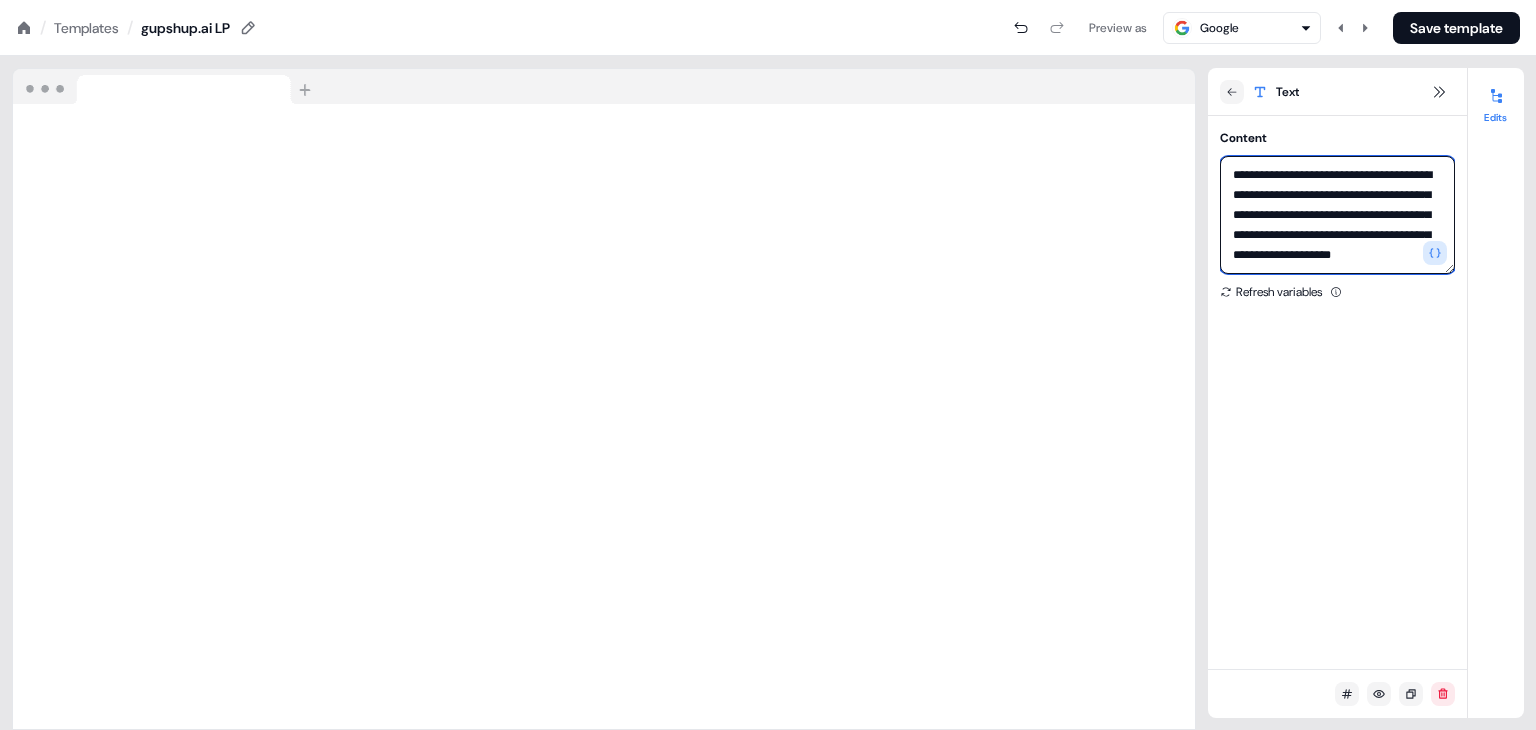 click on "**********" at bounding box center [1337, 215] 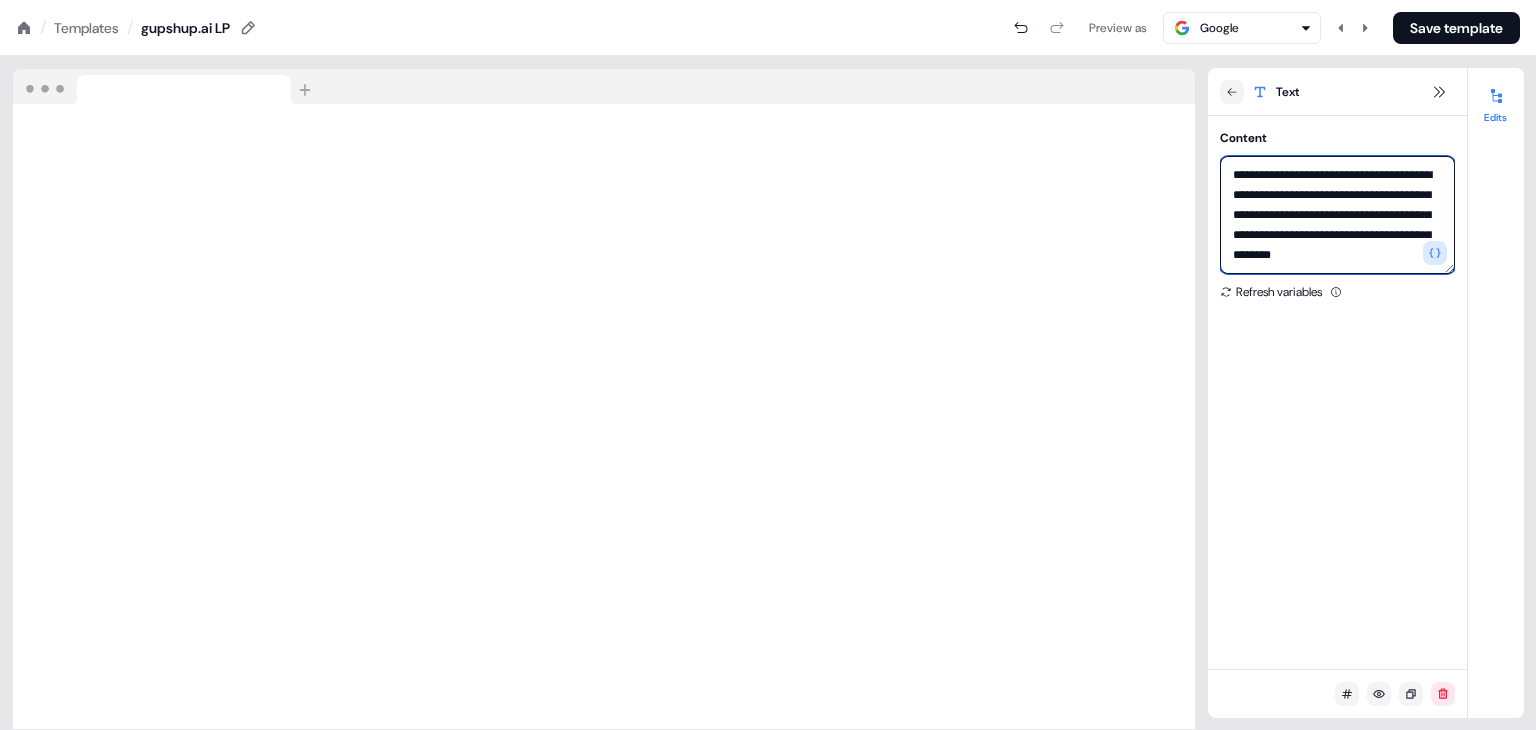 click on "**********" at bounding box center (1337, 215) 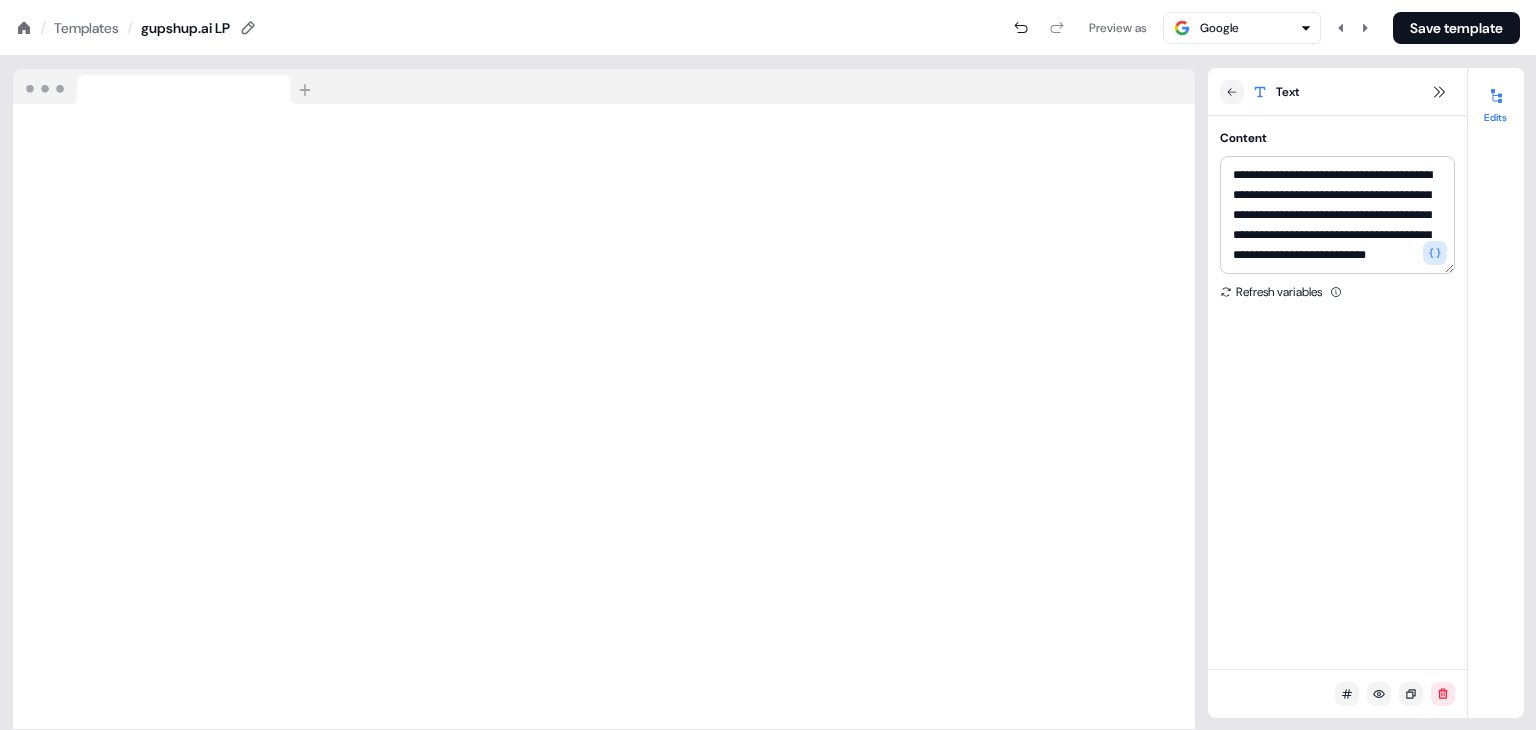click on "Google" at bounding box center (1219, 28) 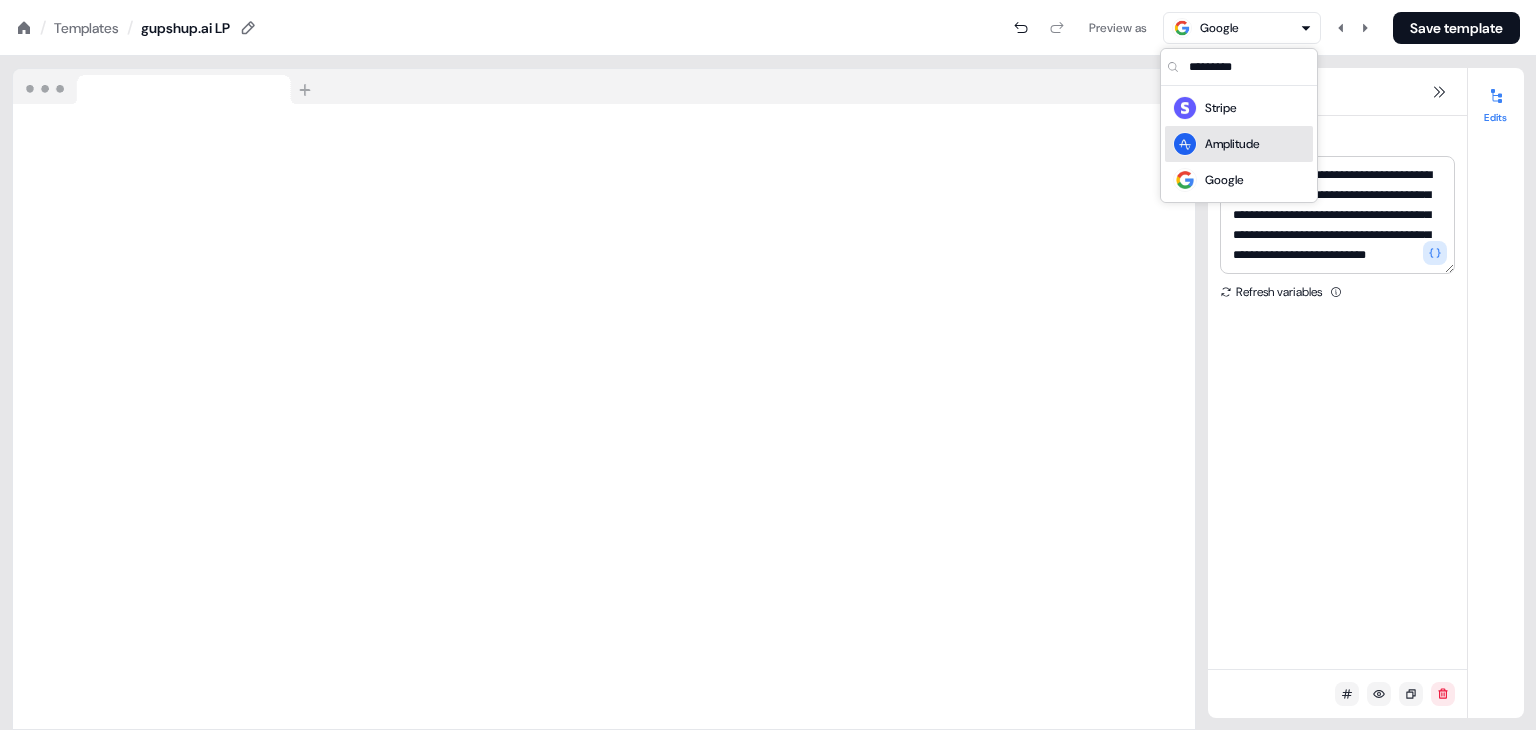 click on "Amplitude" at bounding box center (1216, 144) 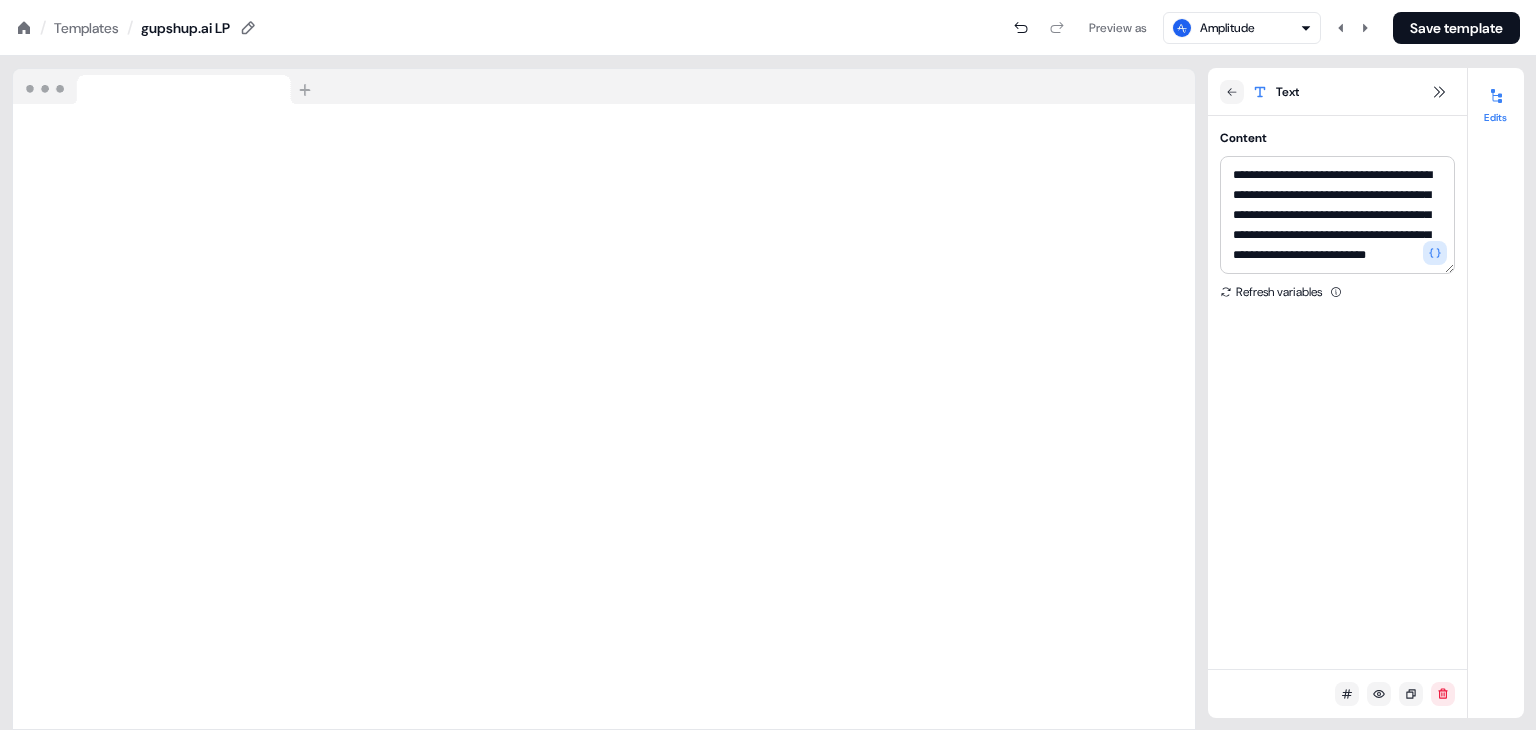 click on "Amplitude" at bounding box center (1227, 28) 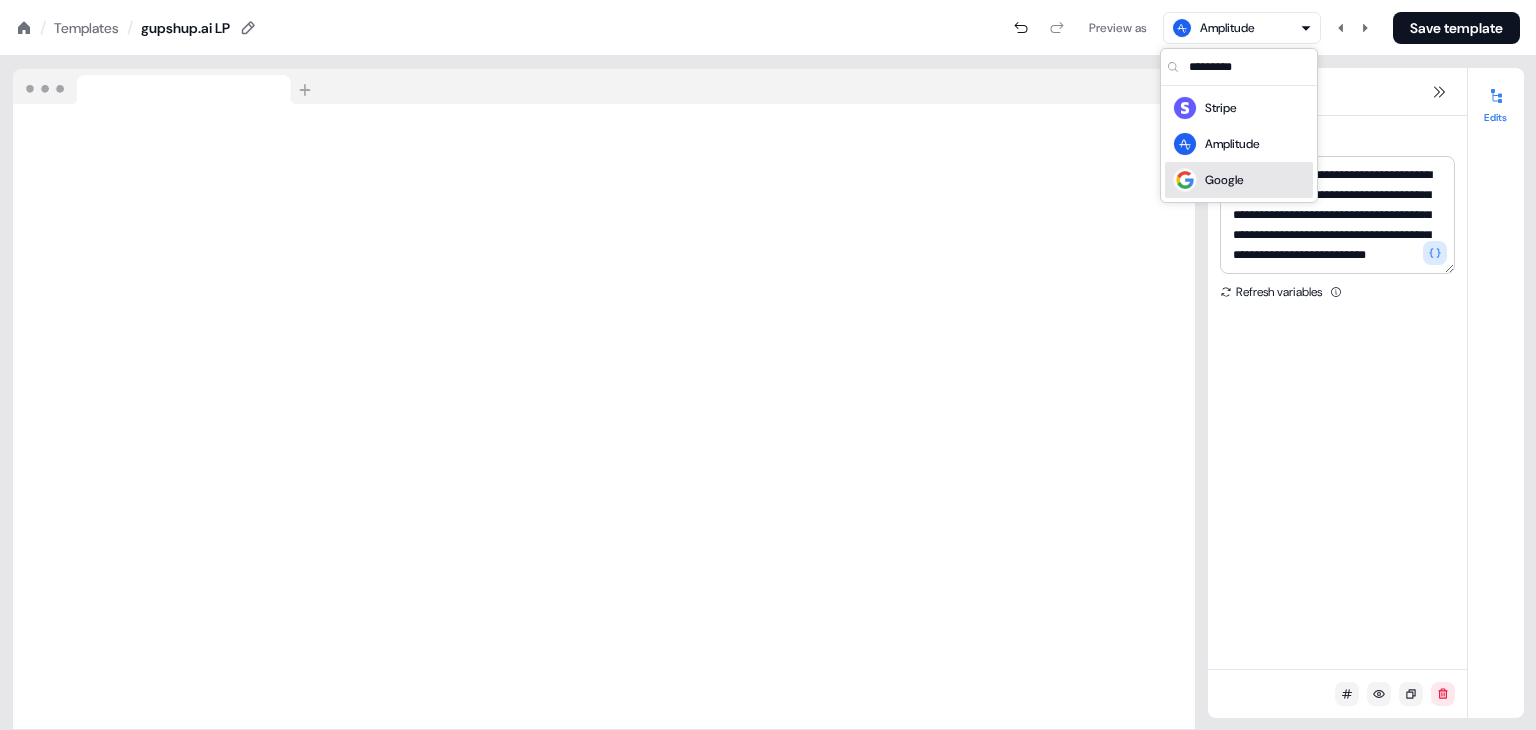 click on "Google" at bounding box center [1224, 180] 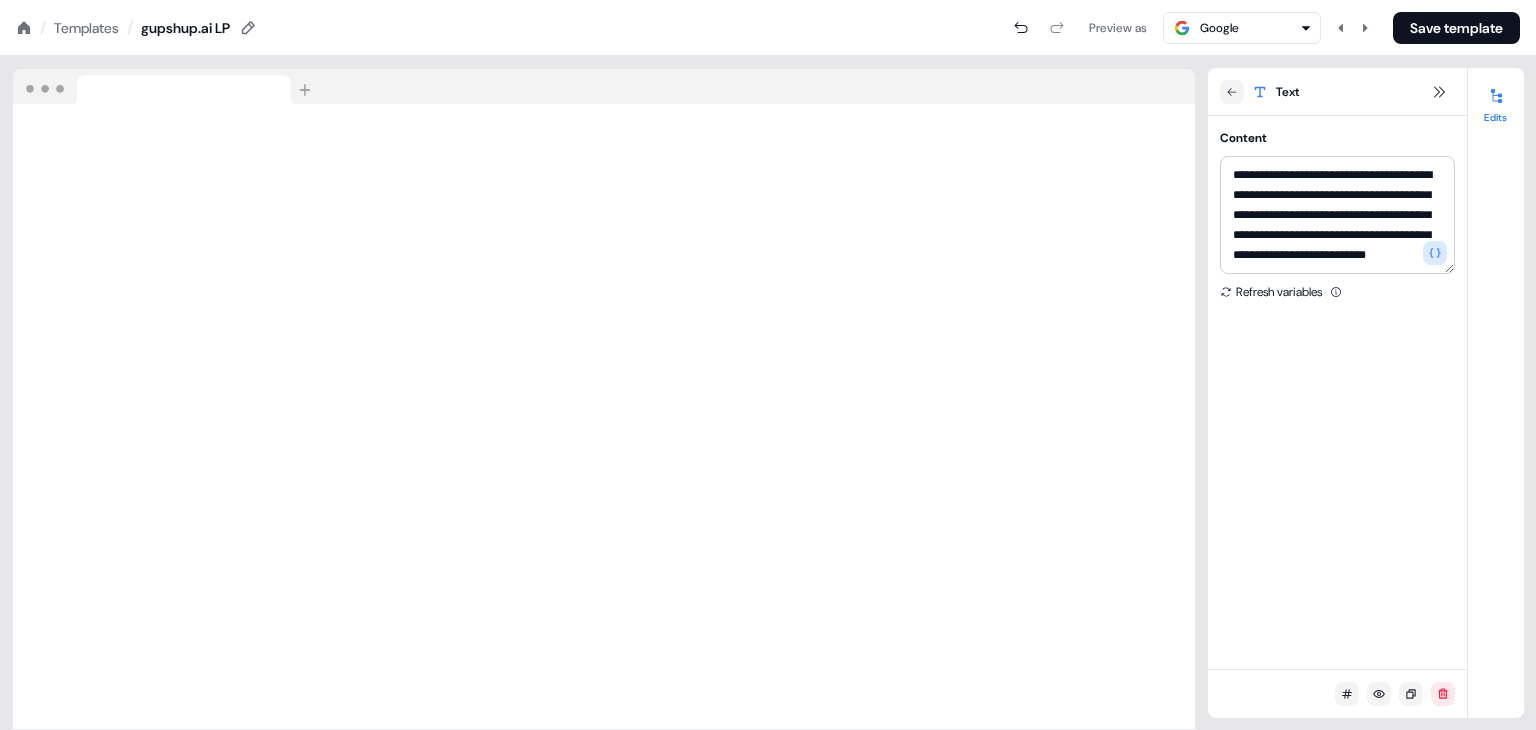 click on "Google" at bounding box center (1242, 28) 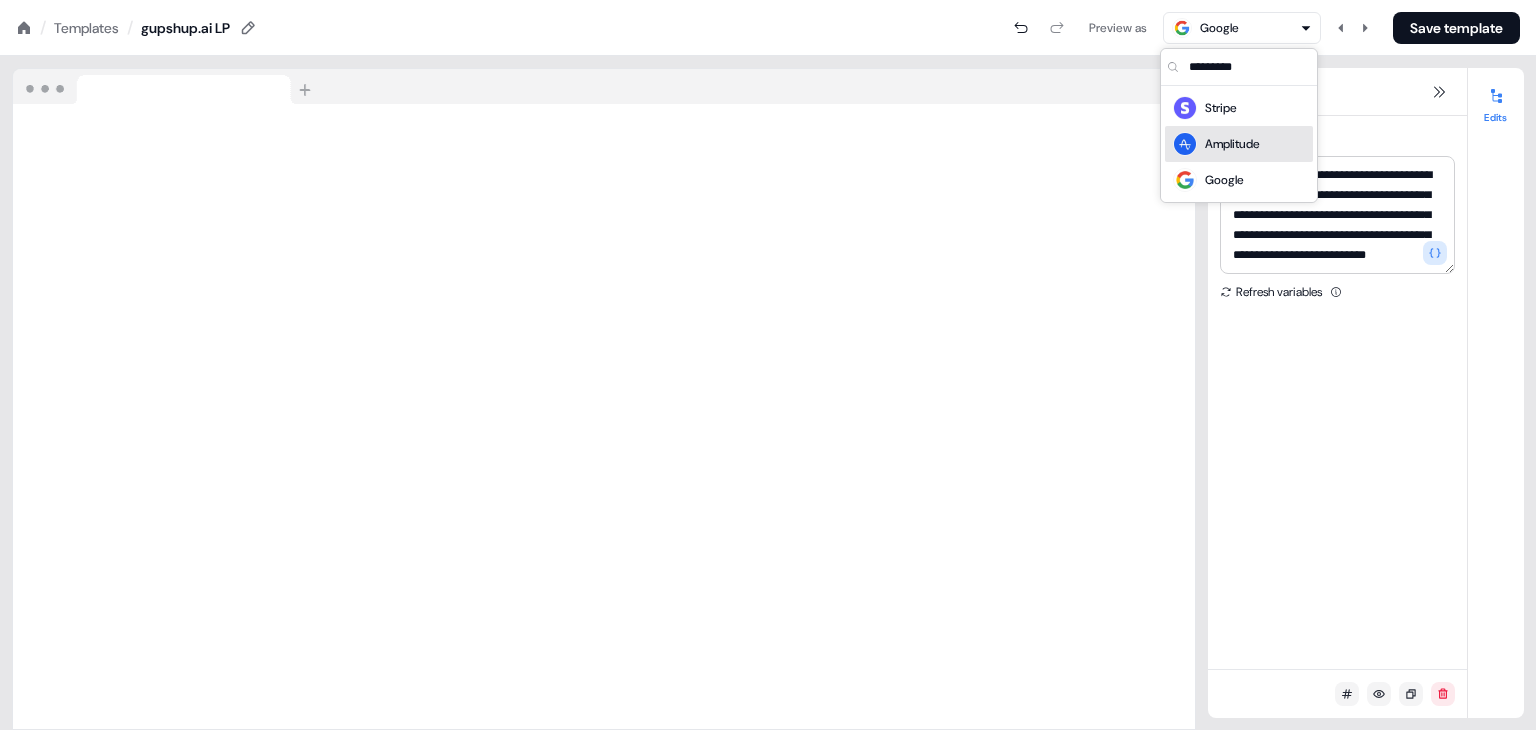 click on "Amplitude" at bounding box center (1232, 144) 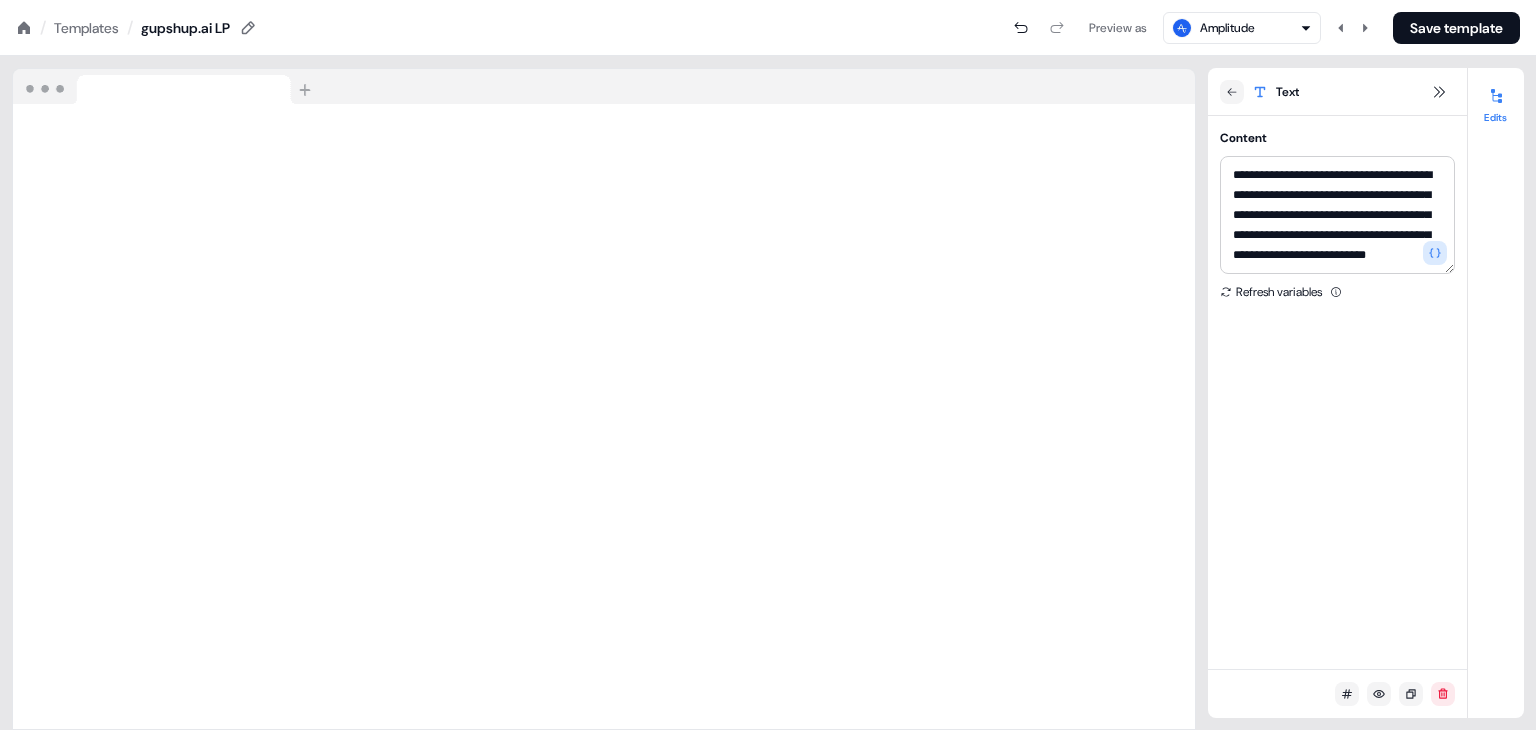 click on "Amplitude" at bounding box center (1227, 28) 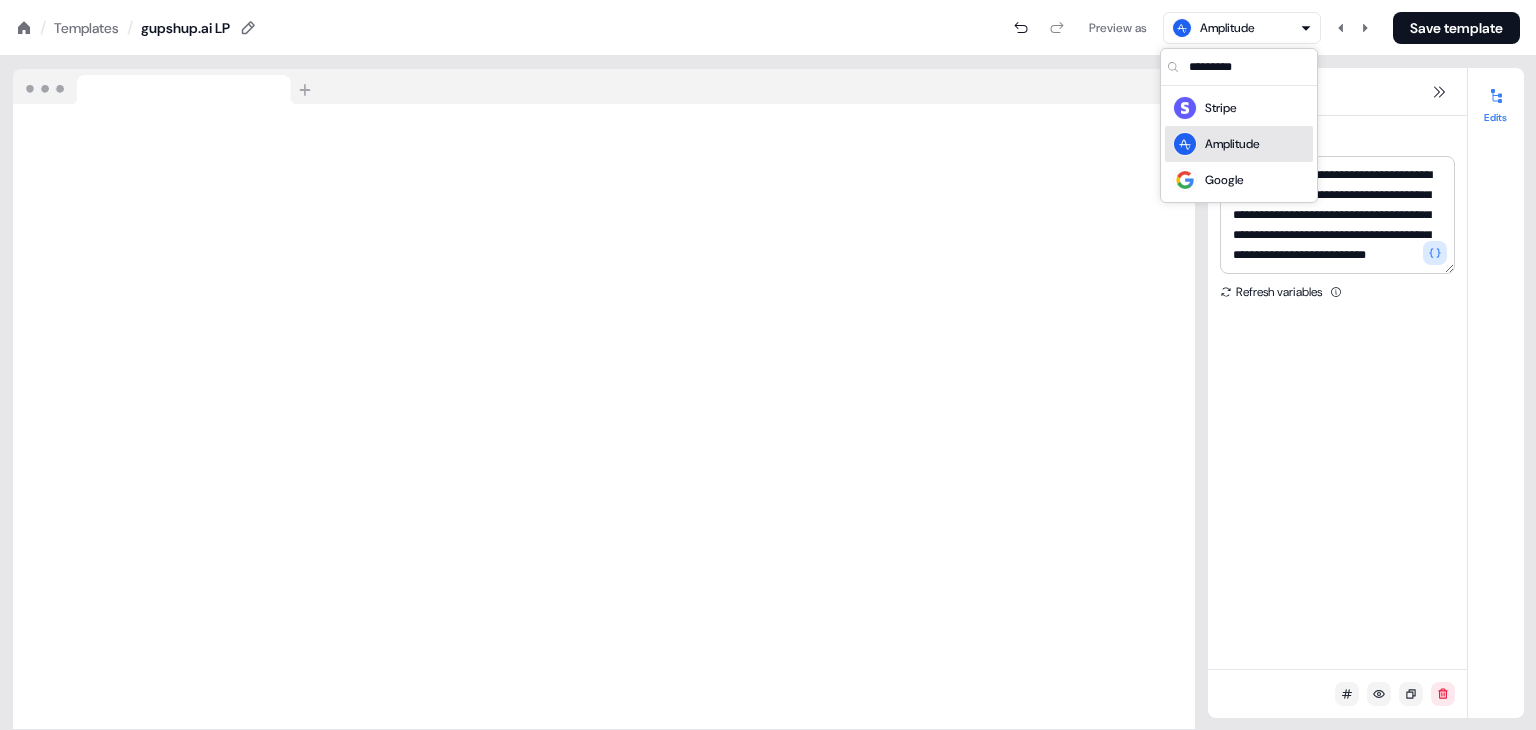 click on "Amplitude" at bounding box center (1232, 144) 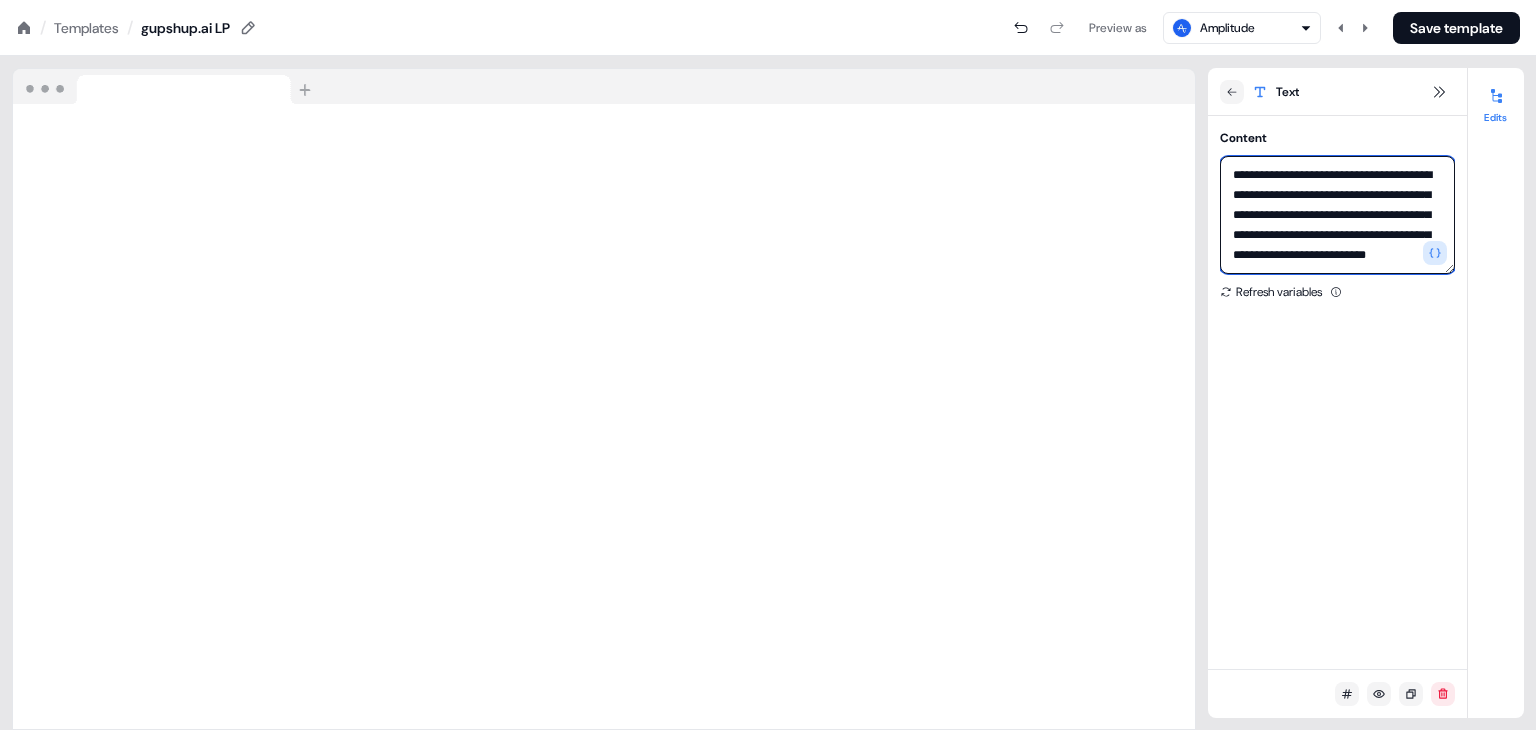 click on "**********" at bounding box center (1337, 215) 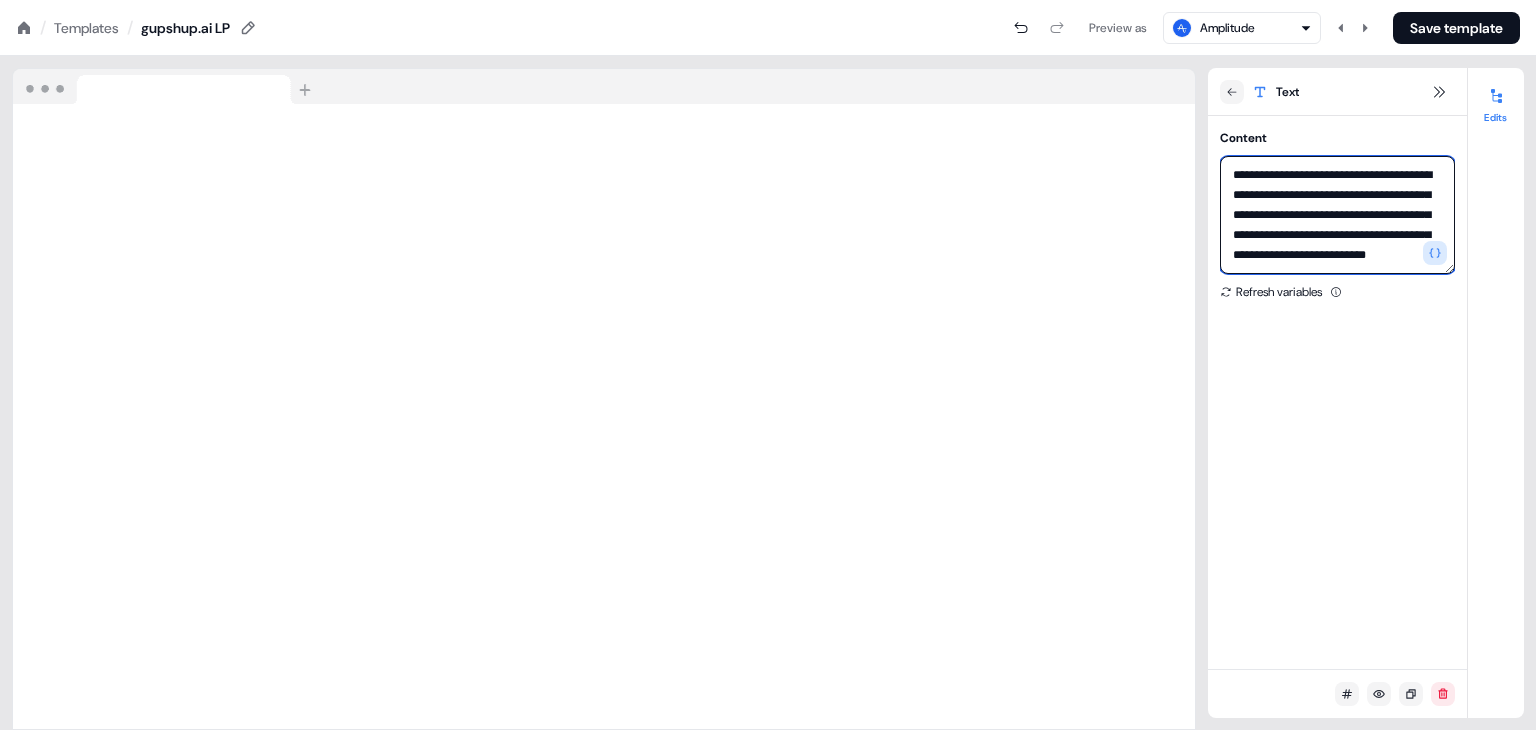 click on "**********" at bounding box center (1337, 215) 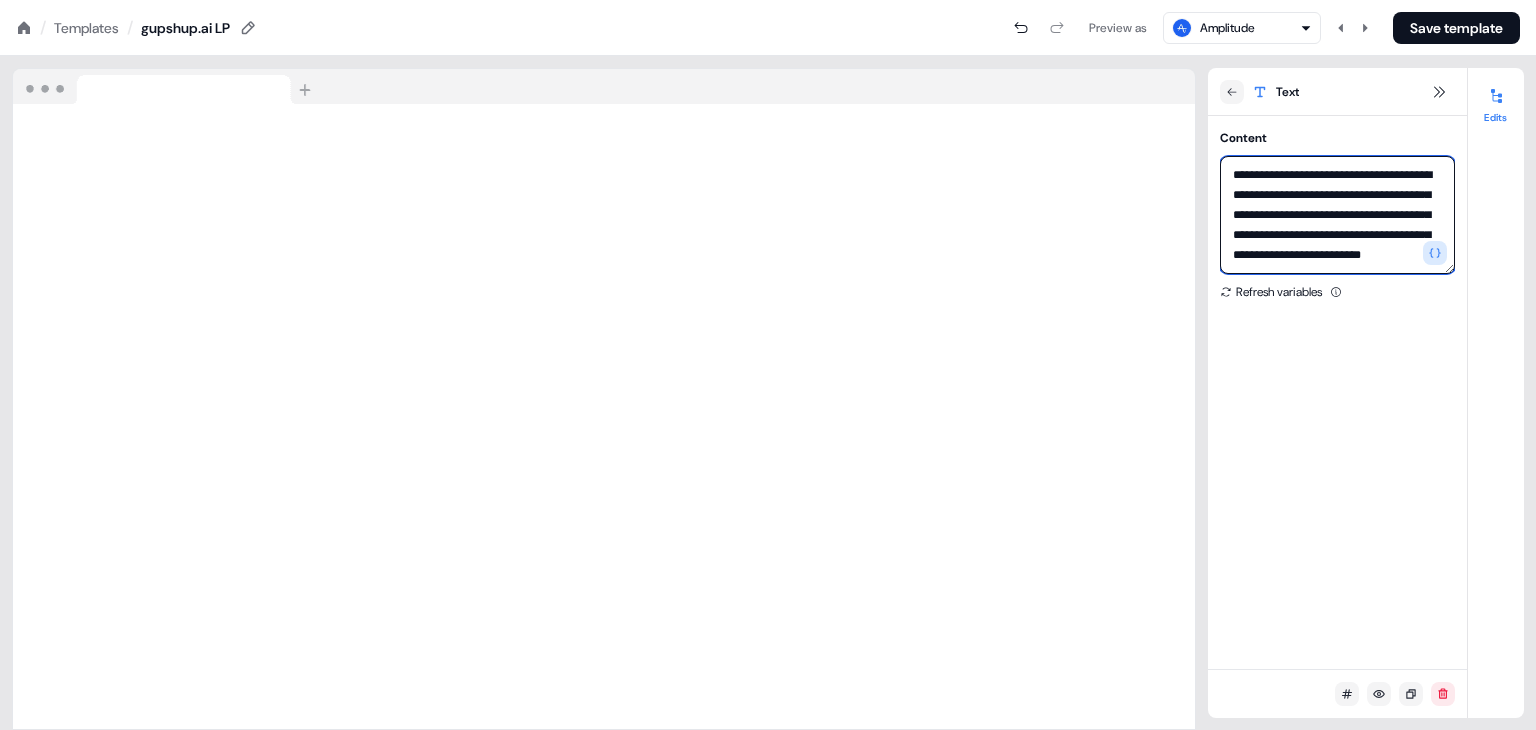 click on "**********" at bounding box center [1337, 215] 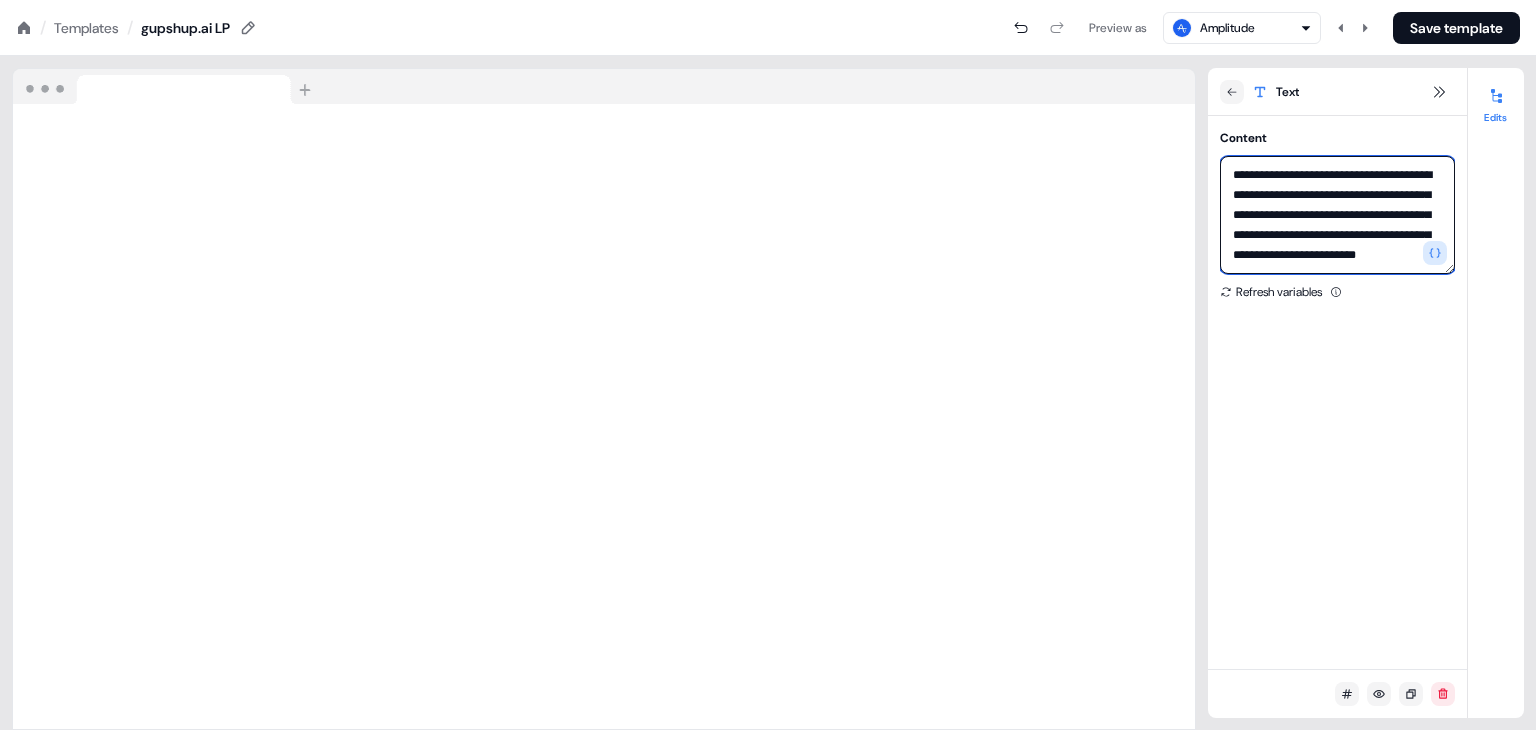click on "**********" at bounding box center [1337, 215] 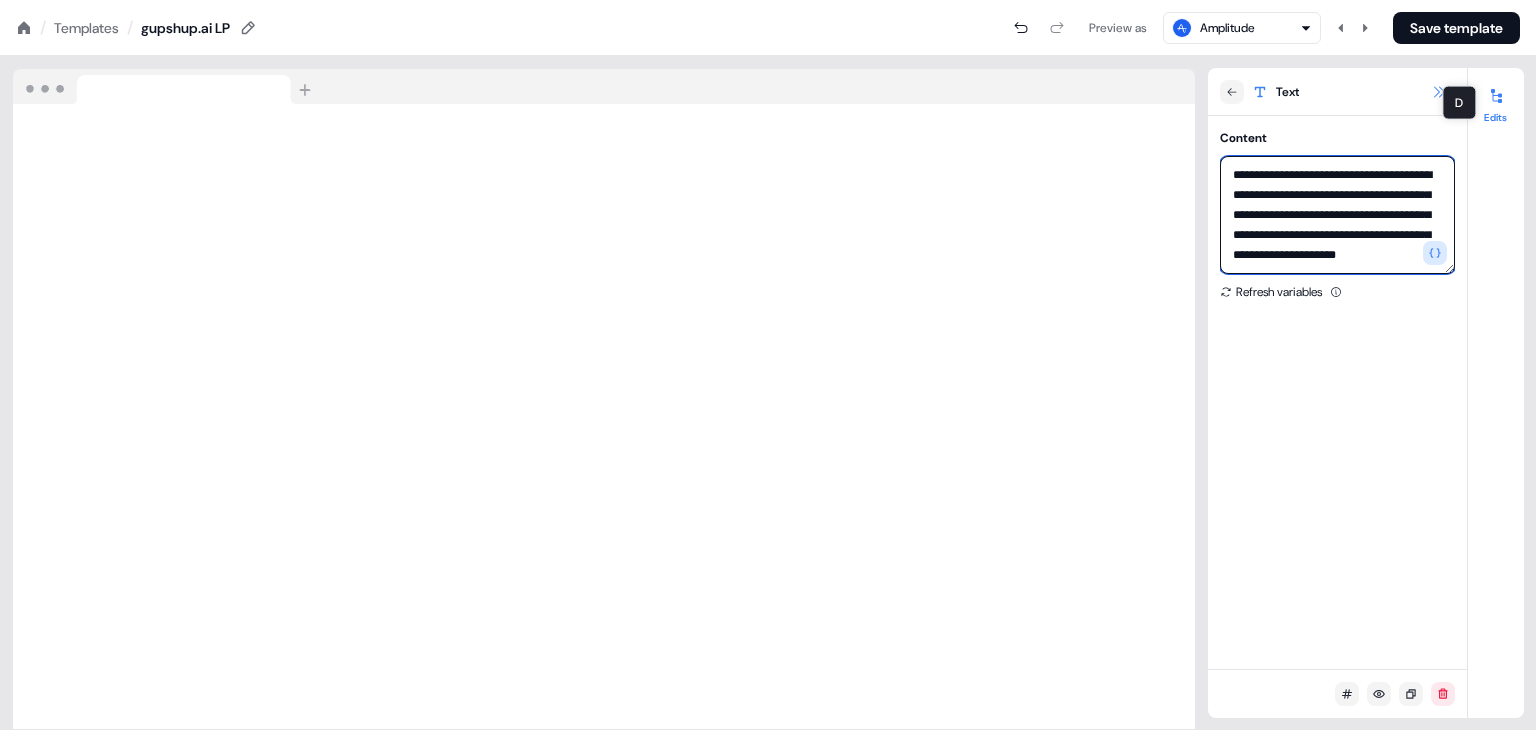 type on "**********" 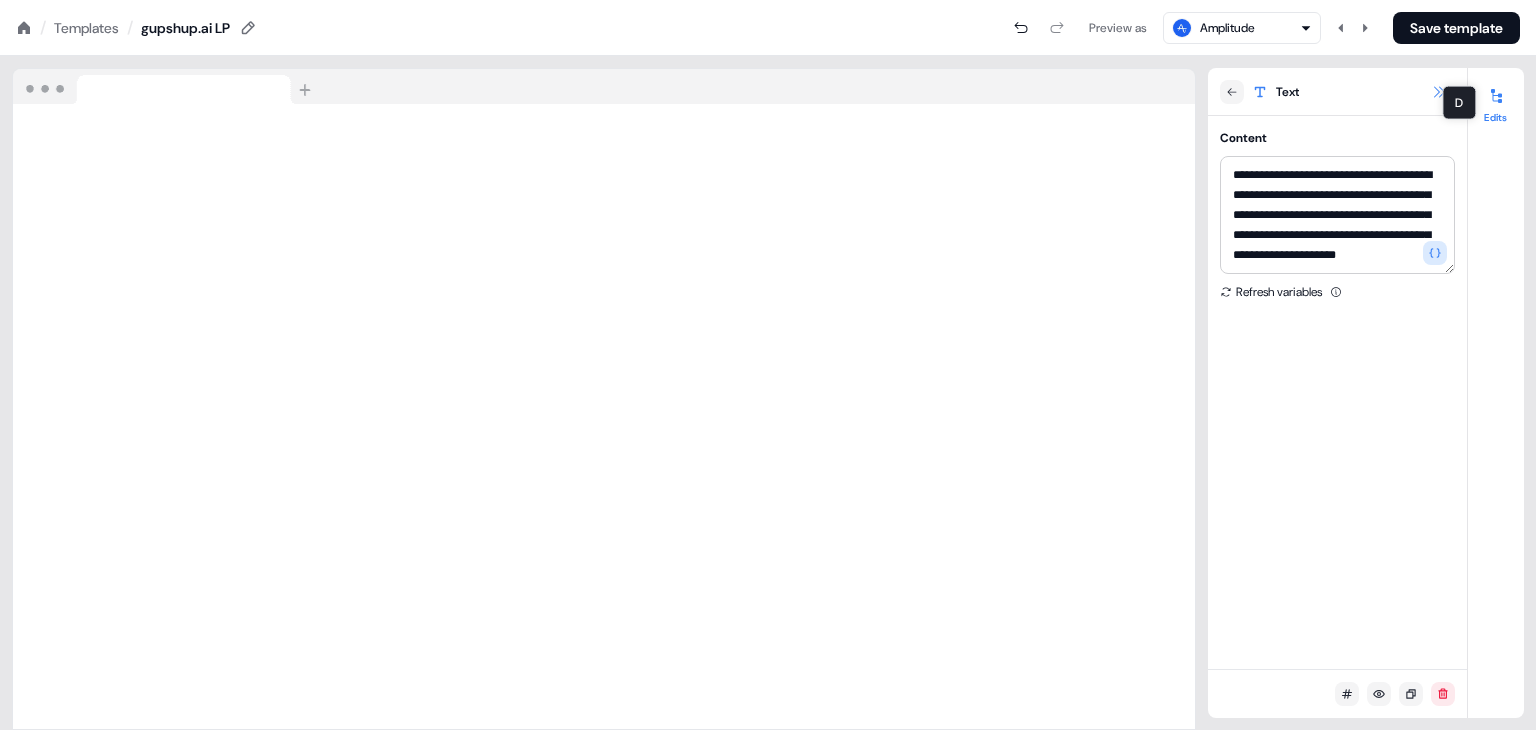 click 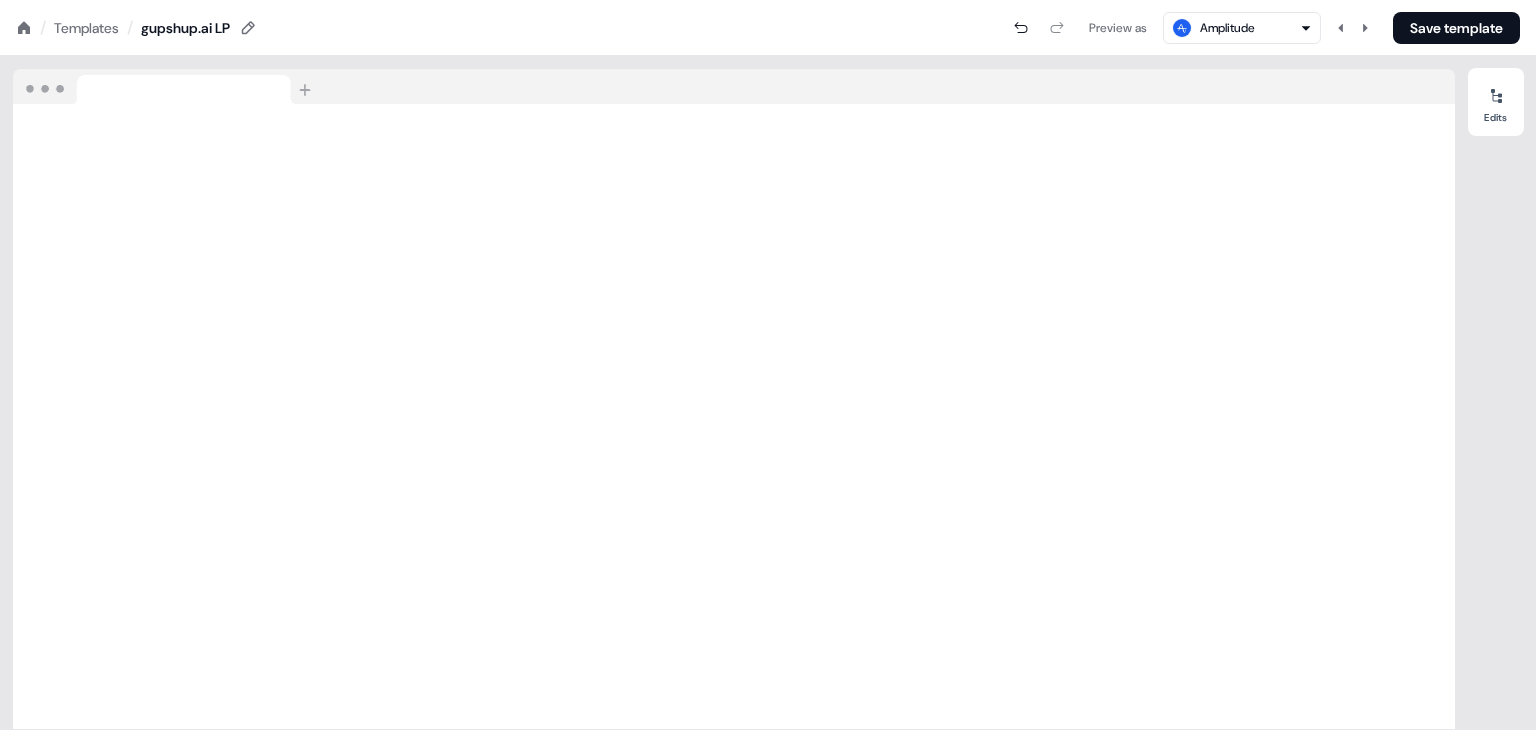 click on "Amplitude" at bounding box center [1227, 28] 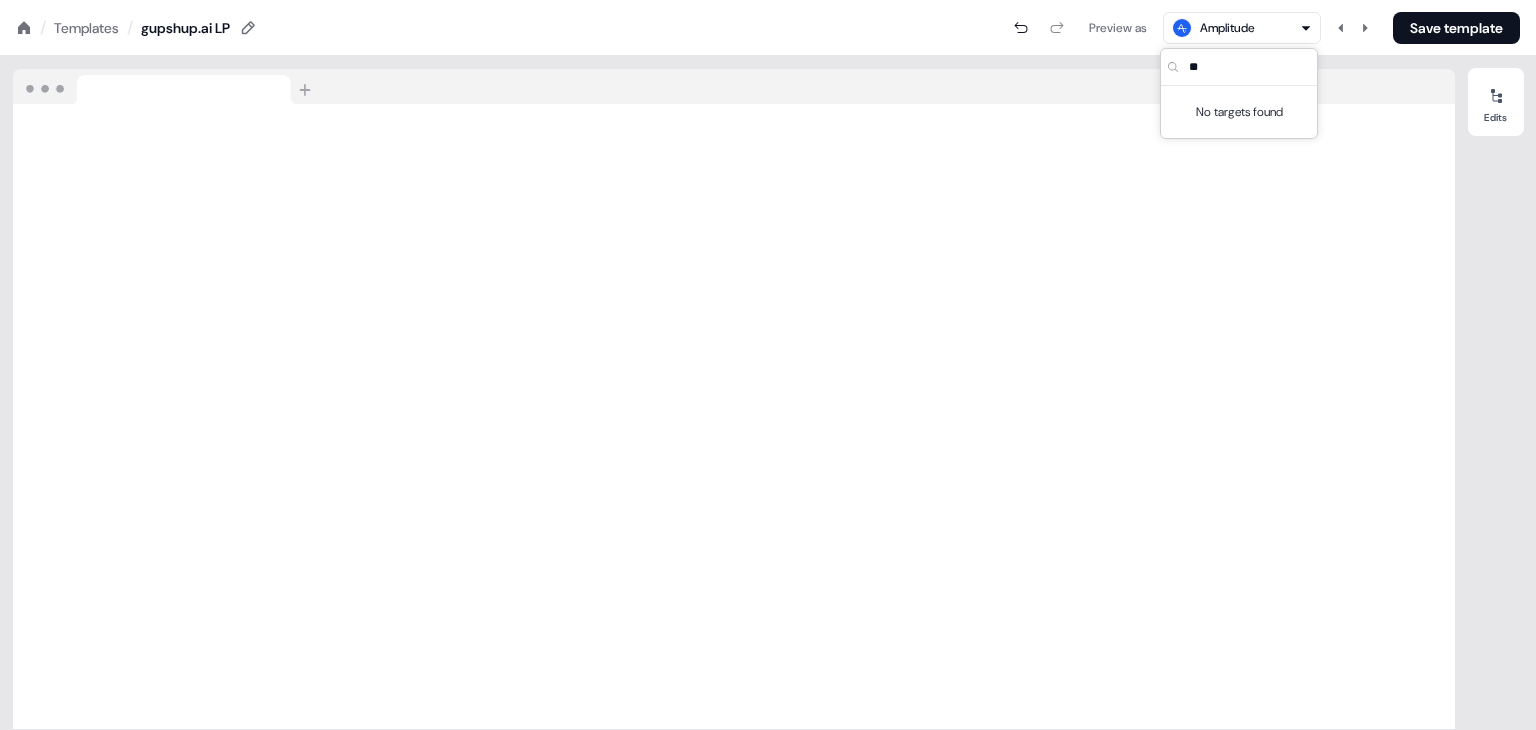 type on "*" 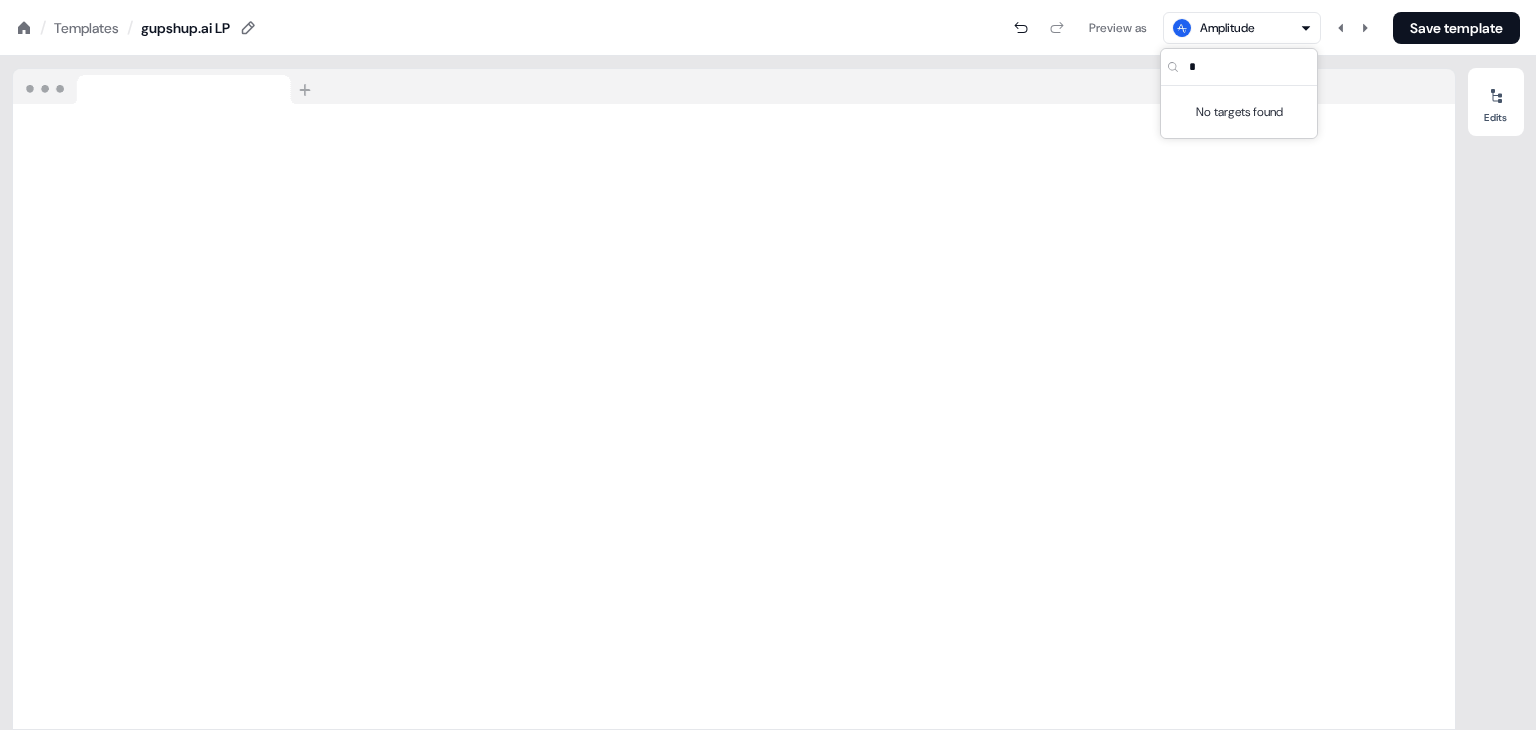 type 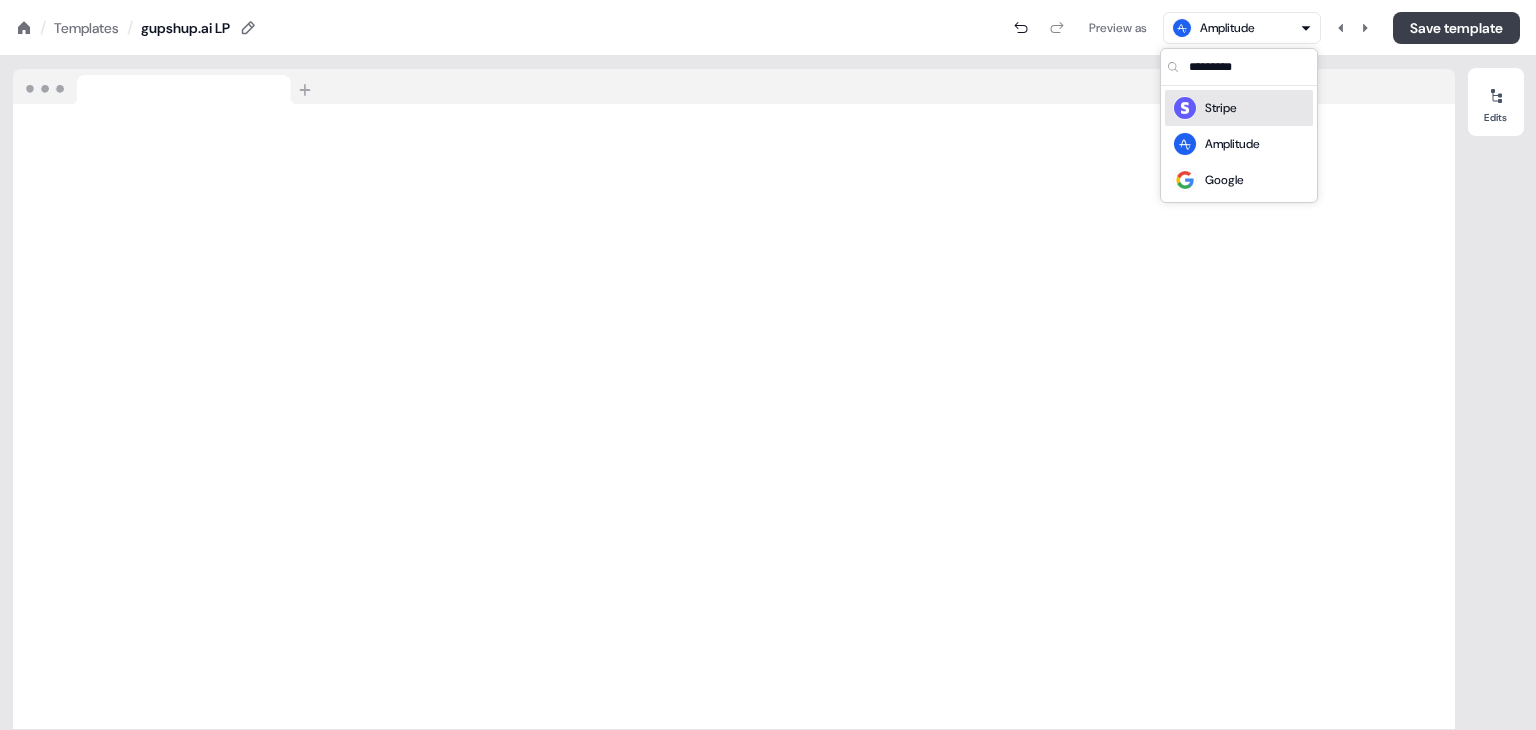 click on "Save template" at bounding box center [1456, 28] 